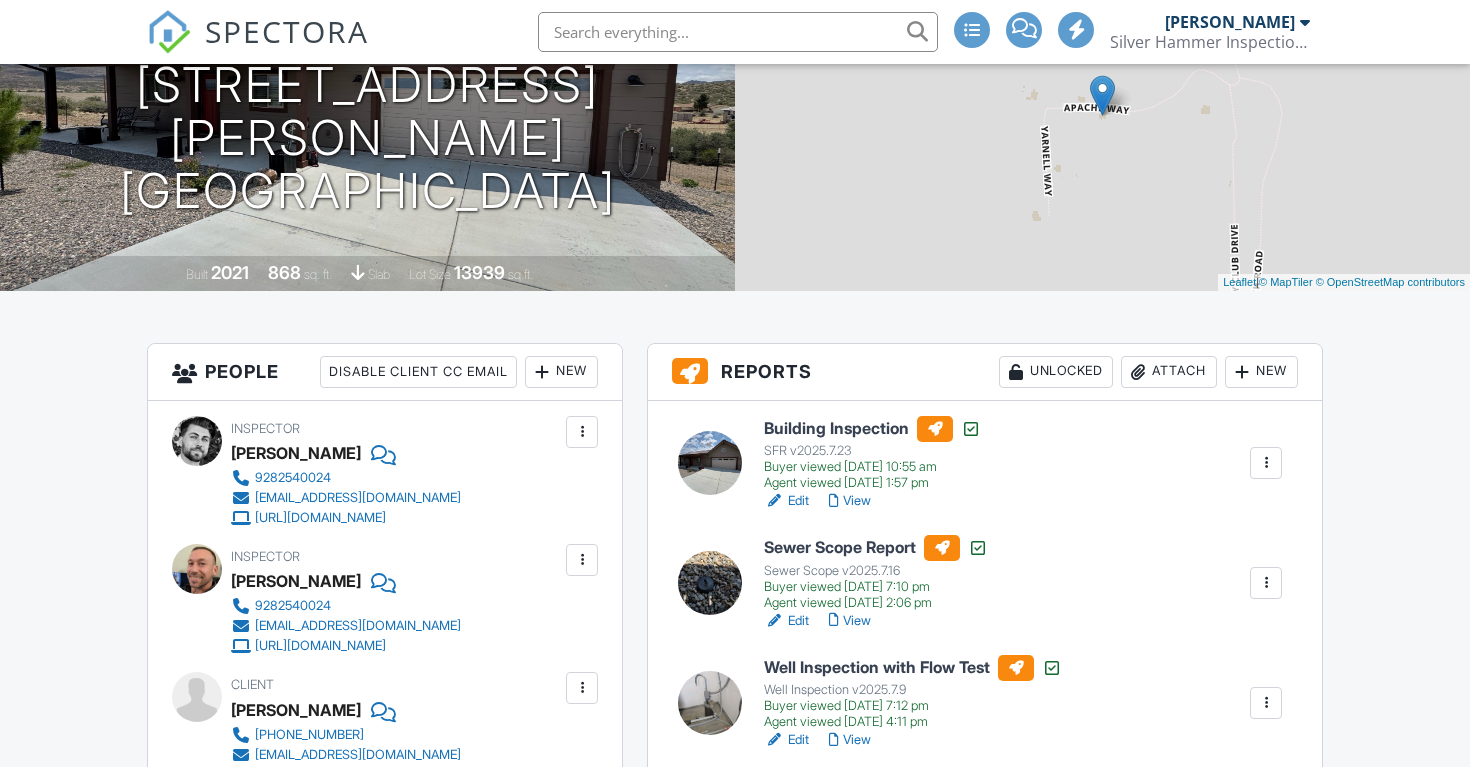 scroll, scrollTop: 342, scrollLeft: 0, axis: vertical 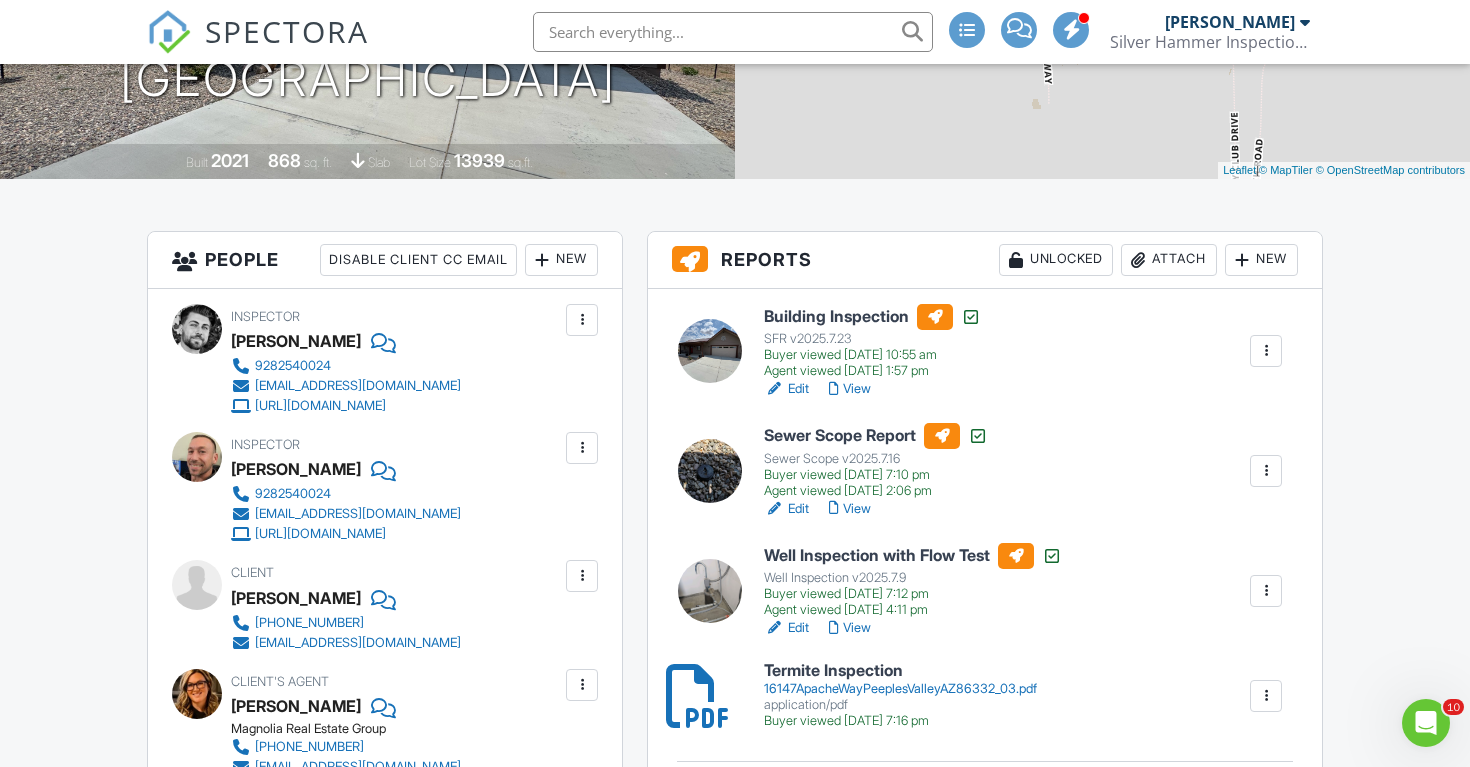 click on "Attach" at bounding box center [1169, 260] 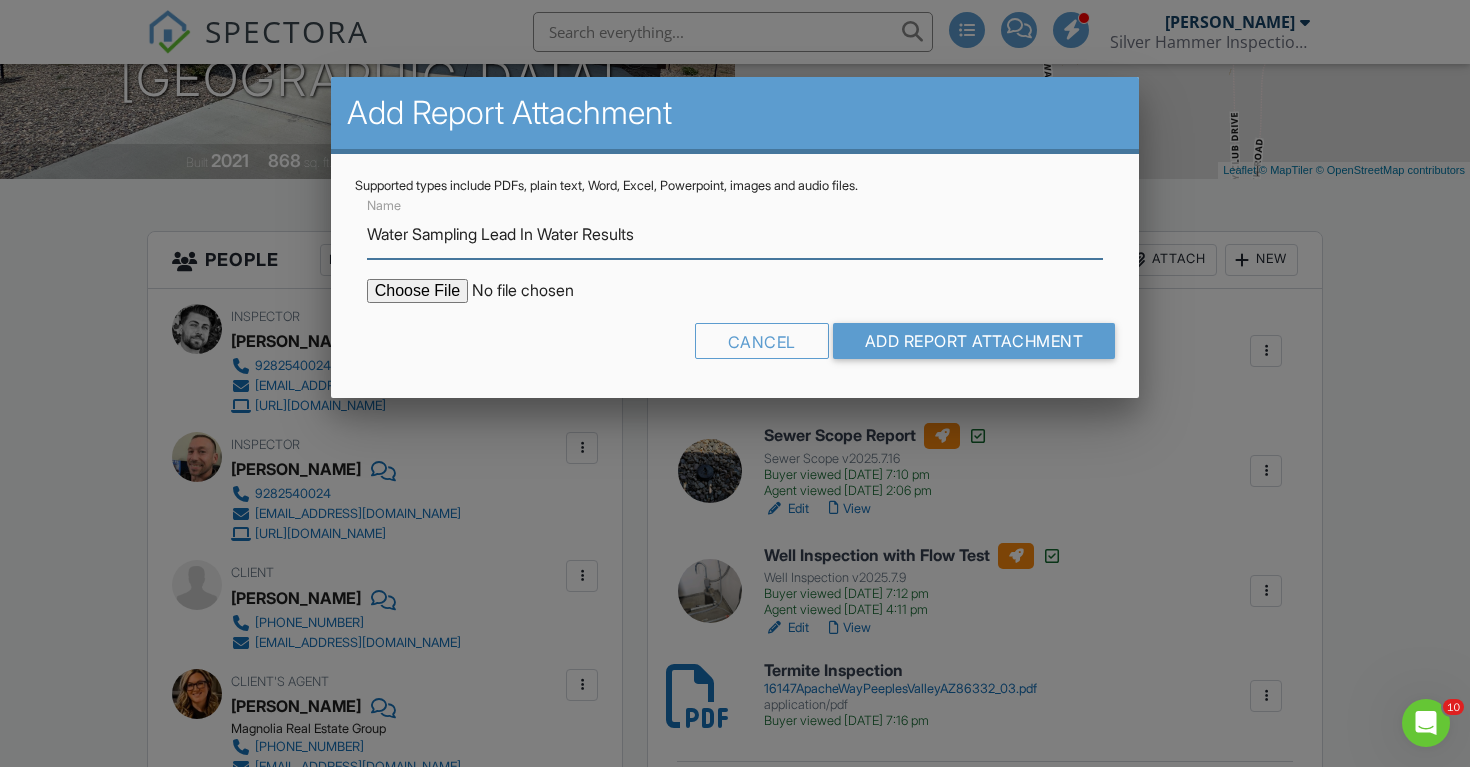 type on "Water Sampling Lead In Water Results" 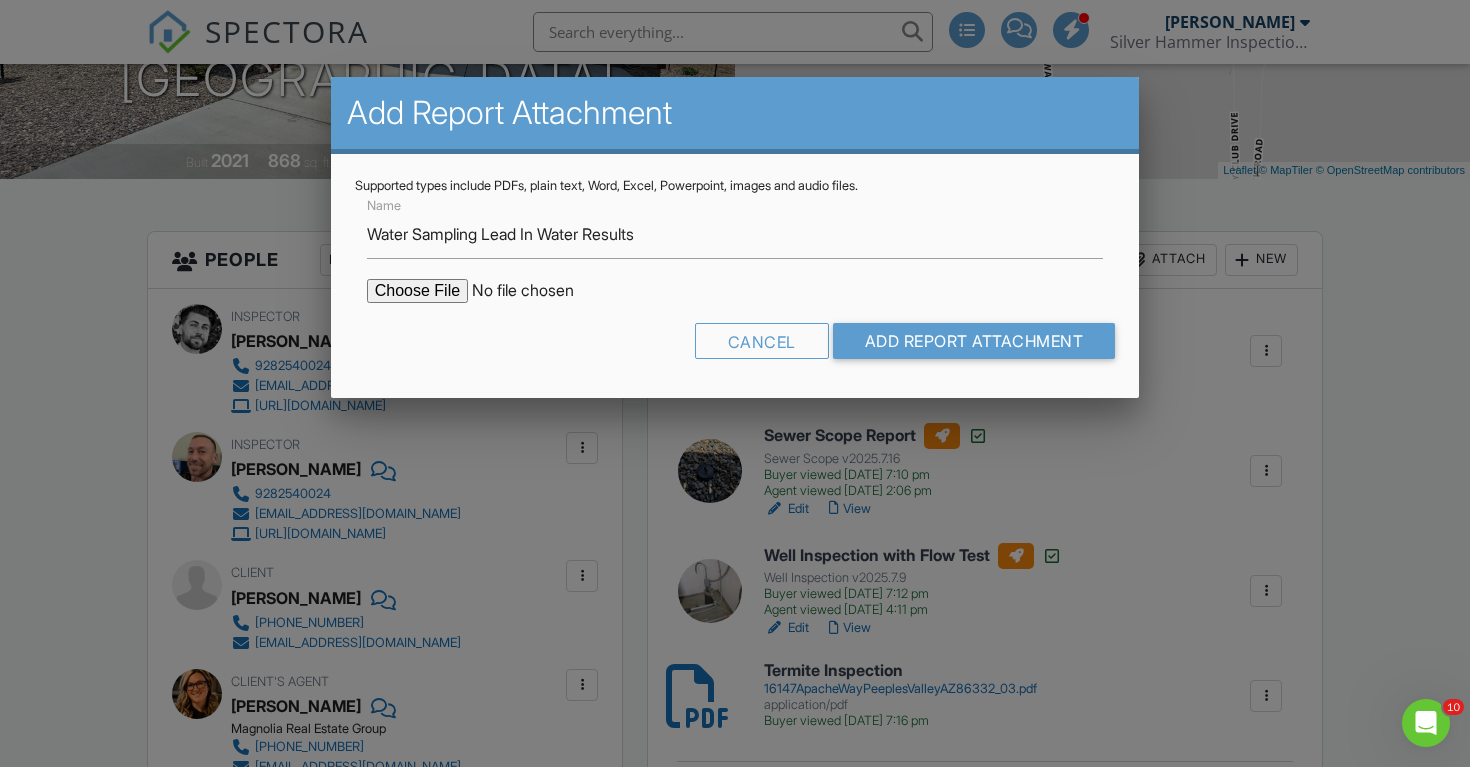 click at bounding box center (537, 291) 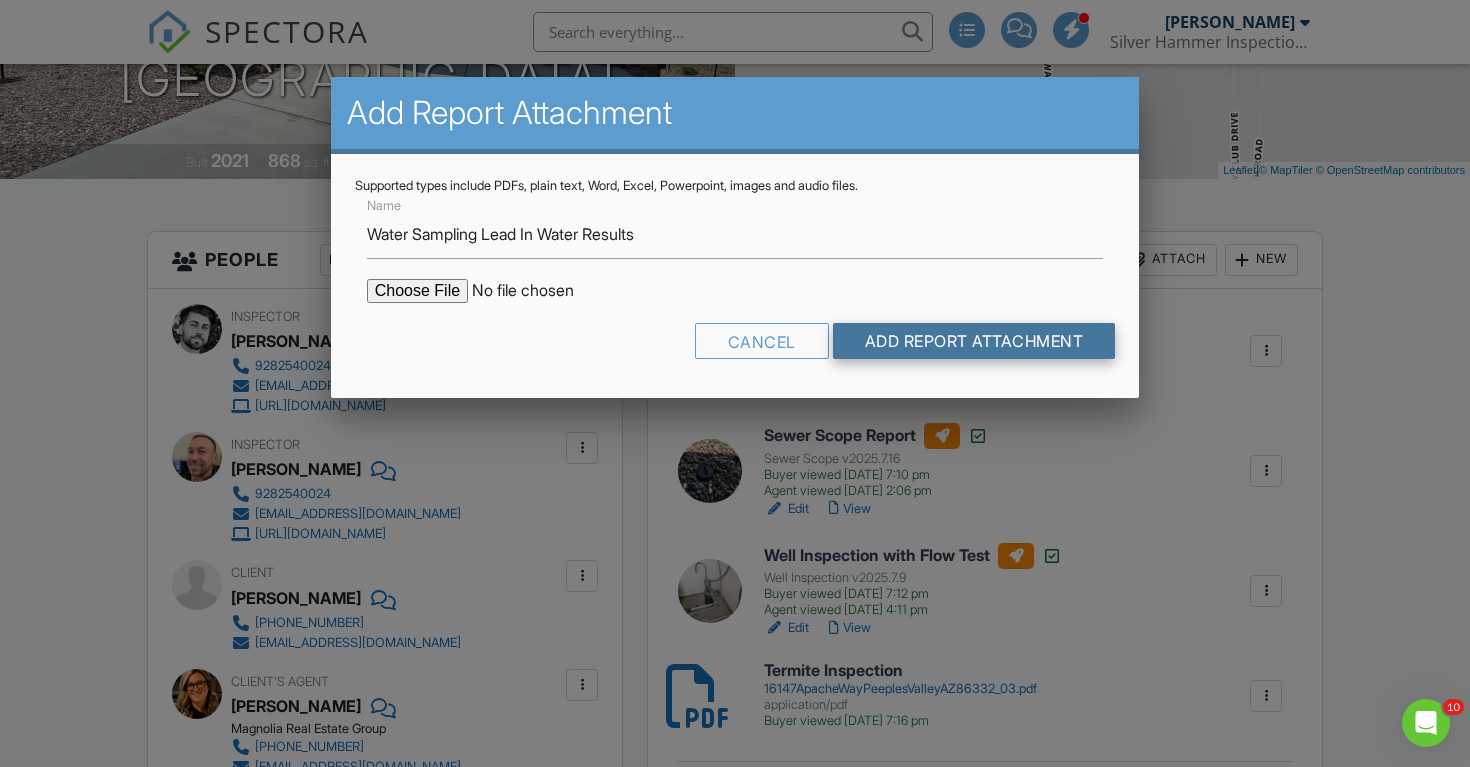 click on "Add Report Attachment" at bounding box center (974, 341) 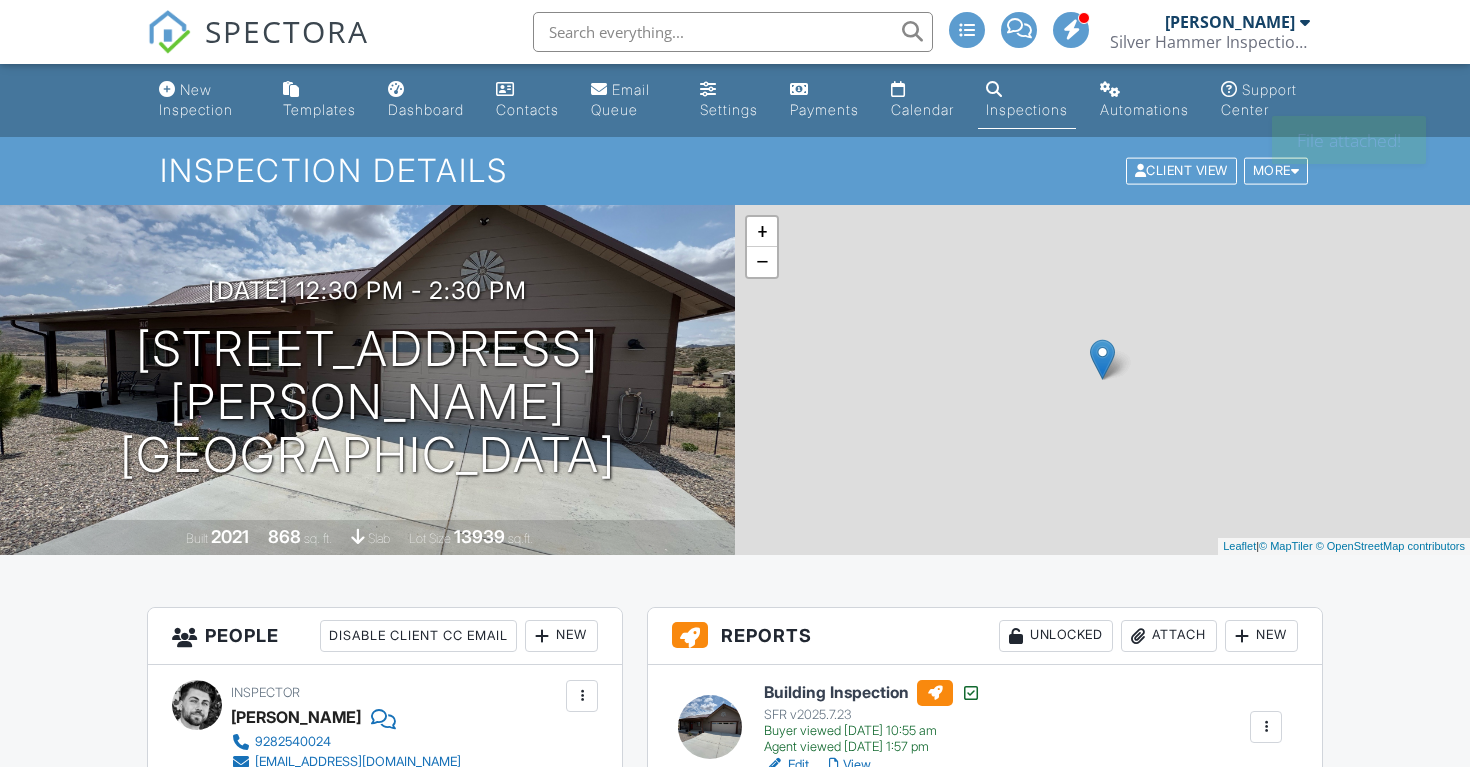 scroll, scrollTop: 0, scrollLeft: 0, axis: both 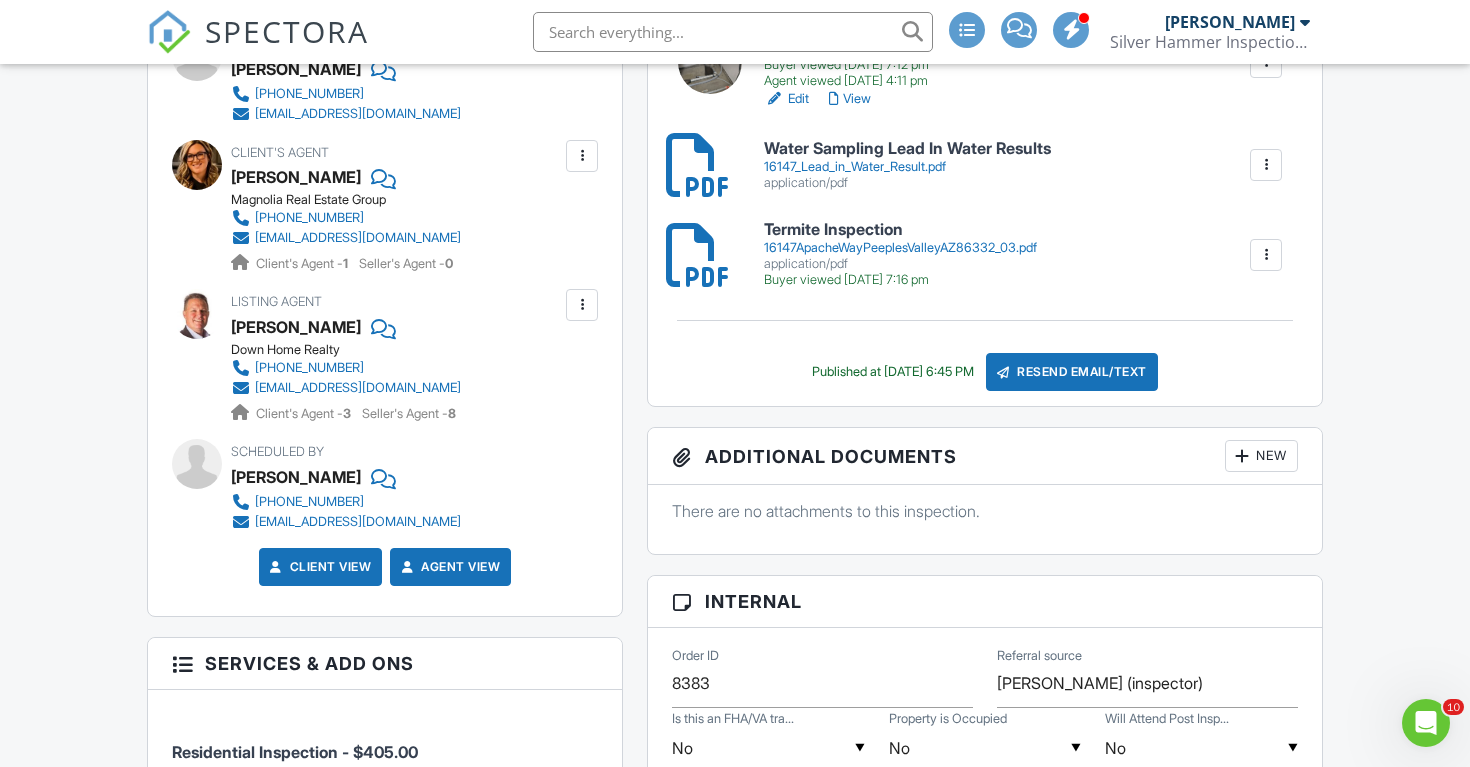 click on "Resend Email/Text" at bounding box center (1072, 372) 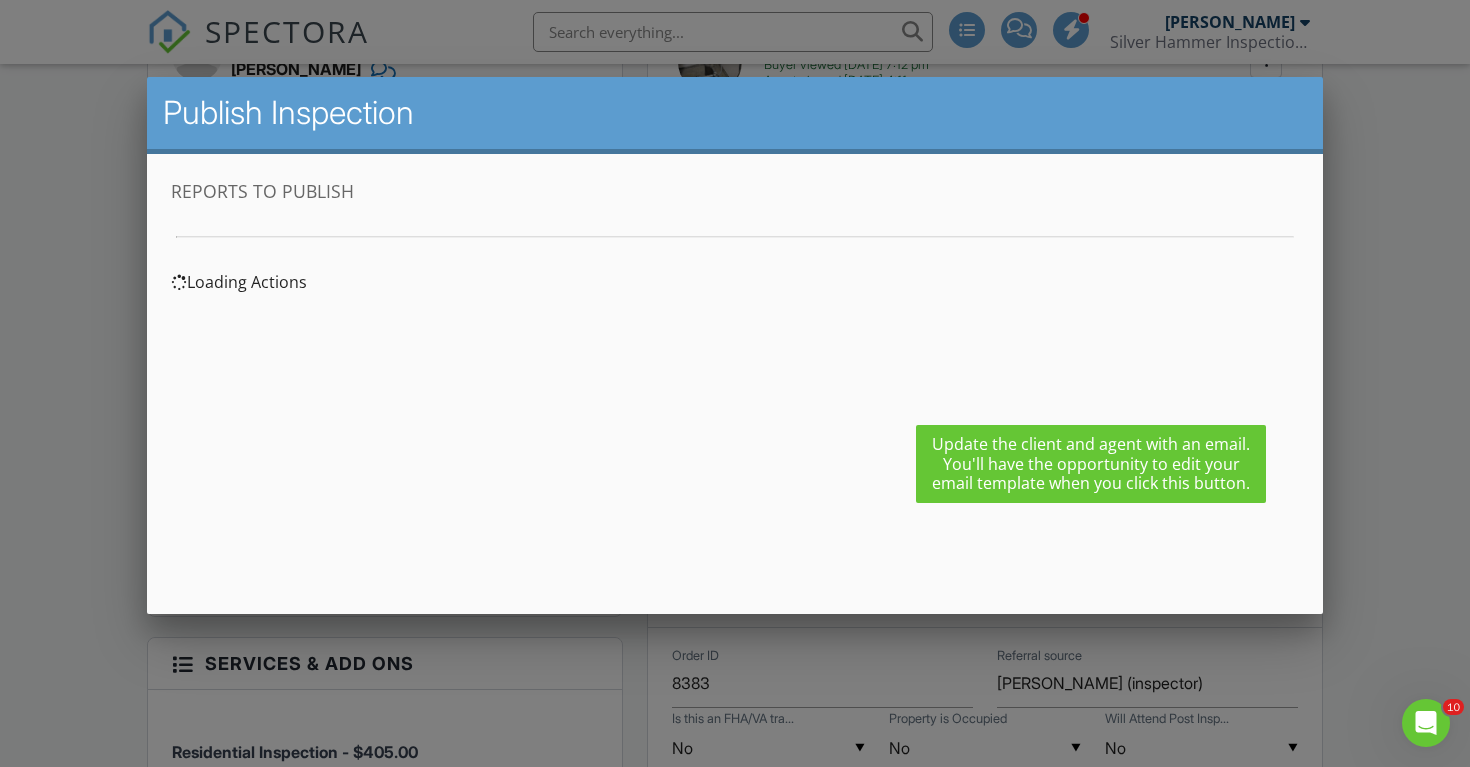 scroll, scrollTop: 0, scrollLeft: 0, axis: both 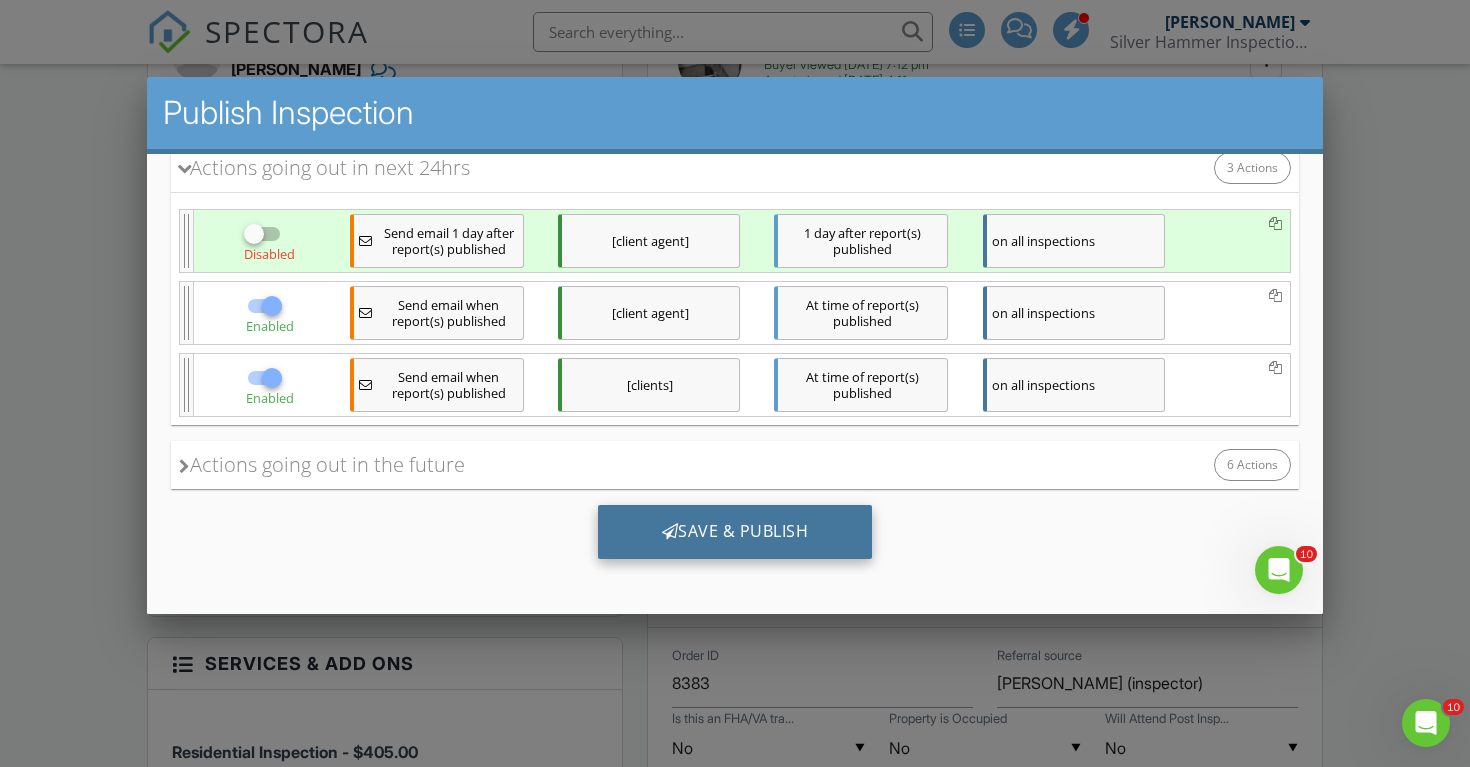 click on "Save & Publish" at bounding box center (735, 531) 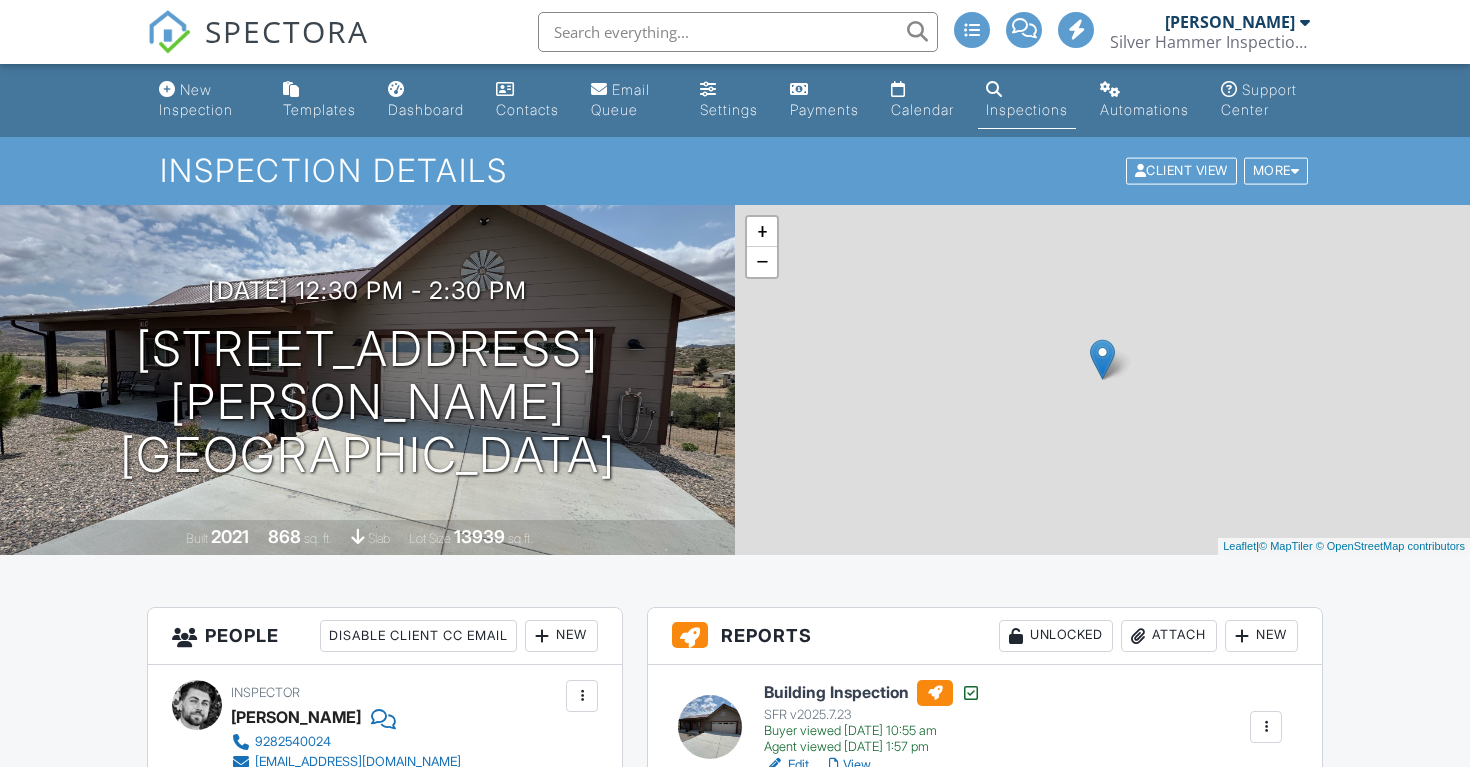 scroll, scrollTop: 0, scrollLeft: 0, axis: both 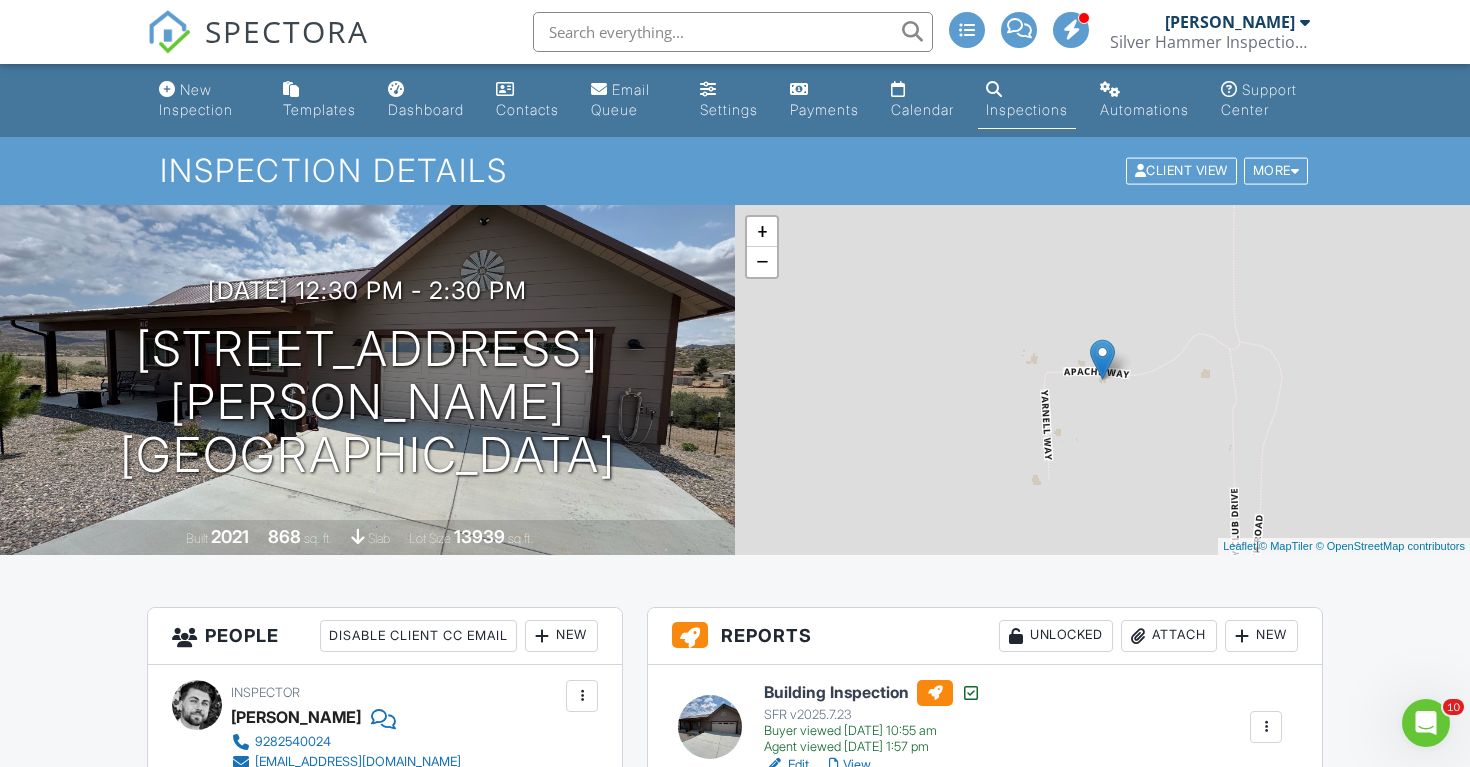 click at bounding box center [733, 32] 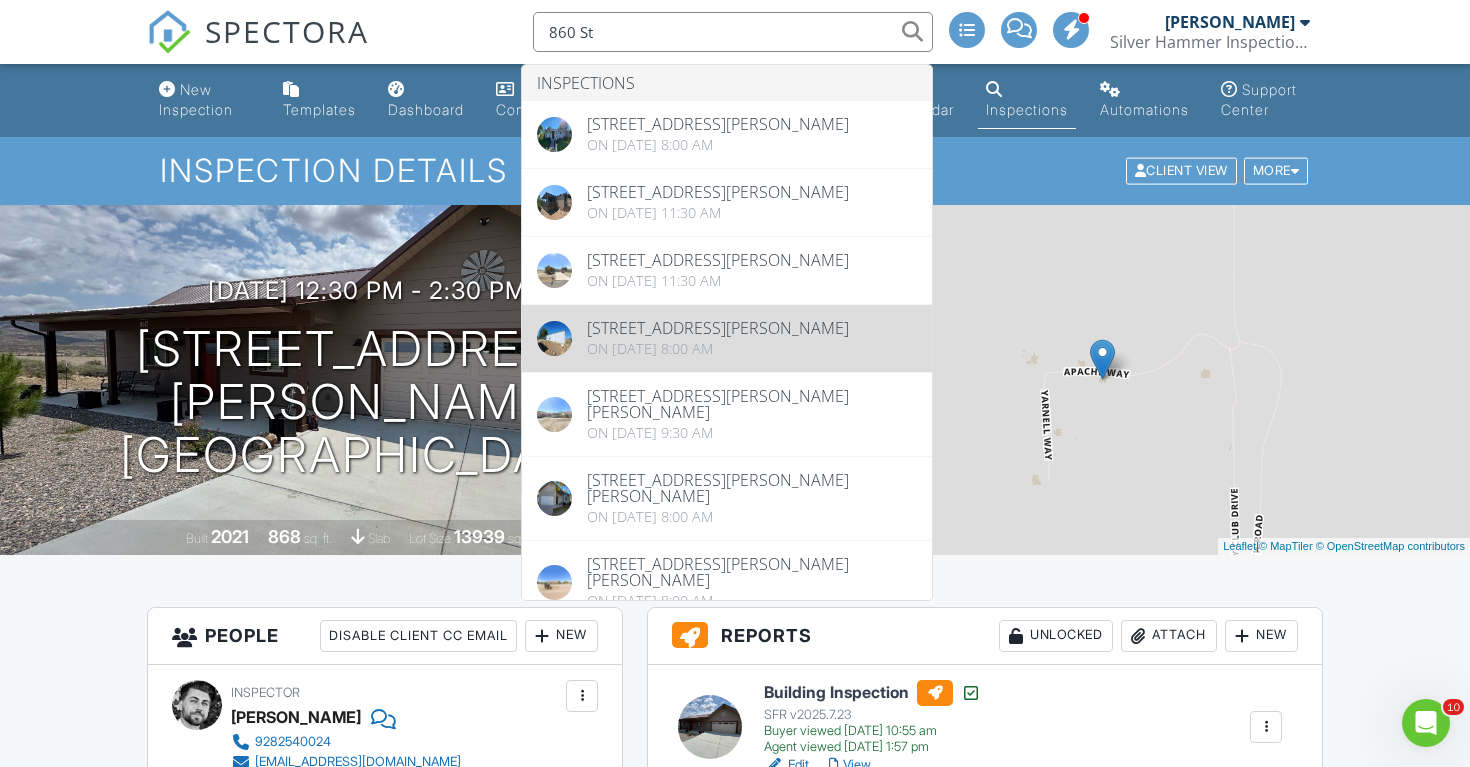 type on "860 St" 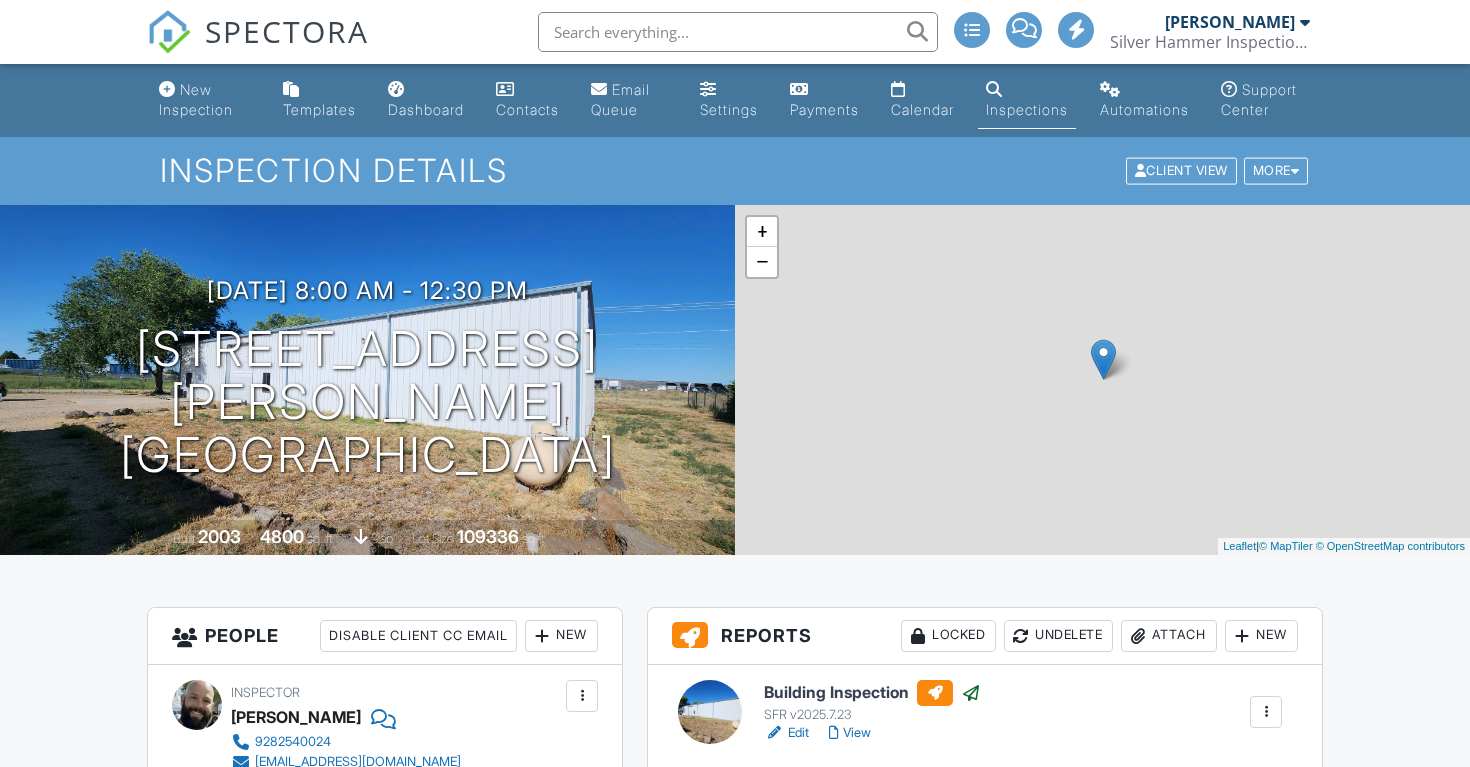 scroll, scrollTop: 0, scrollLeft: 0, axis: both 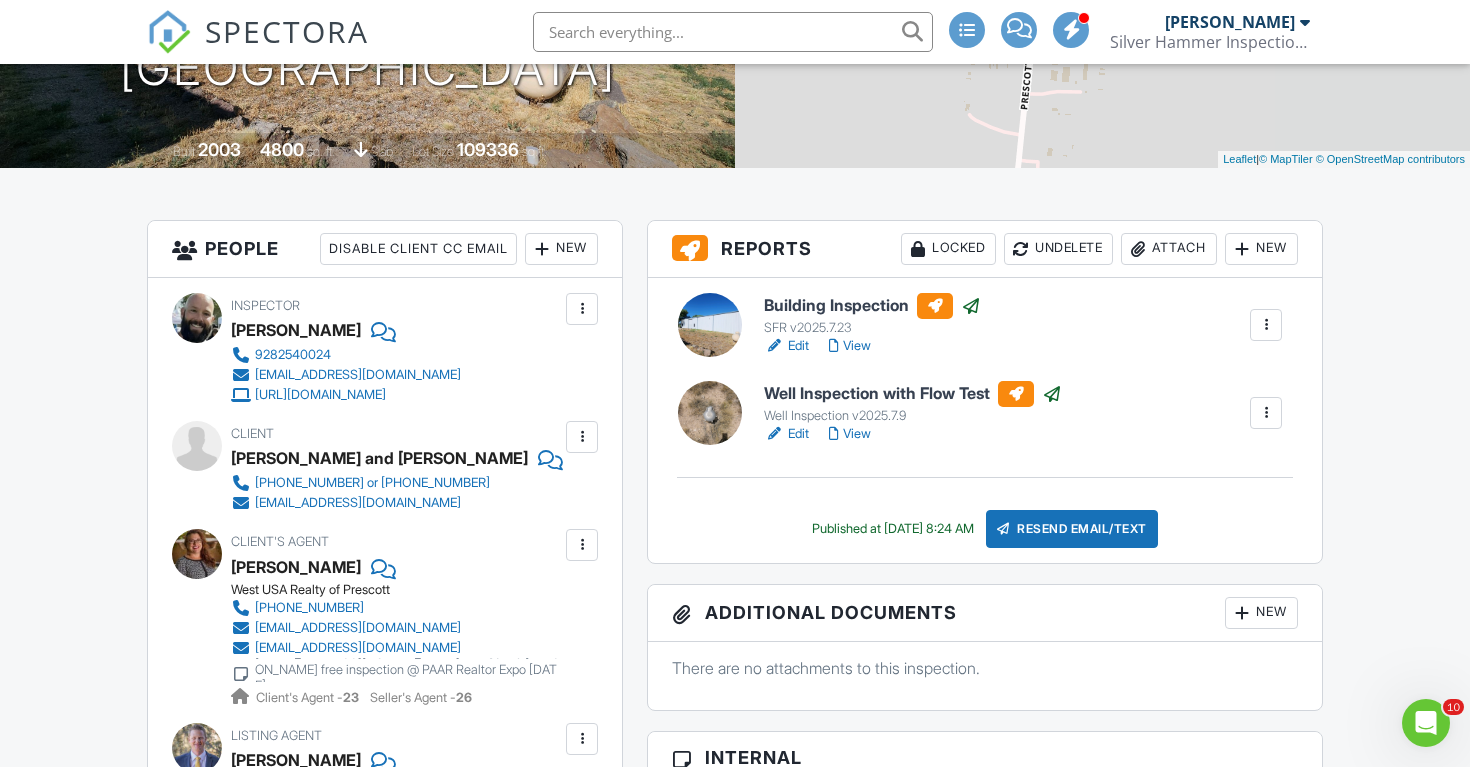 click on "Attach" at bounding box center [1169, 249] 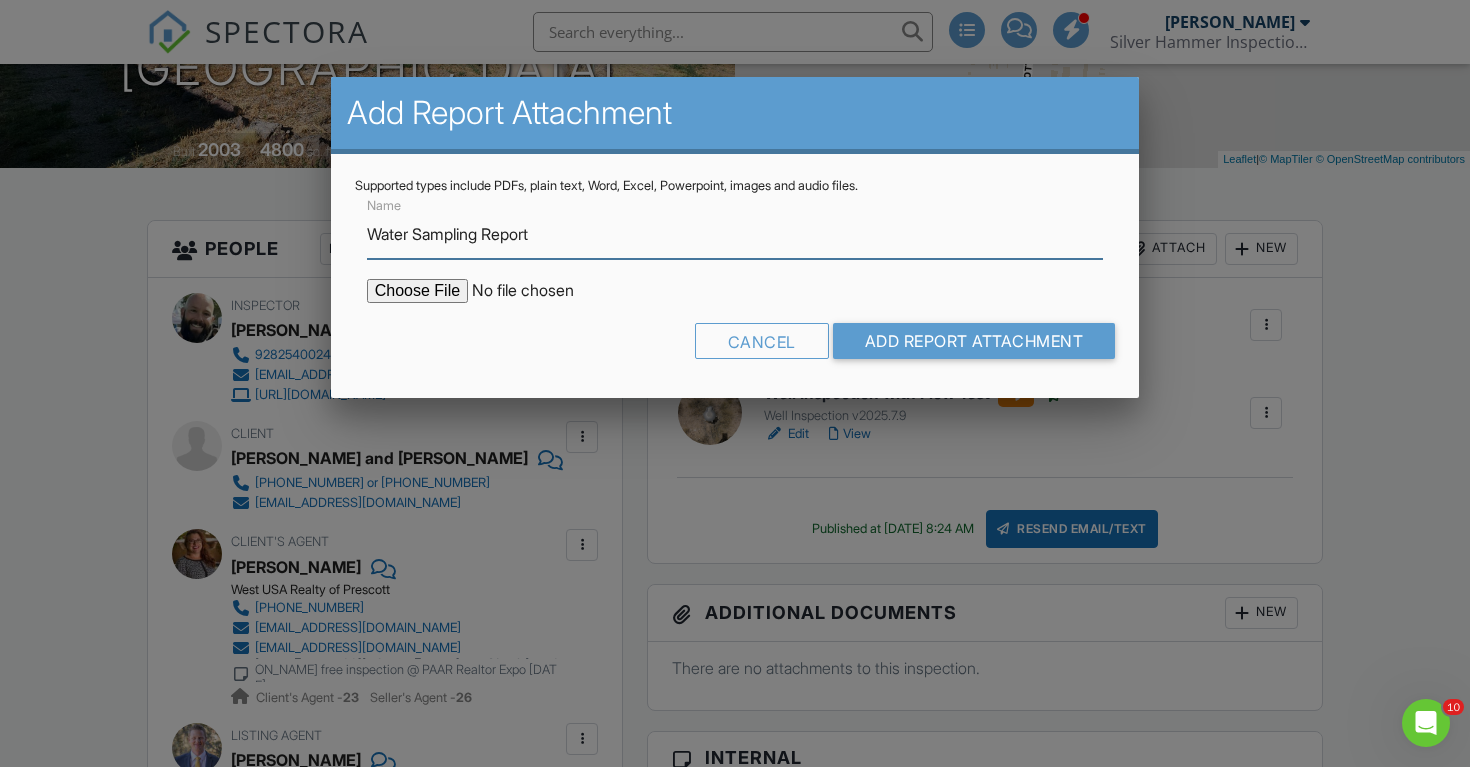 type on "Water Sampling Report" 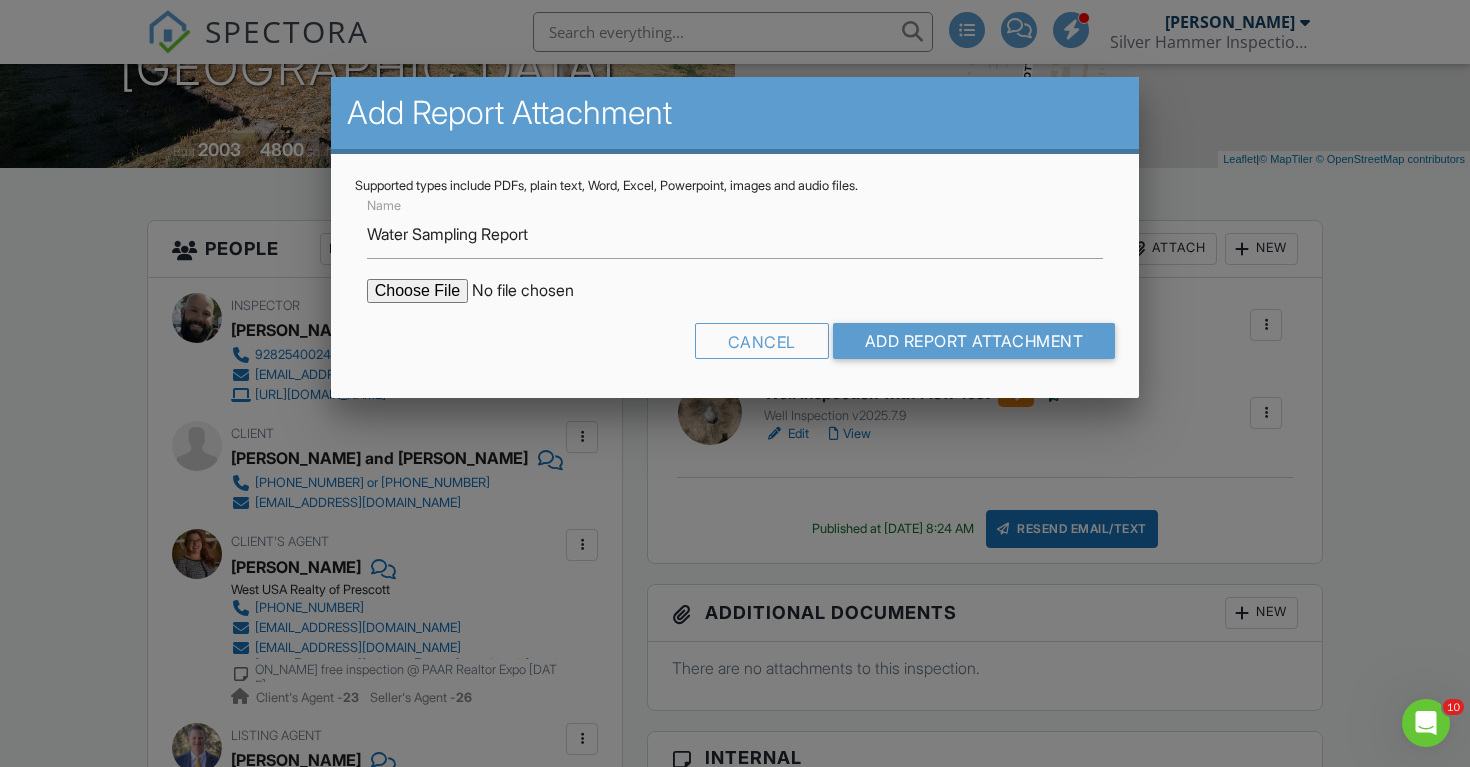 click at bounding box center [537, 291] 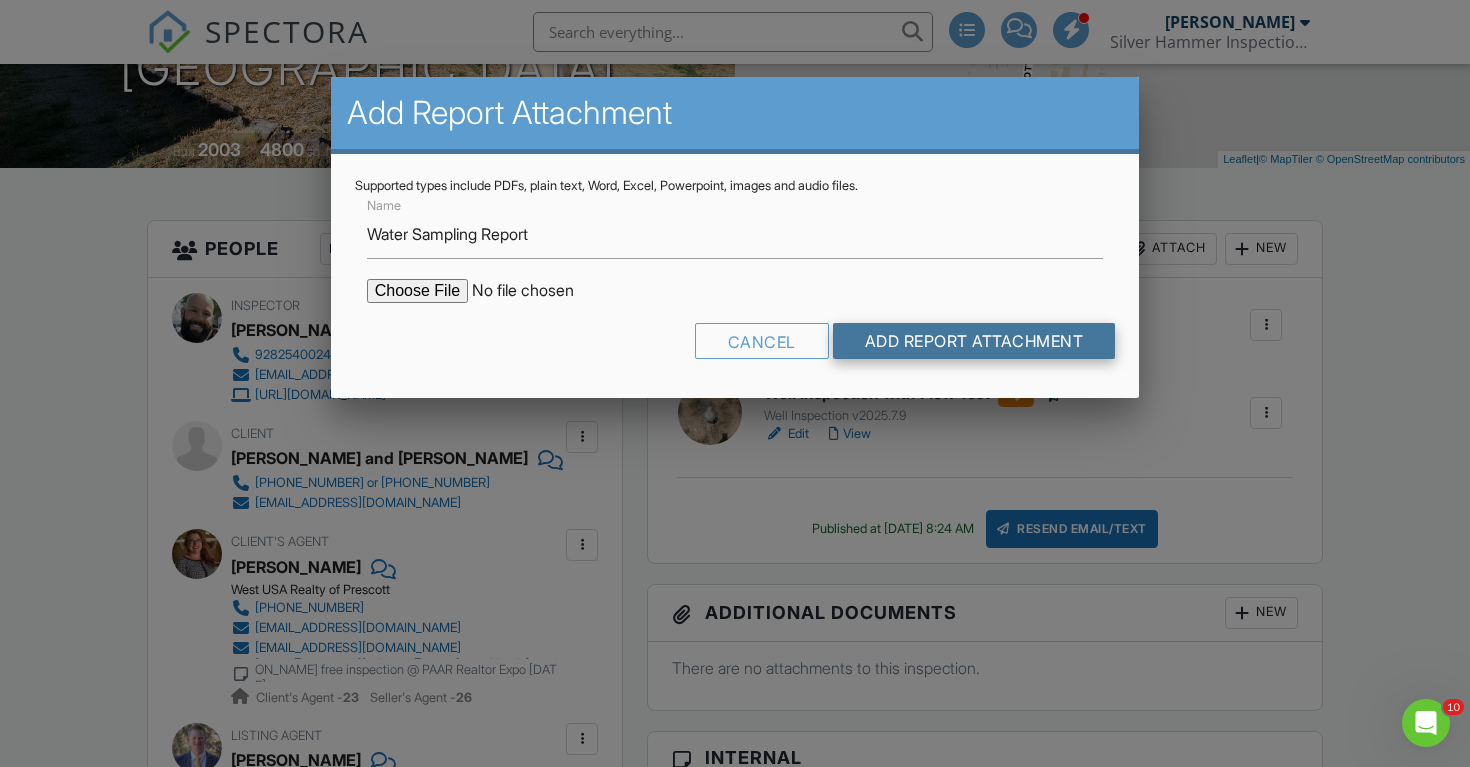 click on "Add Report Attachment" at bounding box center [974, 341] 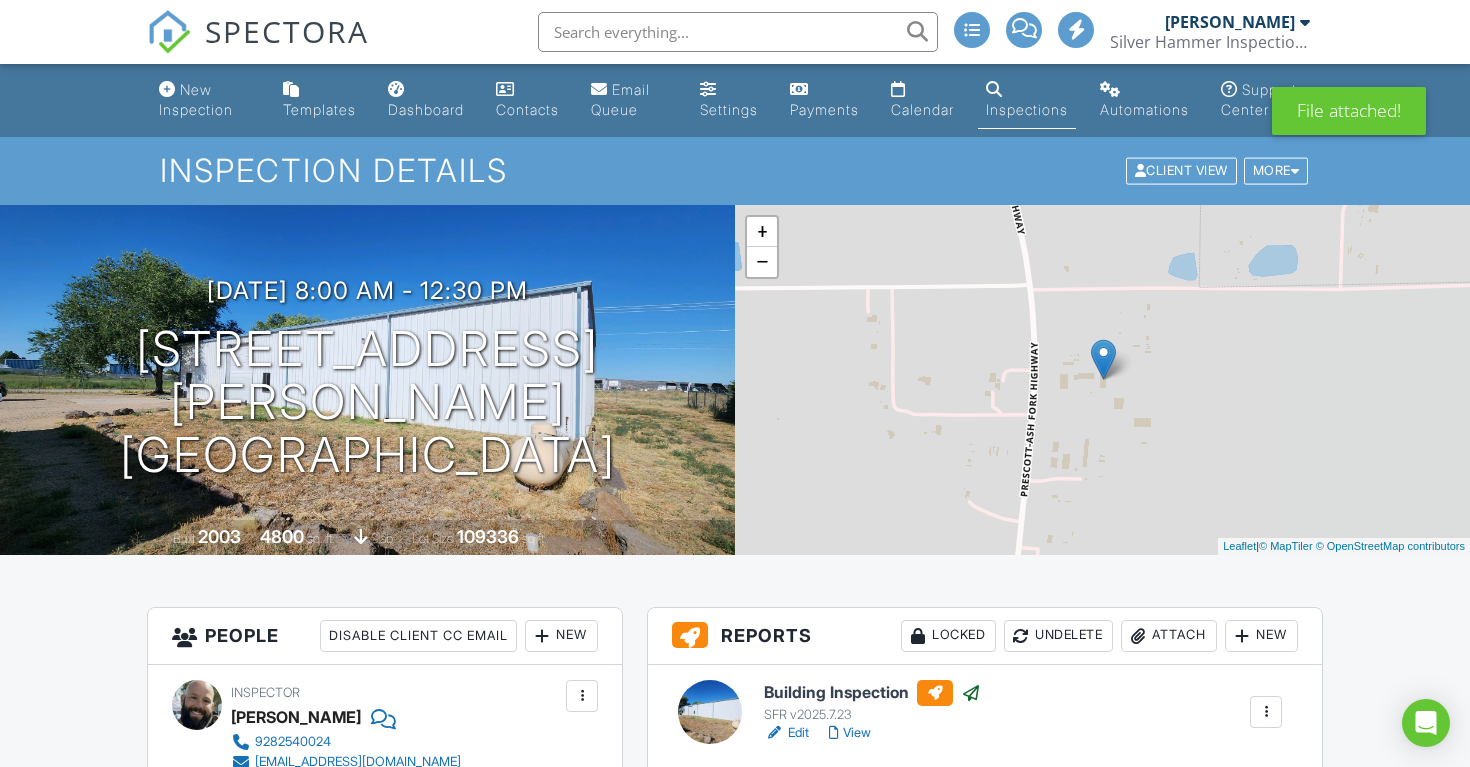 scroll, scrollTop: 0, scrollLeft: 0, axis: both 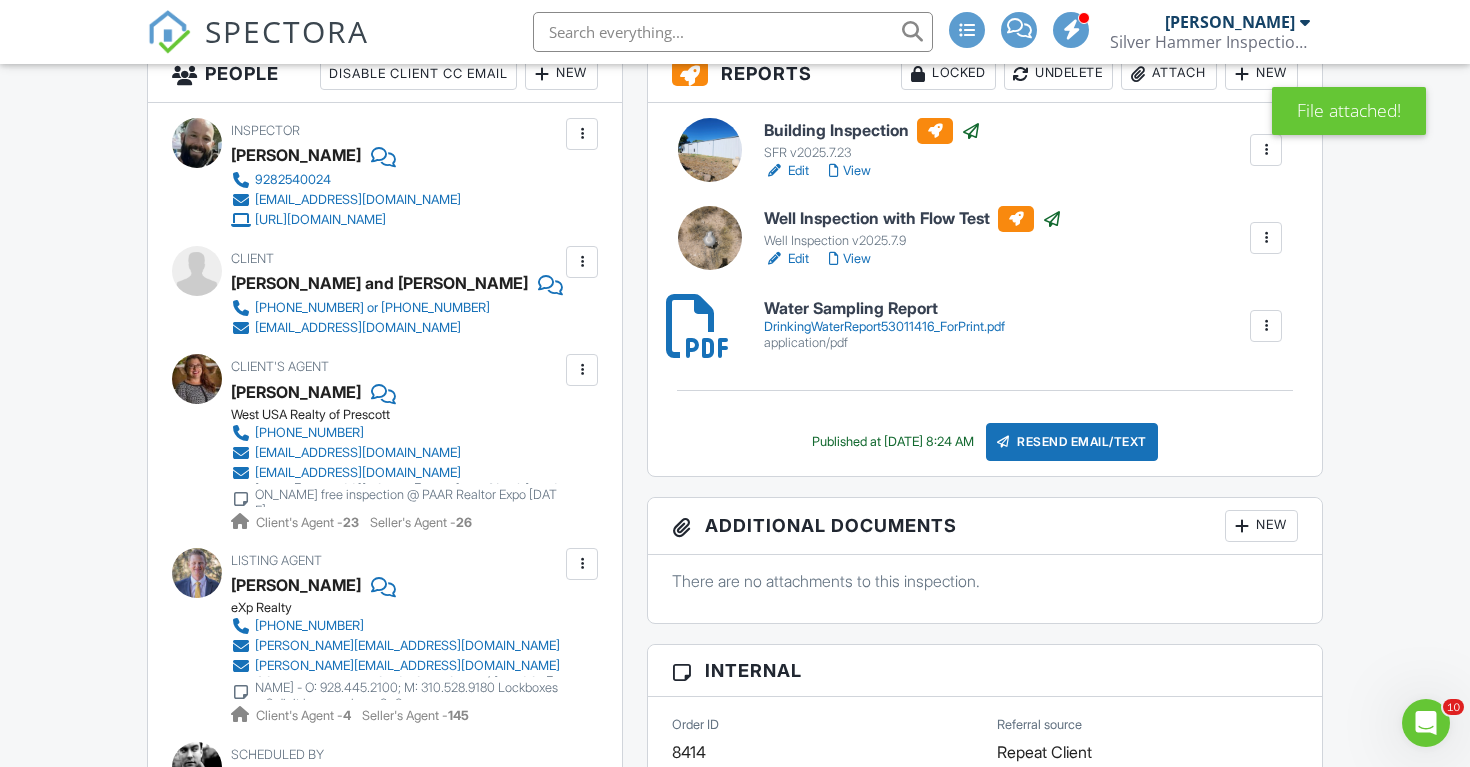 click on "Resend Email/Text" at bounding box center [1072, 442] 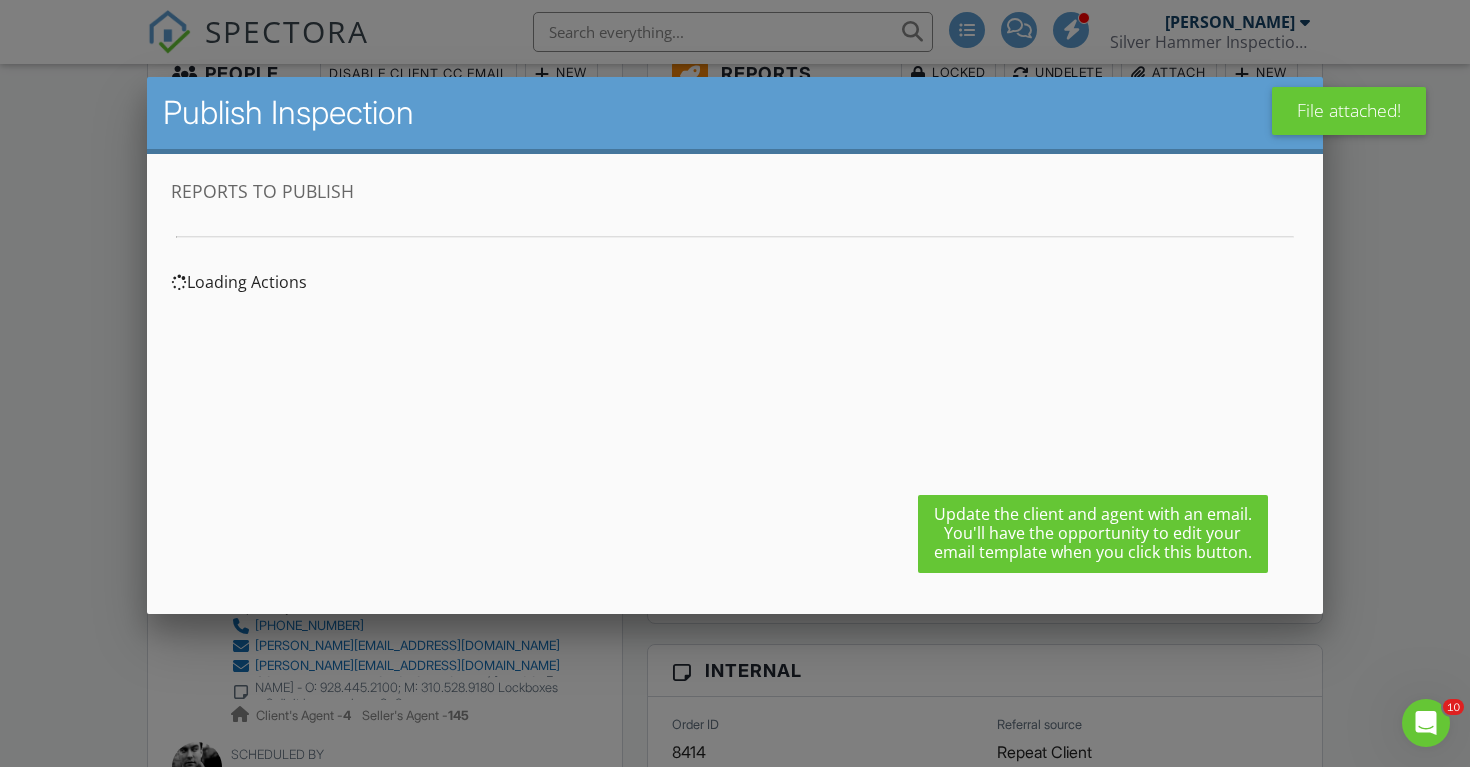 scroll, scrollTop: 0, scrollLeft: 0, axis: both 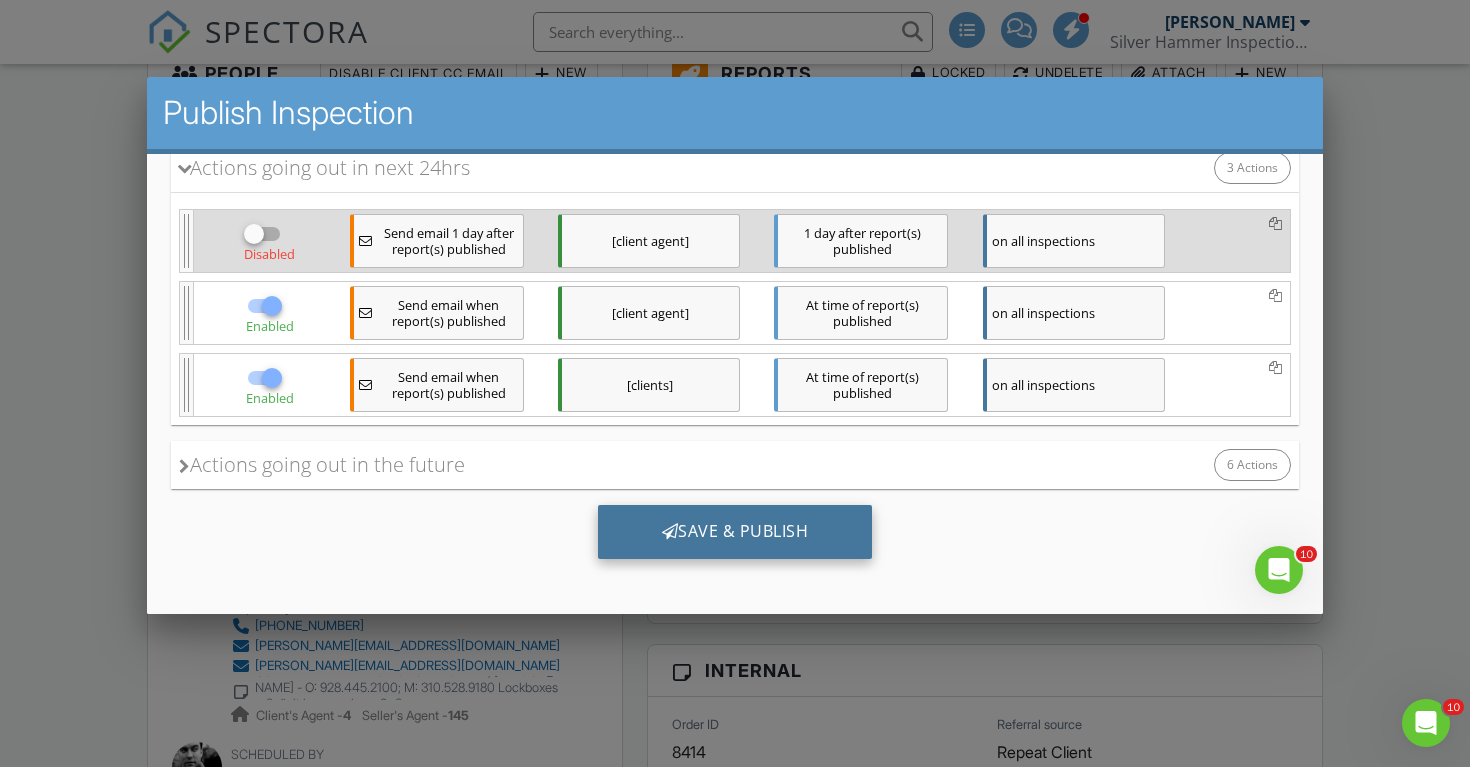 click on "Save & Publish" at bounding box center [735, 531] 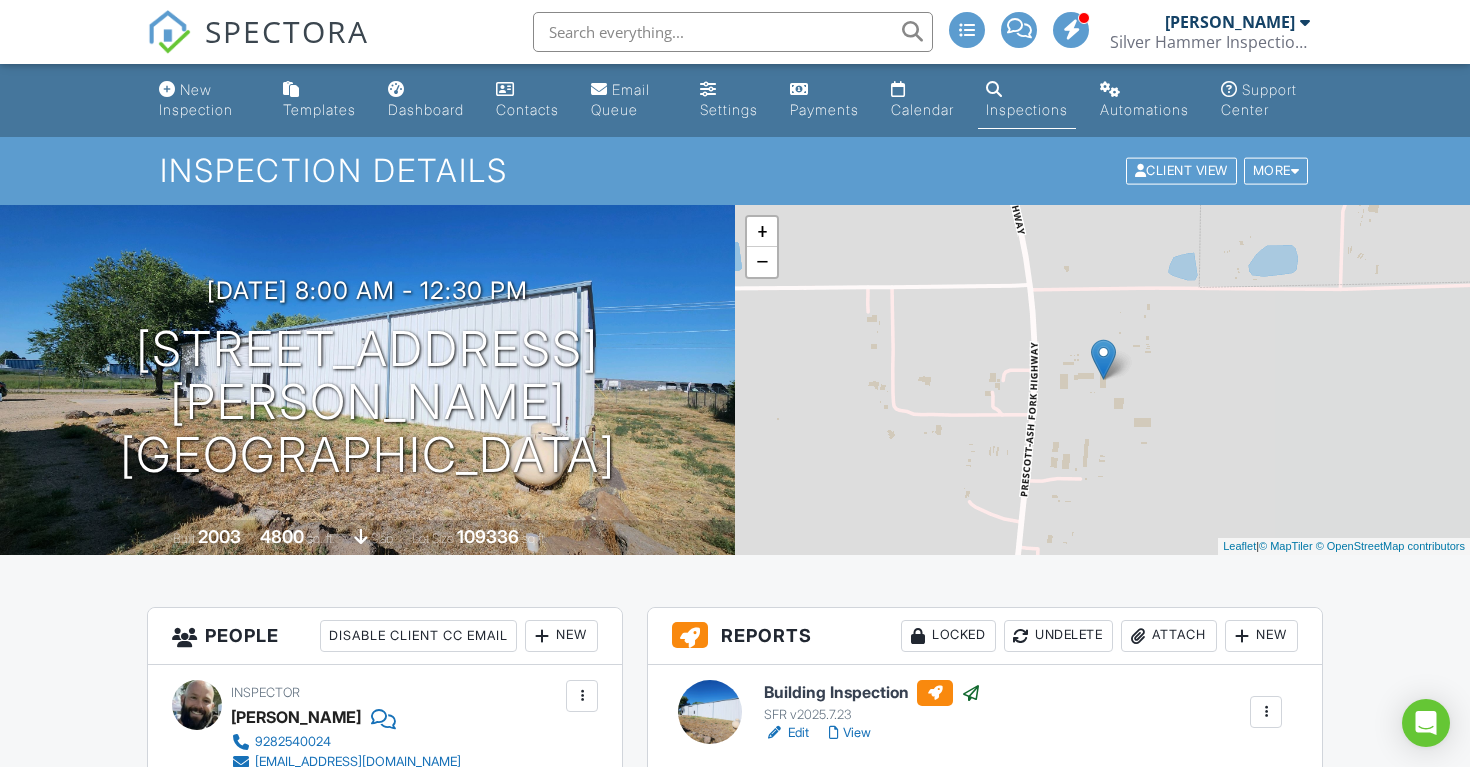 scroll, scrollTop: 0, scrollLeft: 0, axis: both 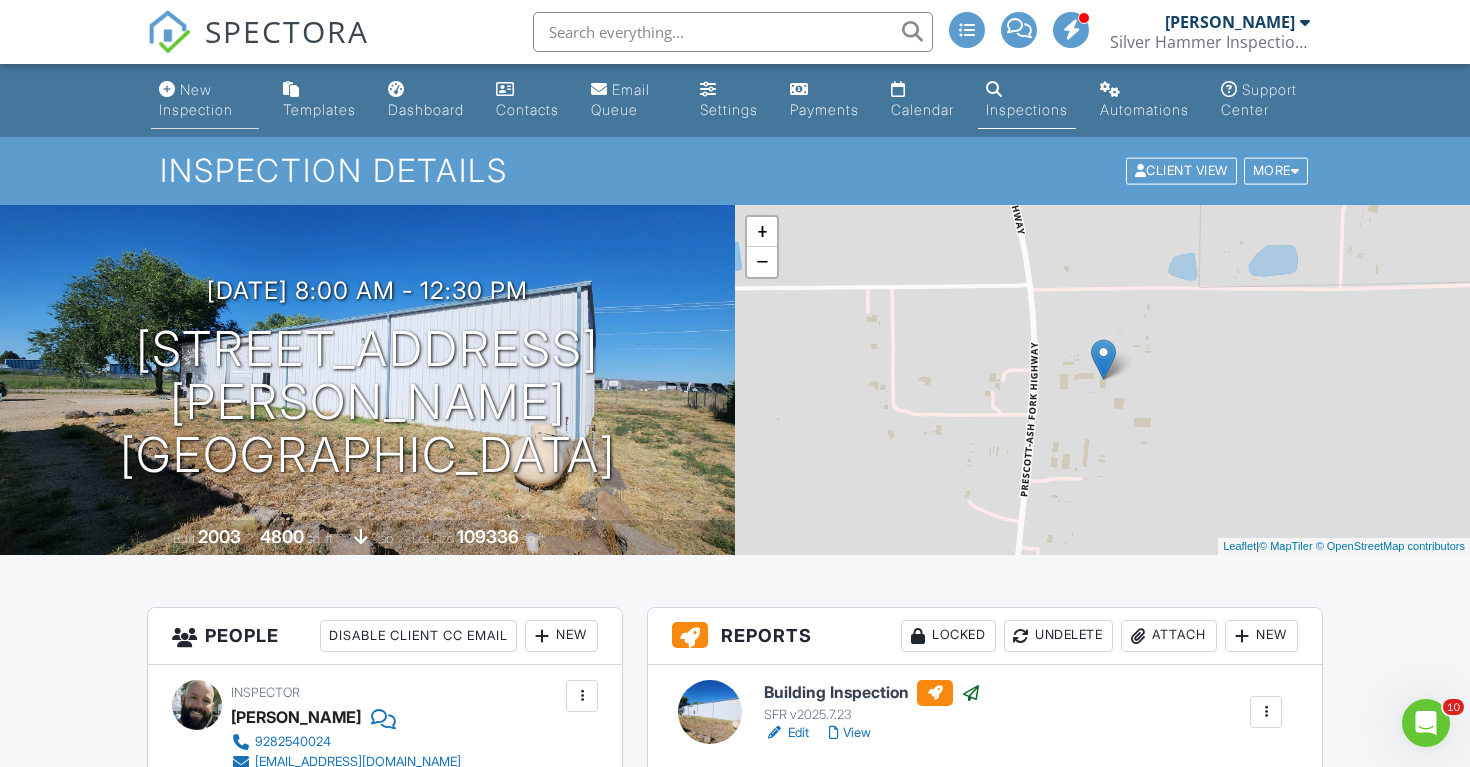 click on "New Inspection" at bounding box center [196, 99] 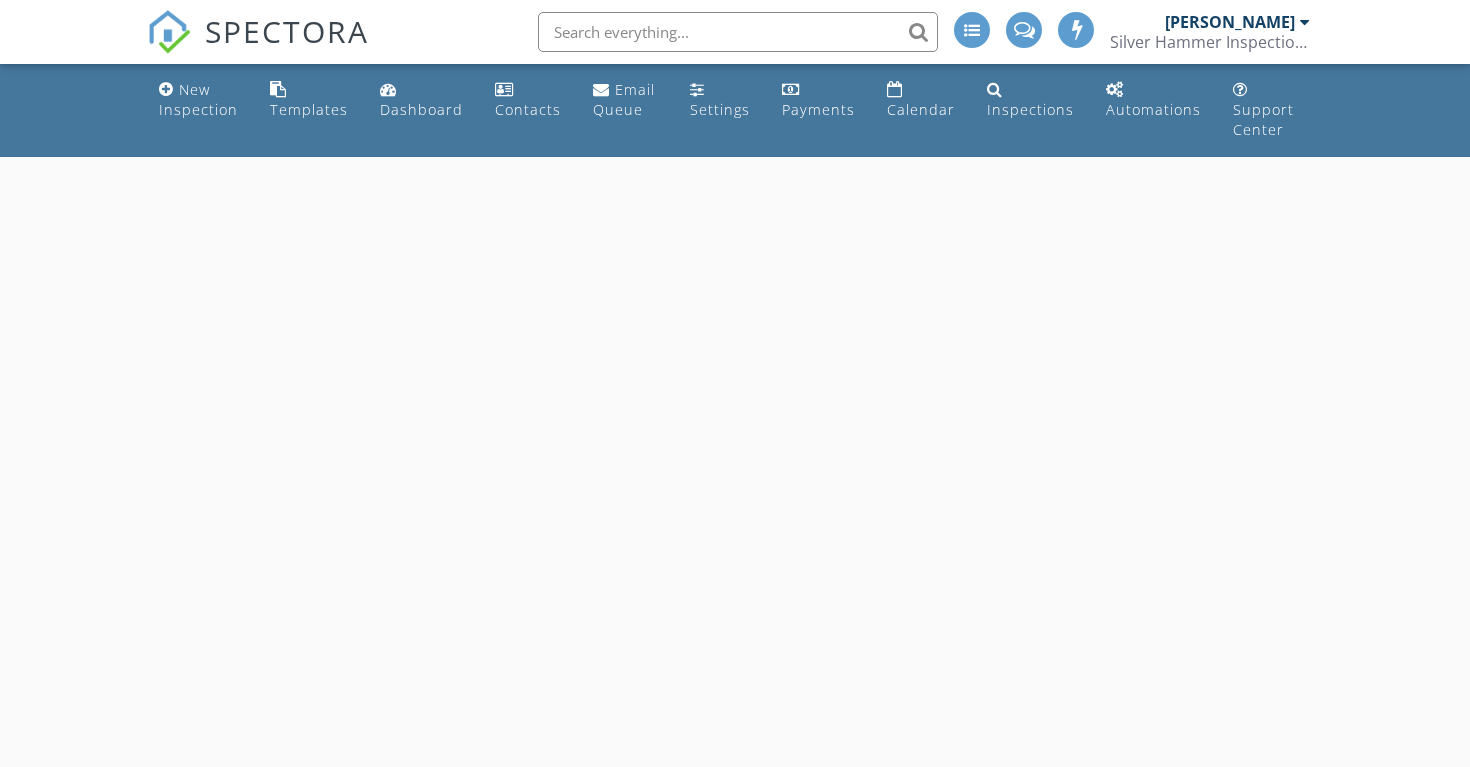 scroll, scrollTop: 0, scrollLeft: 0, axis: both 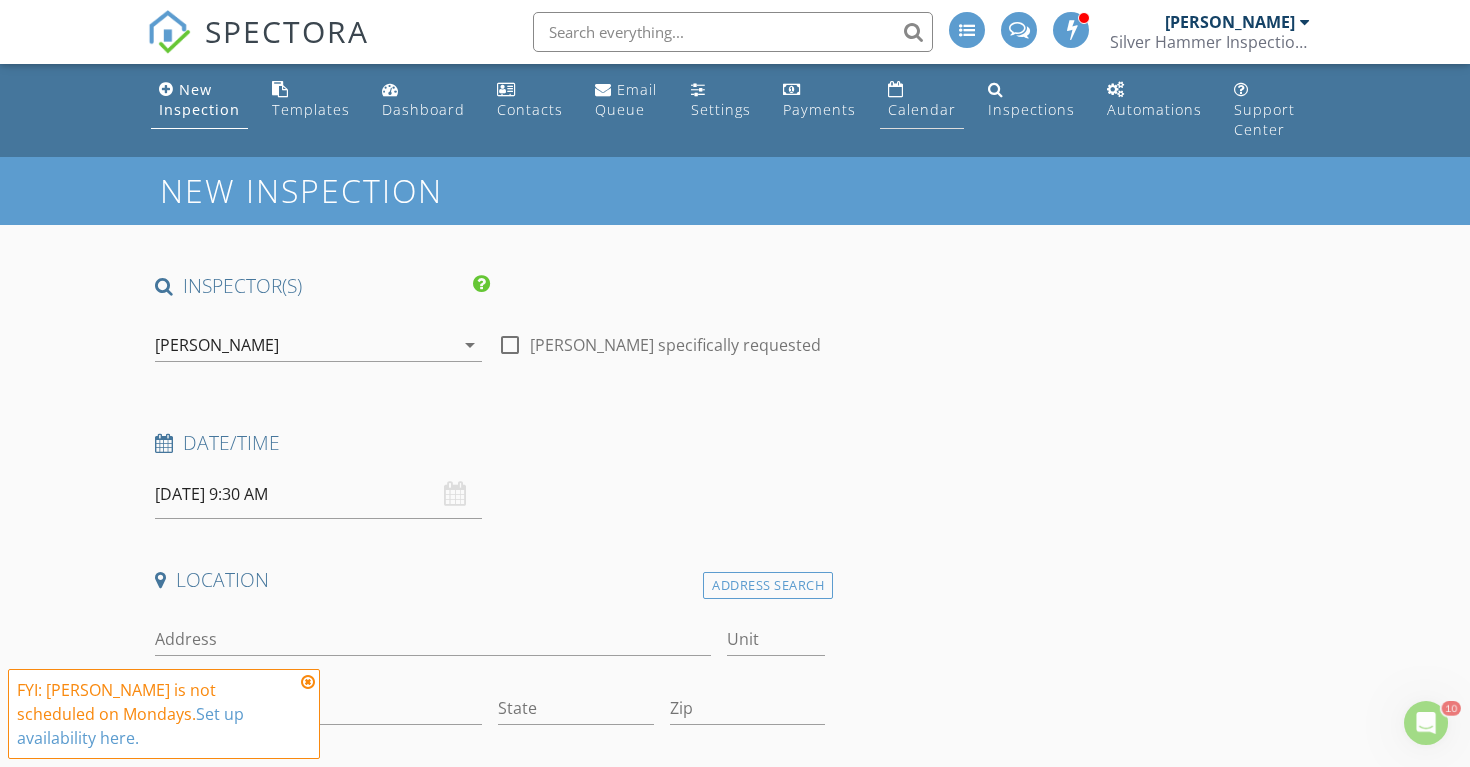 click at bounding box center (896, 89) 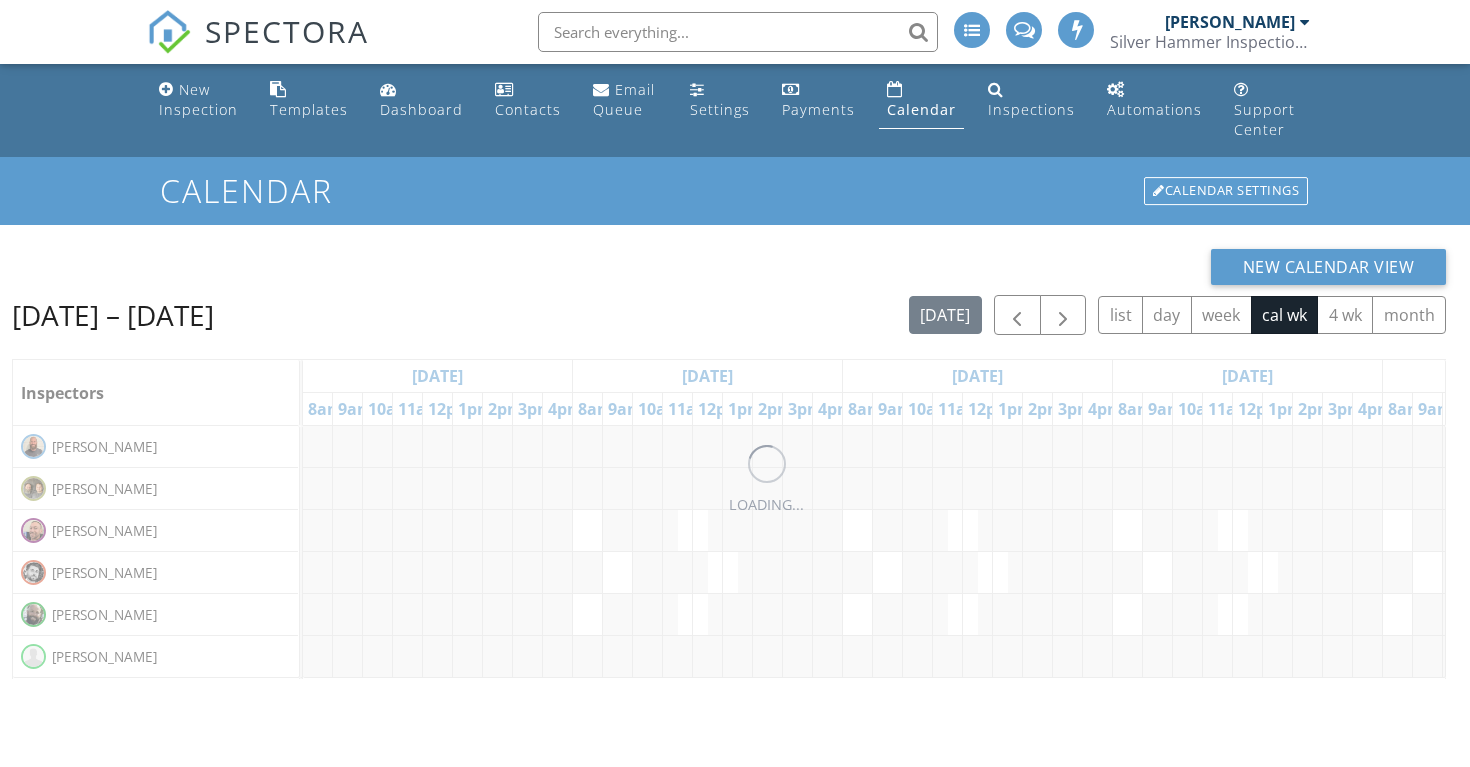 scroll, scrollTop: 0, scrollLeft: 0, axis: both 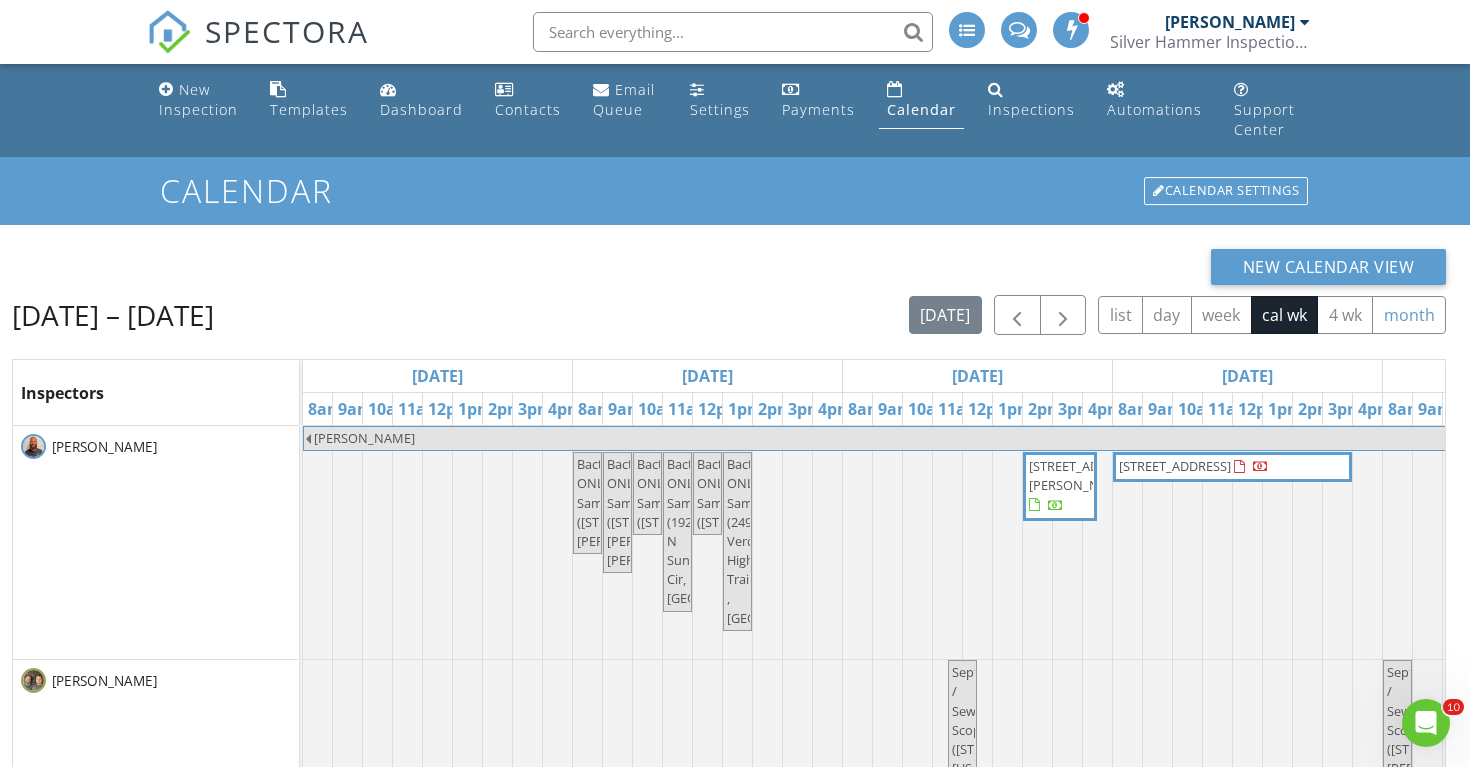 click on "month" at bounding box center [1409, 315] 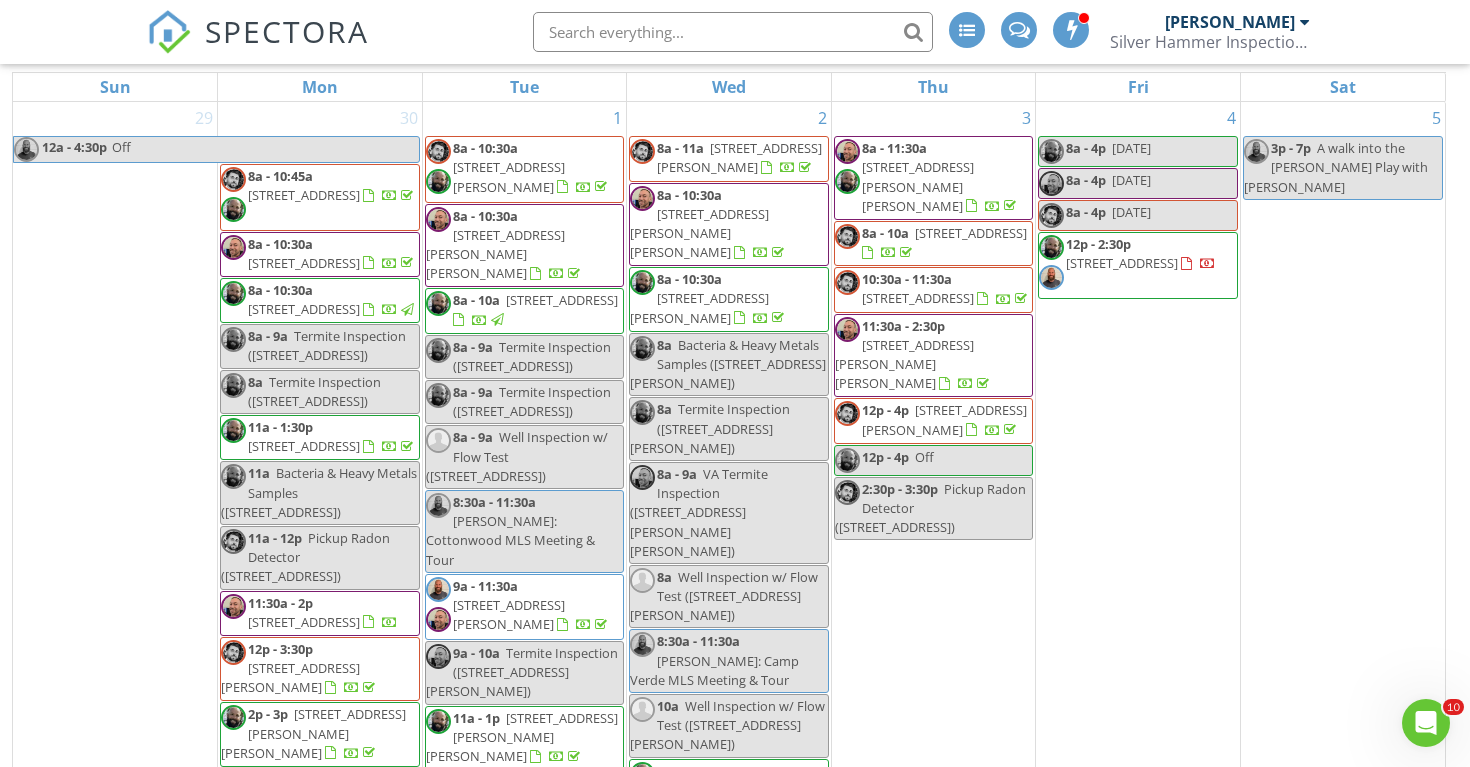 scroll, scrollTop: 286, scrollLeft: 0, axis: vertical 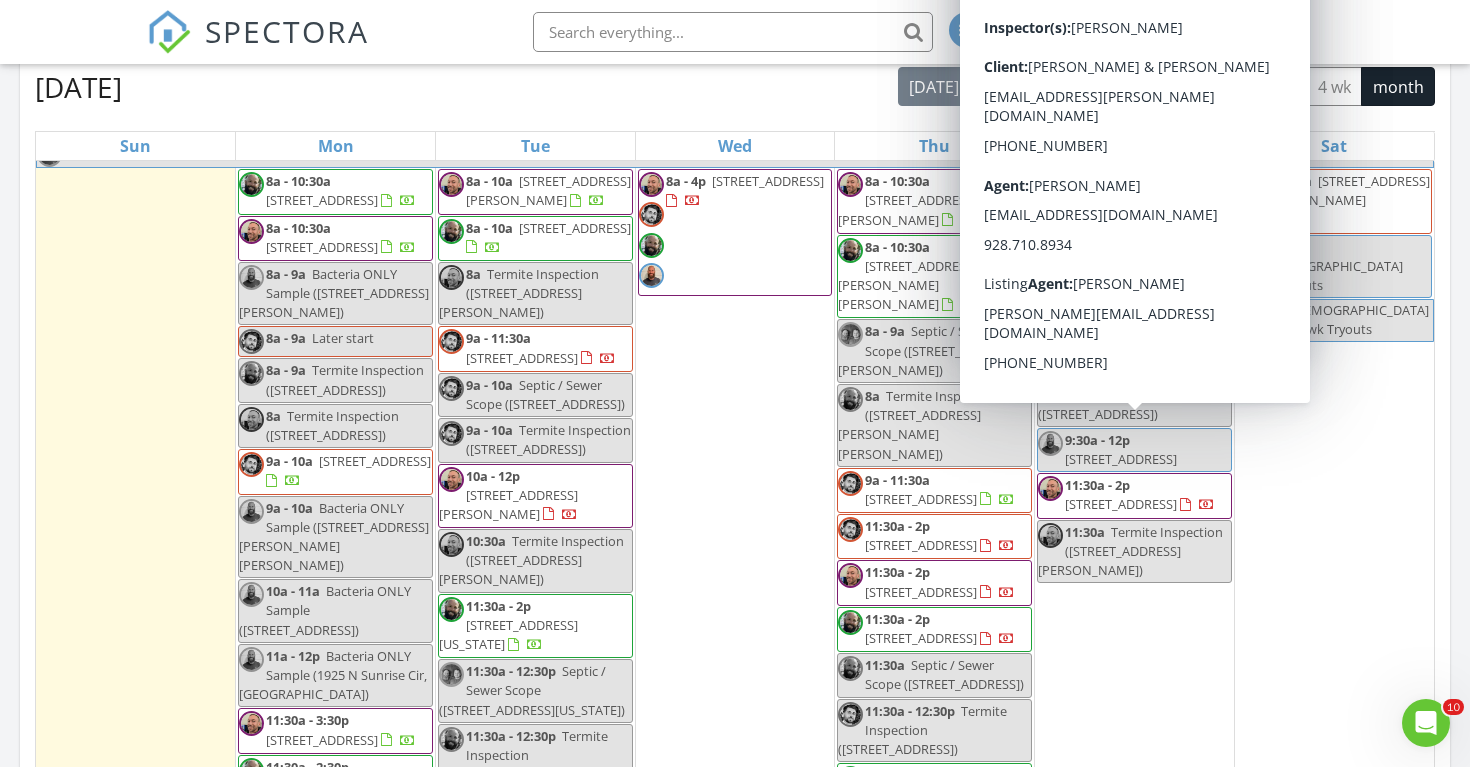 click on "1165 W Timber Ridge Rd , Prescott 86303" at bounding box center [1121, 504] 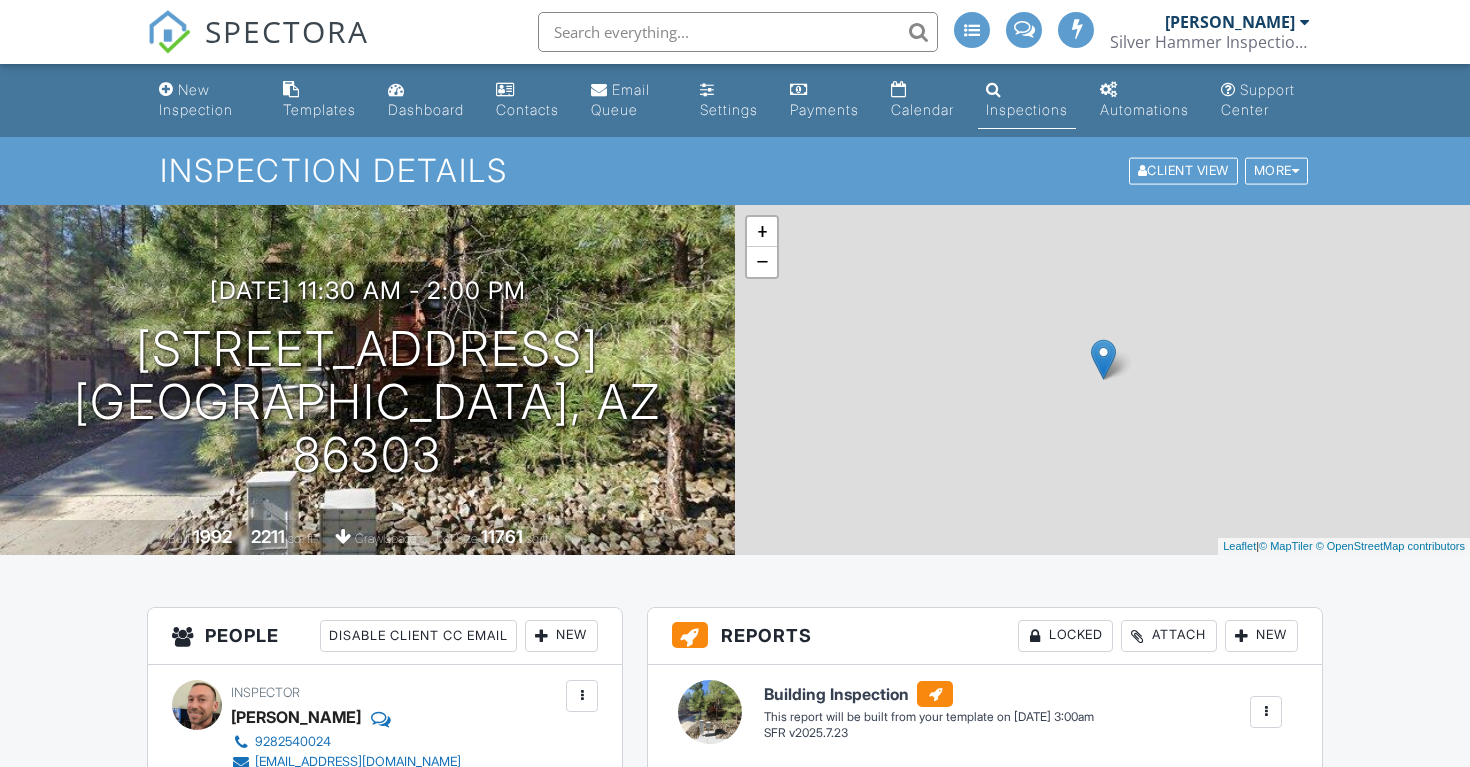 scroll, scrollTop: 0, scrollLeft: 0, axis: both 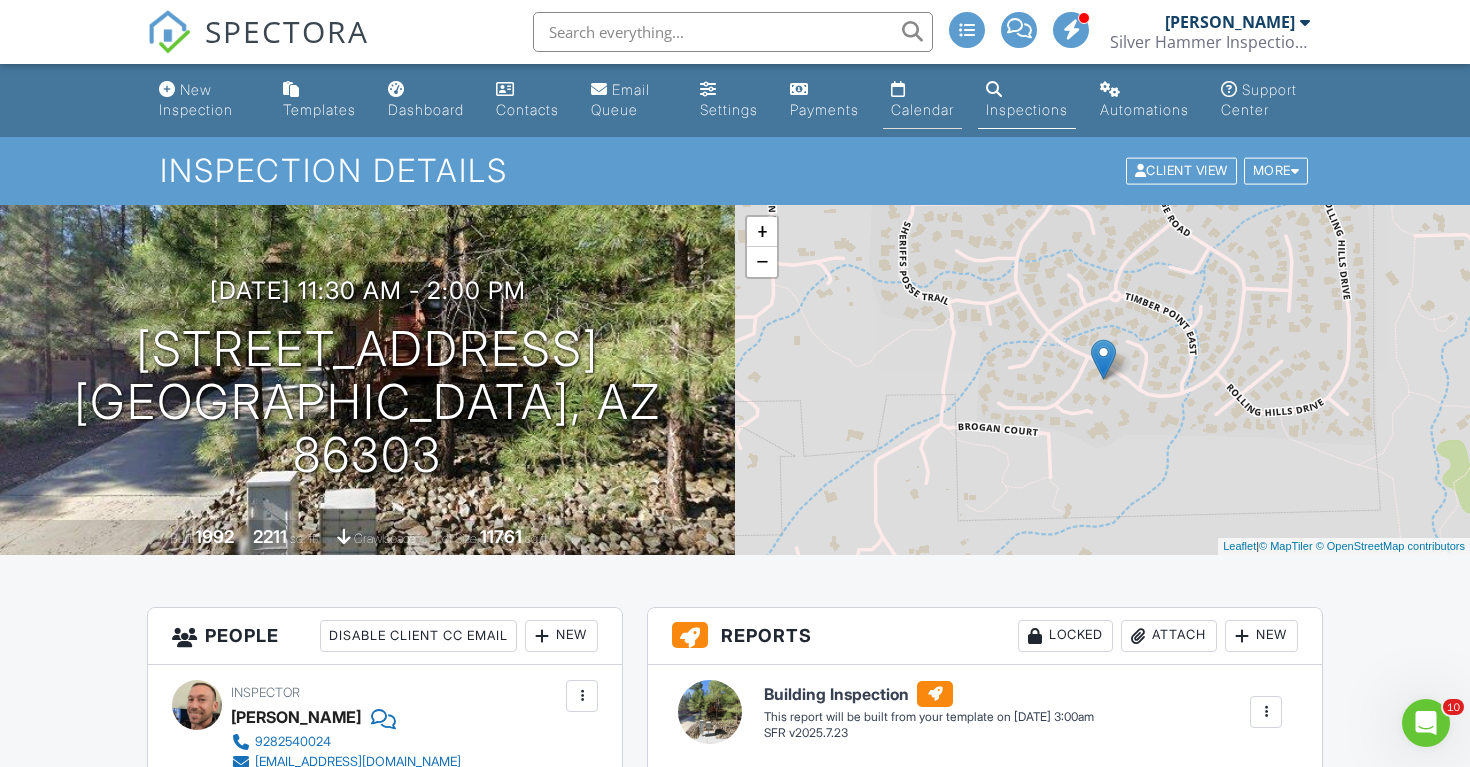 click on "Calendar" at bounding box center [922, 100] 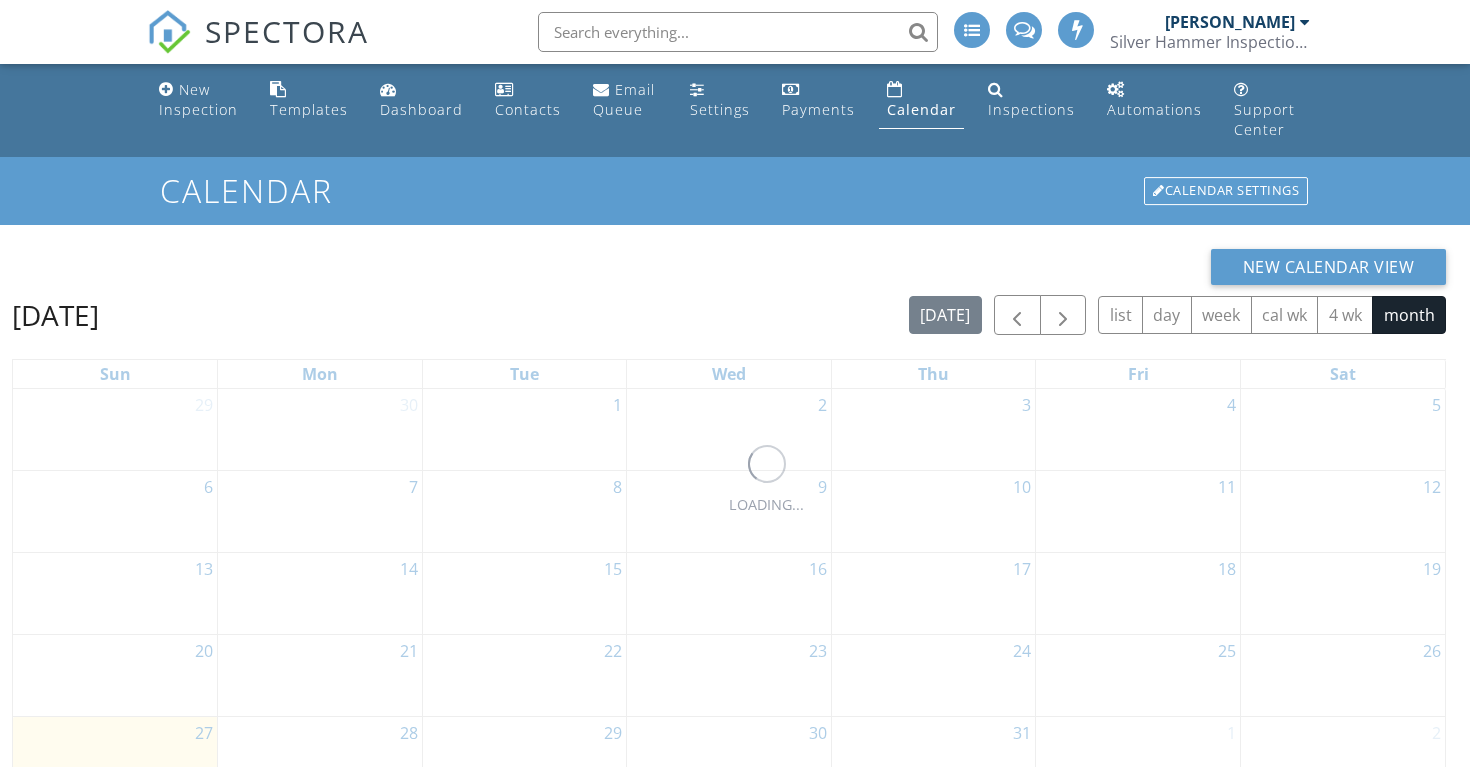 scroll, scrollTop: 0, scrollLeft: 0, axis: both 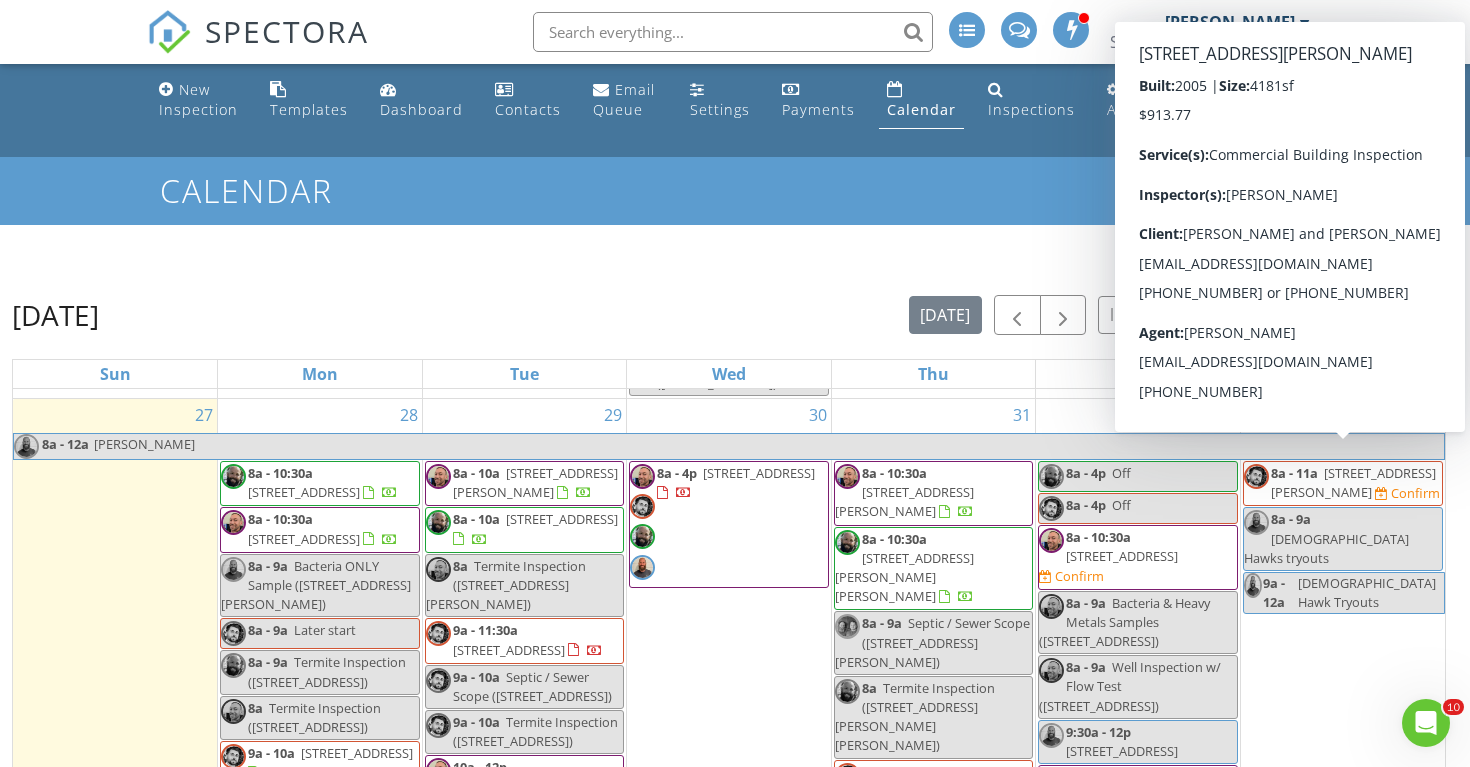 click on "3619 Crossings Dr, Prescott 86305" 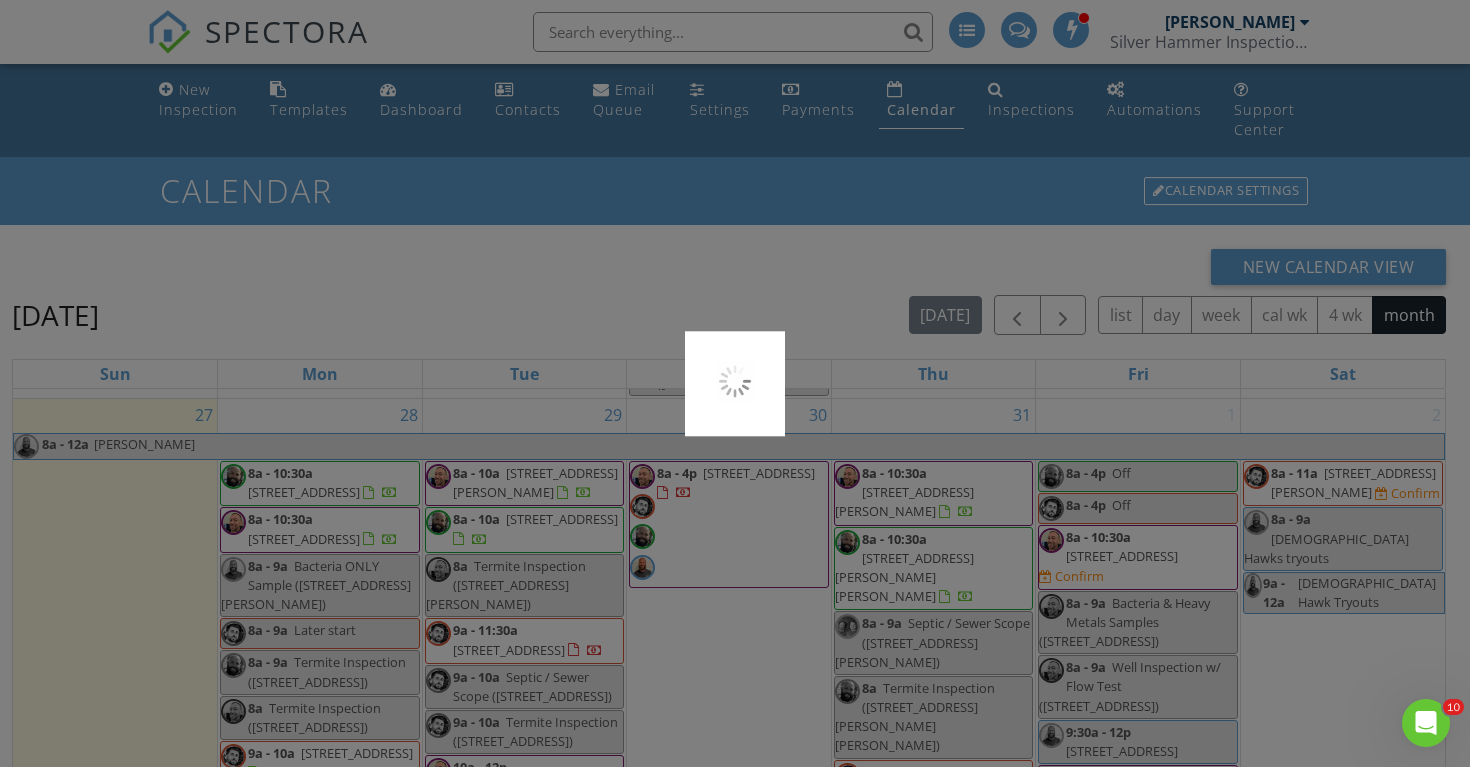 click 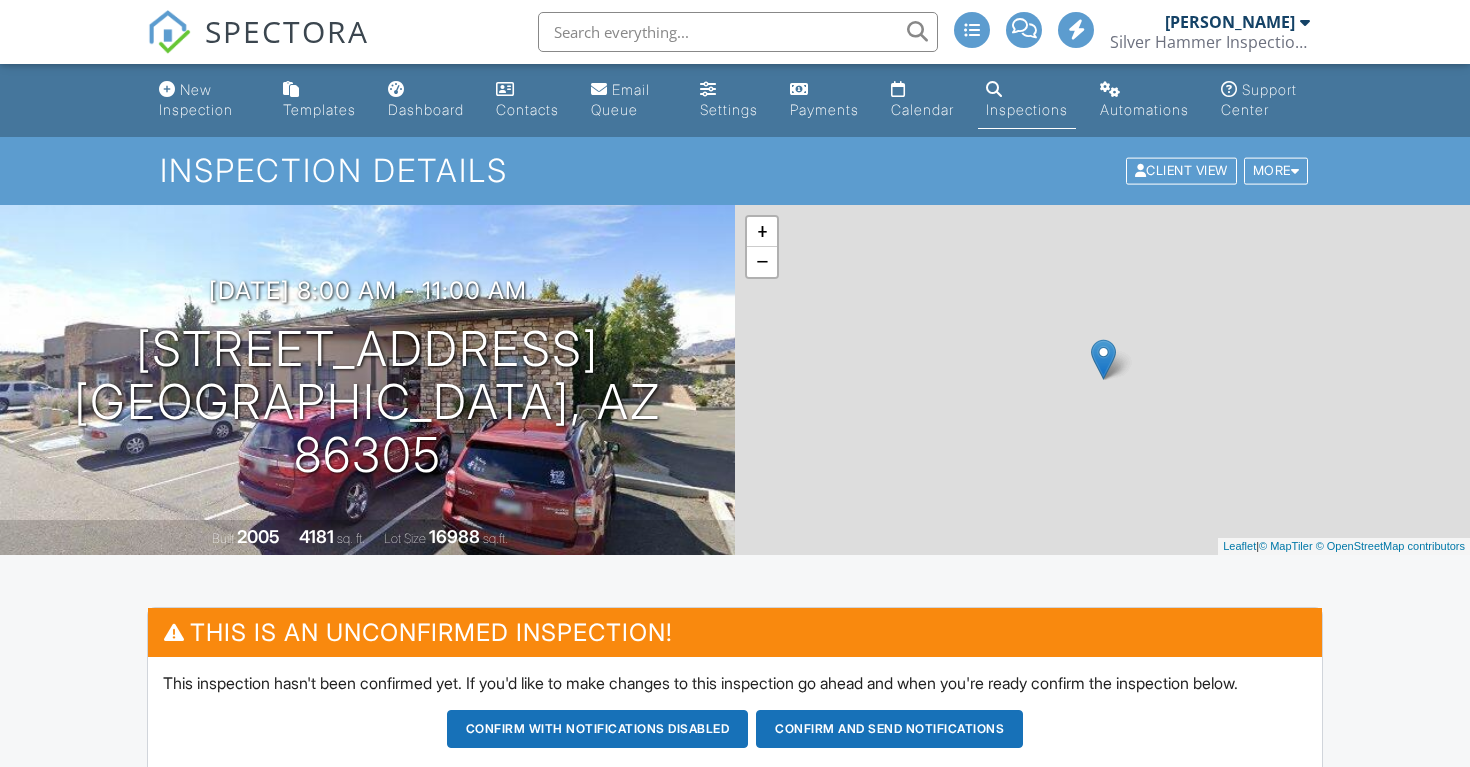 scroll, scrollTop: 0, scrollLeft: 0, axis: both 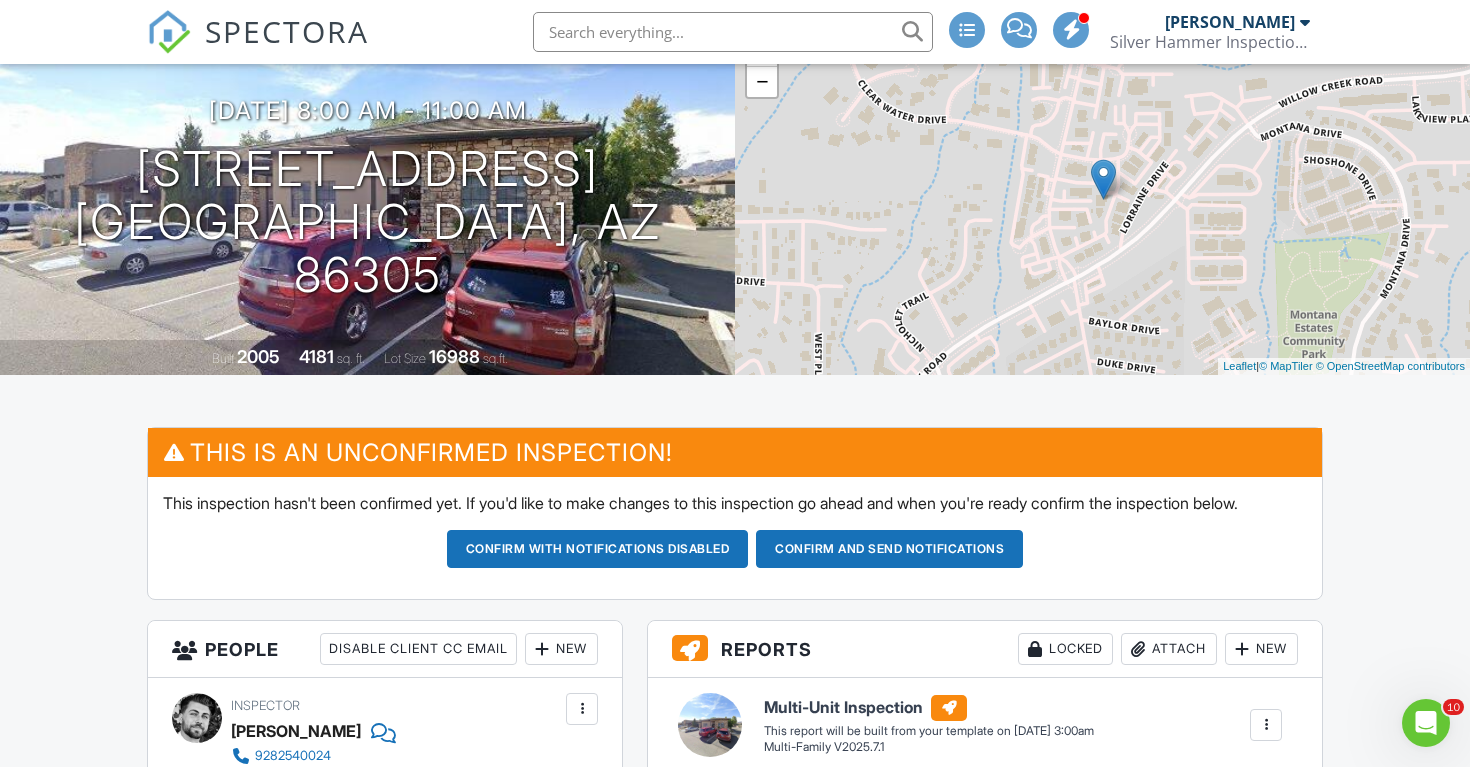click on "[PERSON_NAME]" at bounding box center (1230, 22) 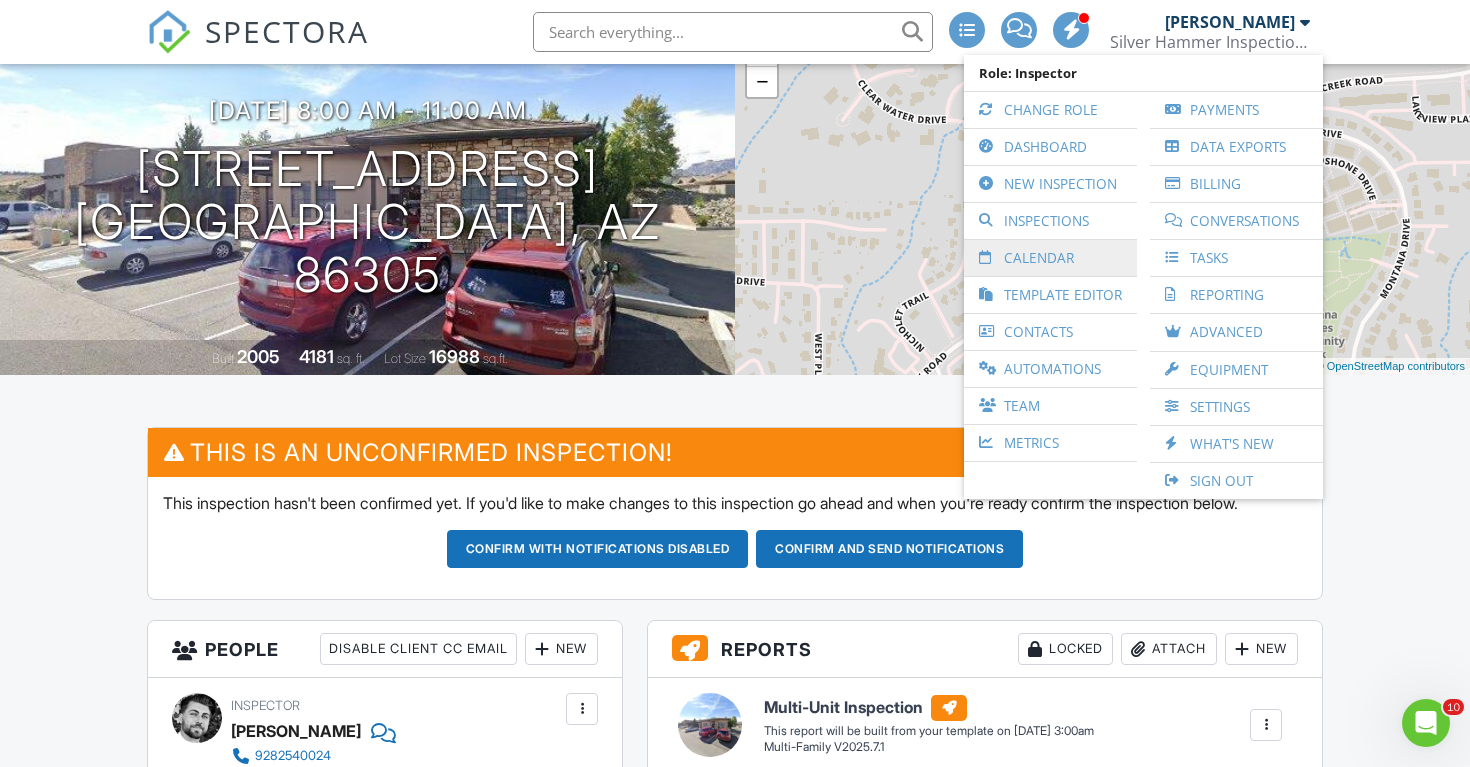 click on "Calendar" at bounding box center (1050, 258) 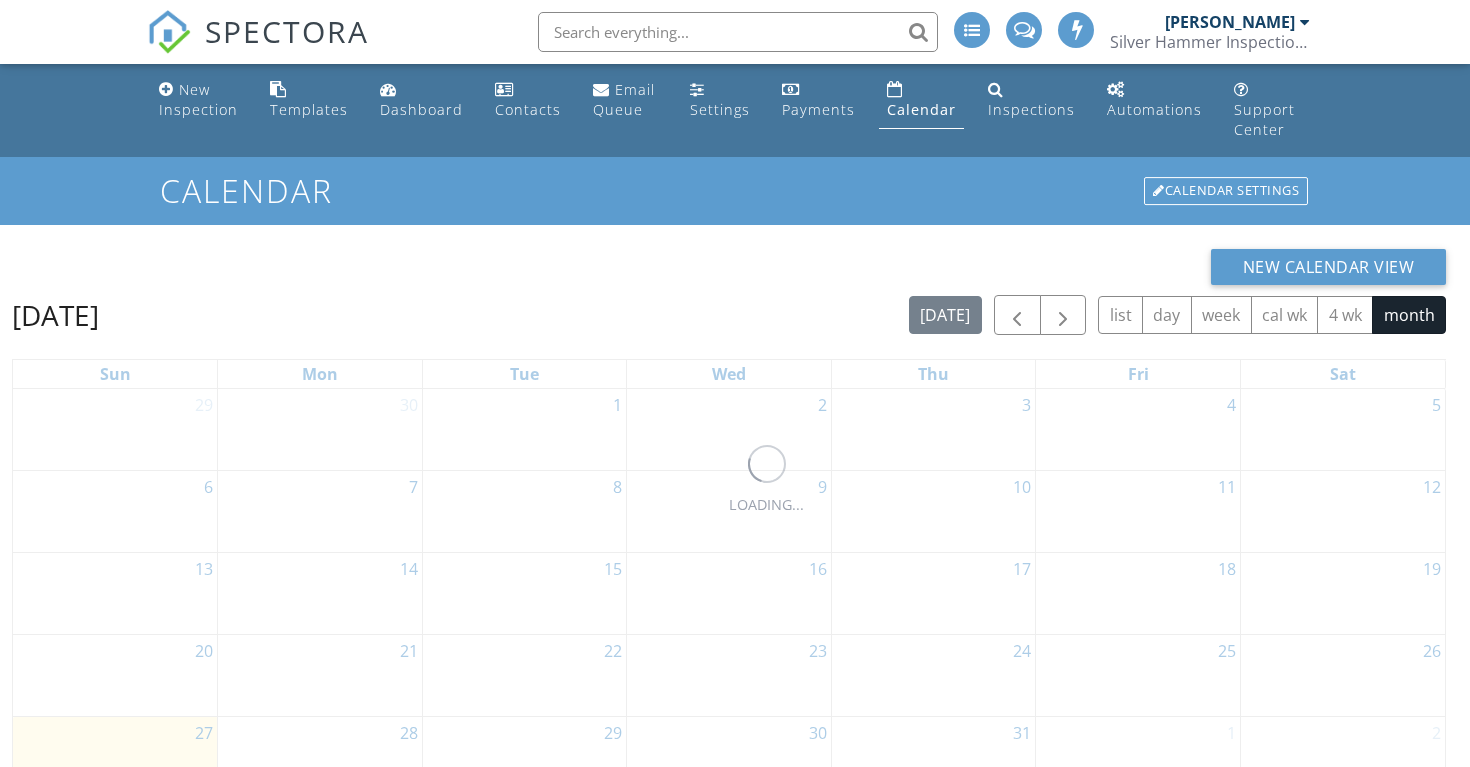 scroll, scrollTop: 0, scrollLeft: 0, axis: both 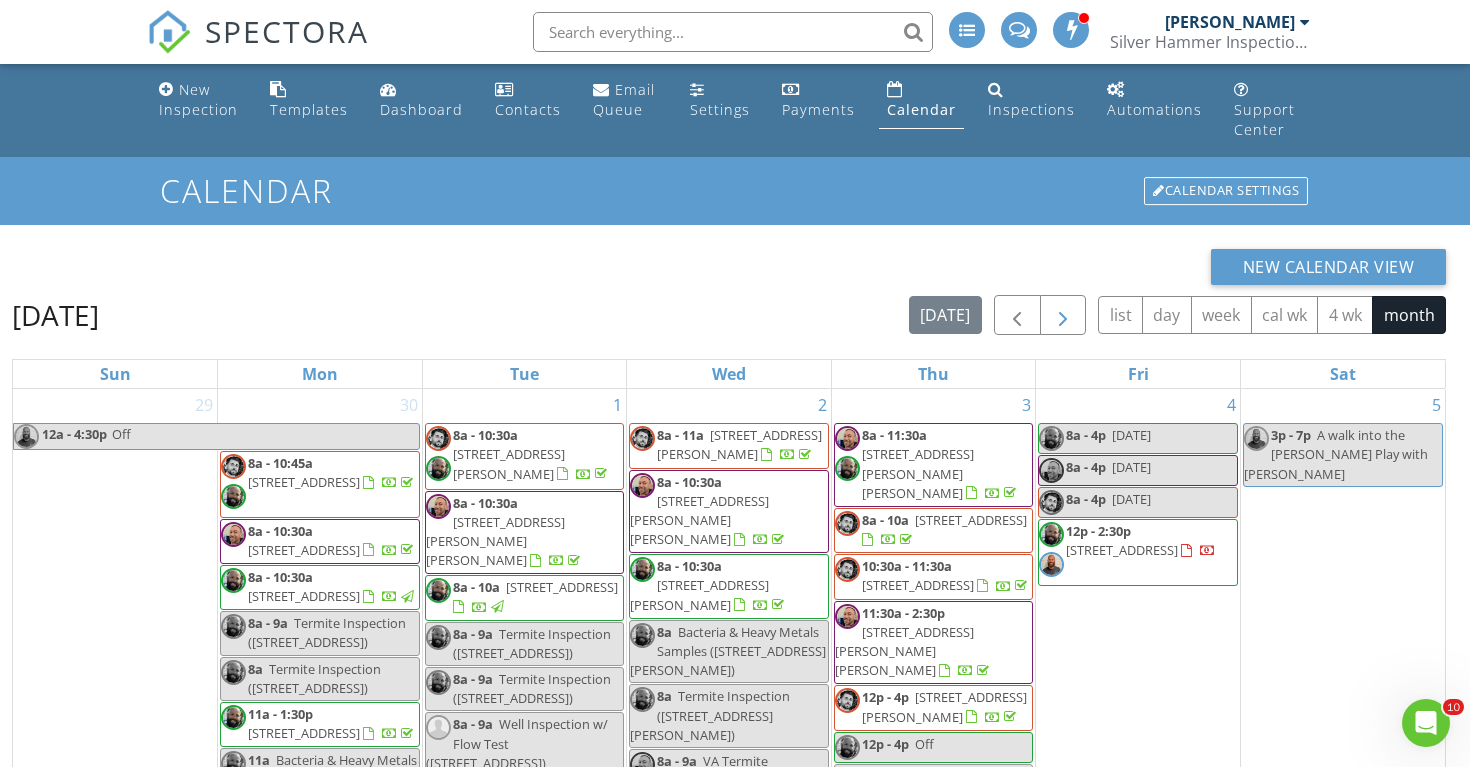 click at bounding box center [1063, 316] 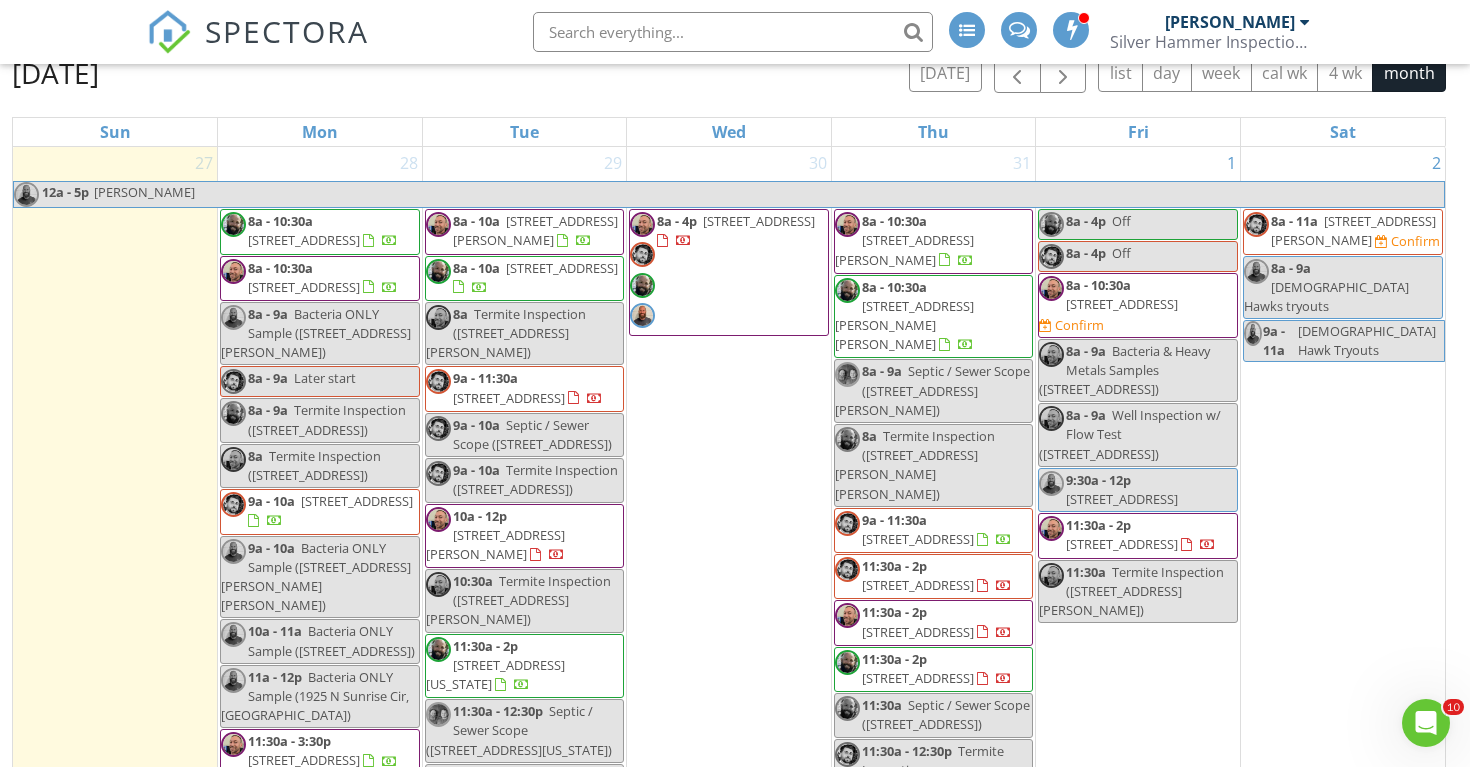 scroll, scrollTop: 244, scrollLeft: 0, axis: vertical 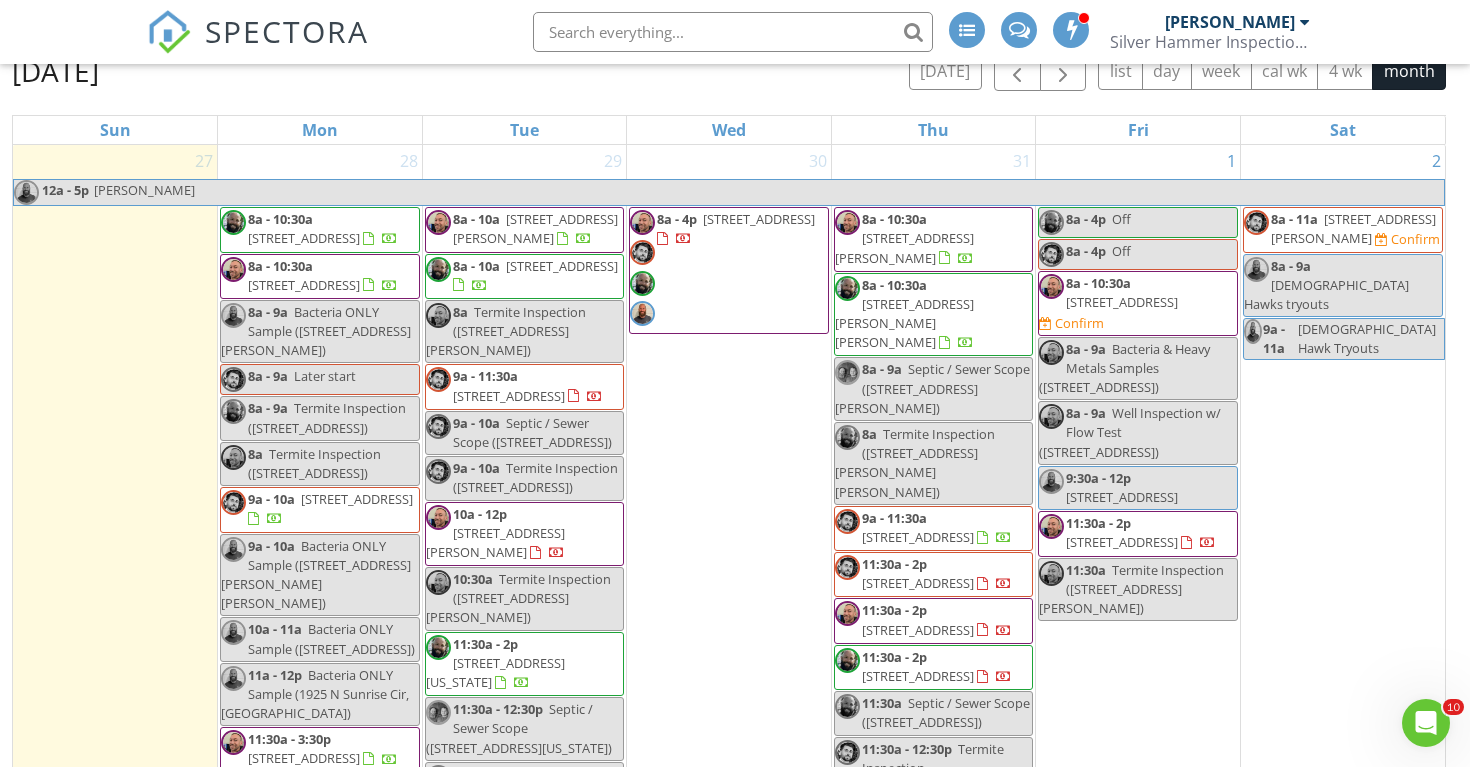click on "3702 E Pine Mountain Rd, Prescott 86303" at bounding box center (1122, 302) 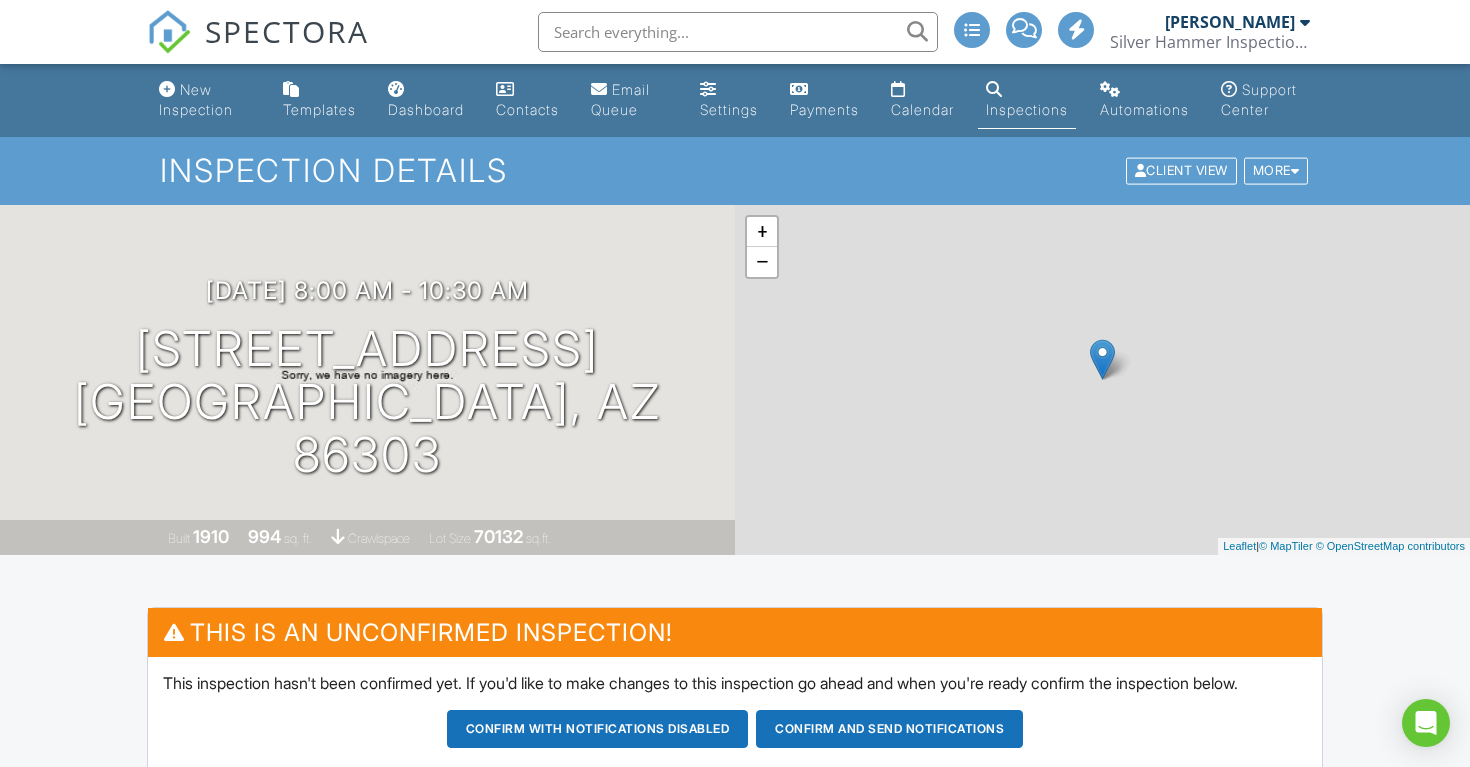 scroll, scrollTop: 0, scrollLeft: 0, axis: both 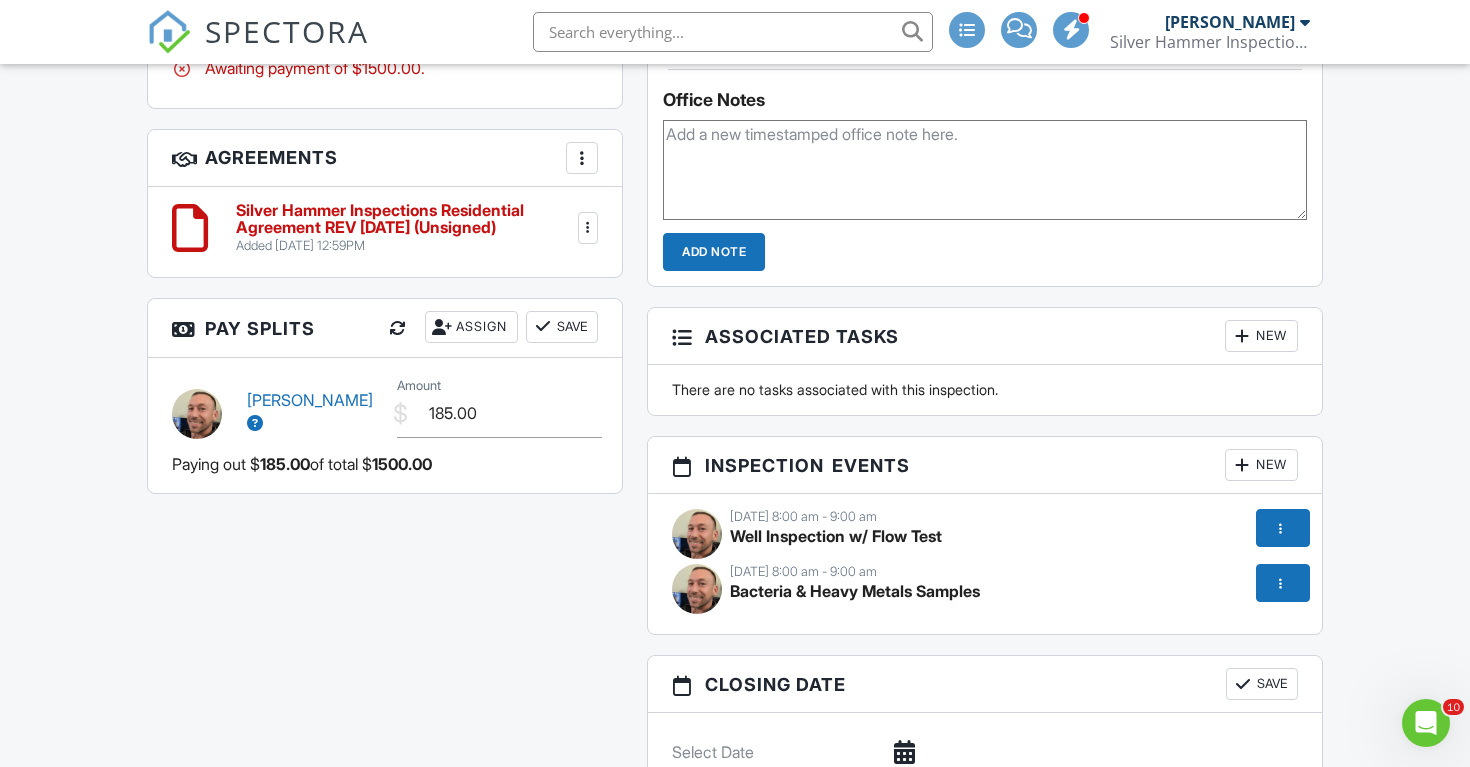 click at bounding box center [1281, 528] 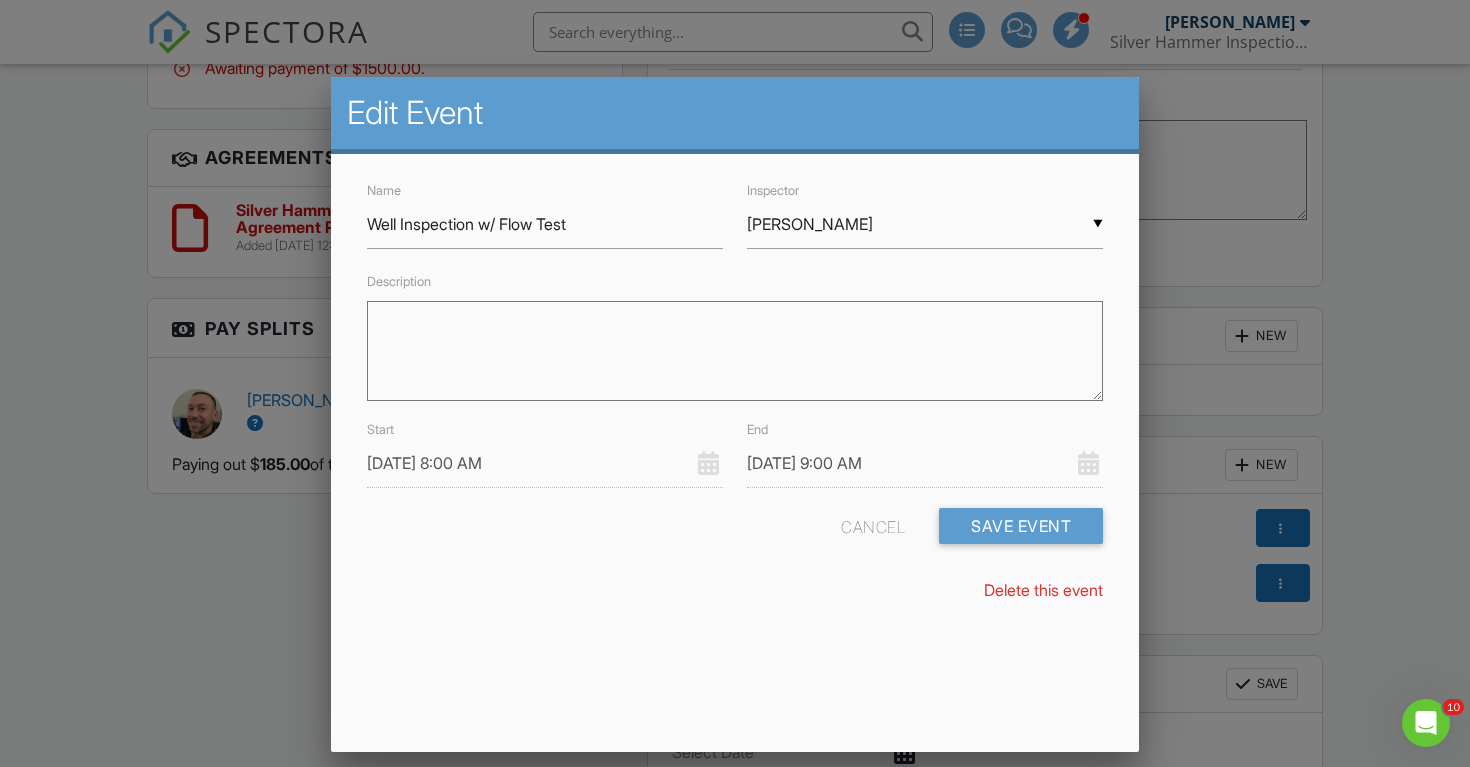 click at bounding box center (735, 379) 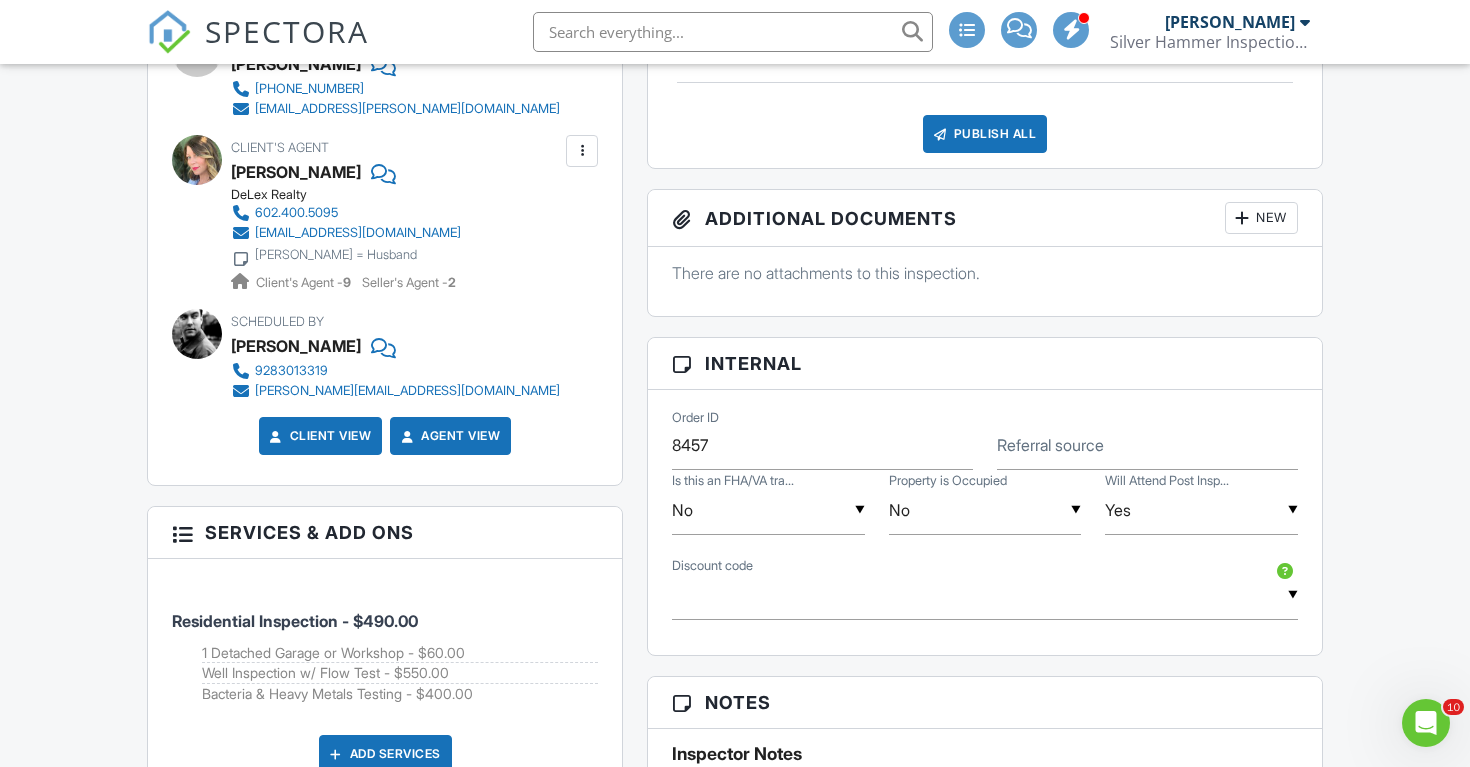 scroll, scrollTop: 898, scrollLeft: 0, axis: vertical 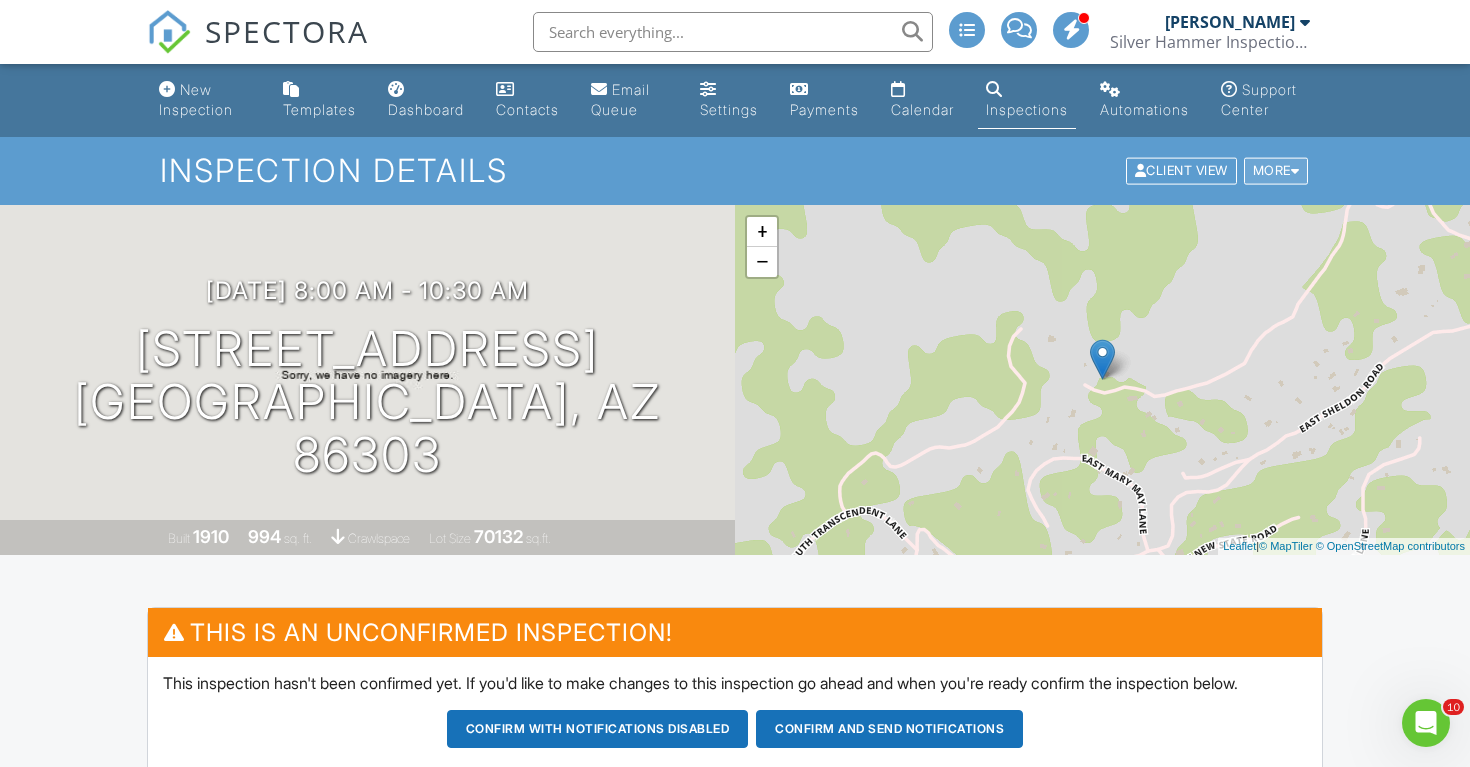 click on "More" at bounding box center [1276, 171] 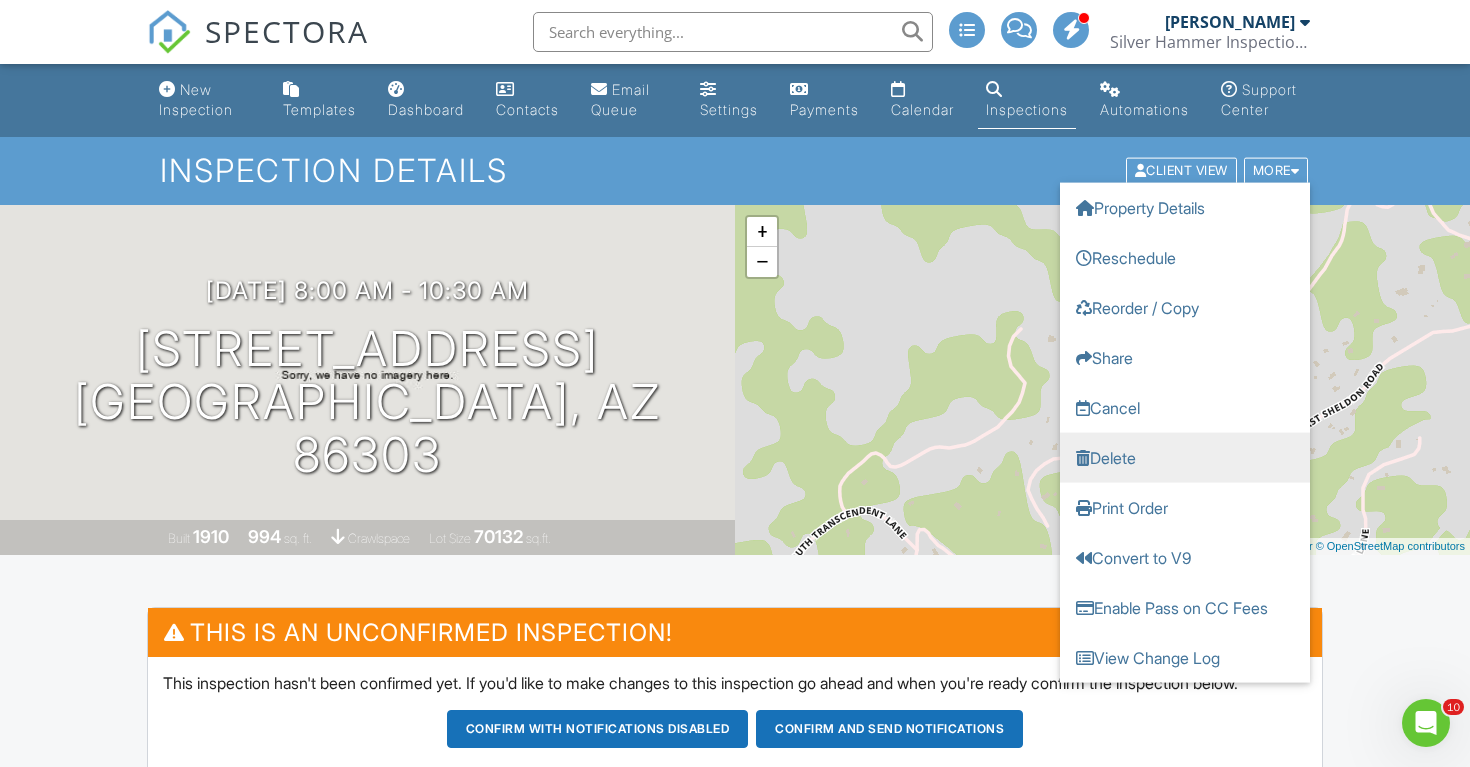 click on "Delete" at bounding box center [1185, 458] 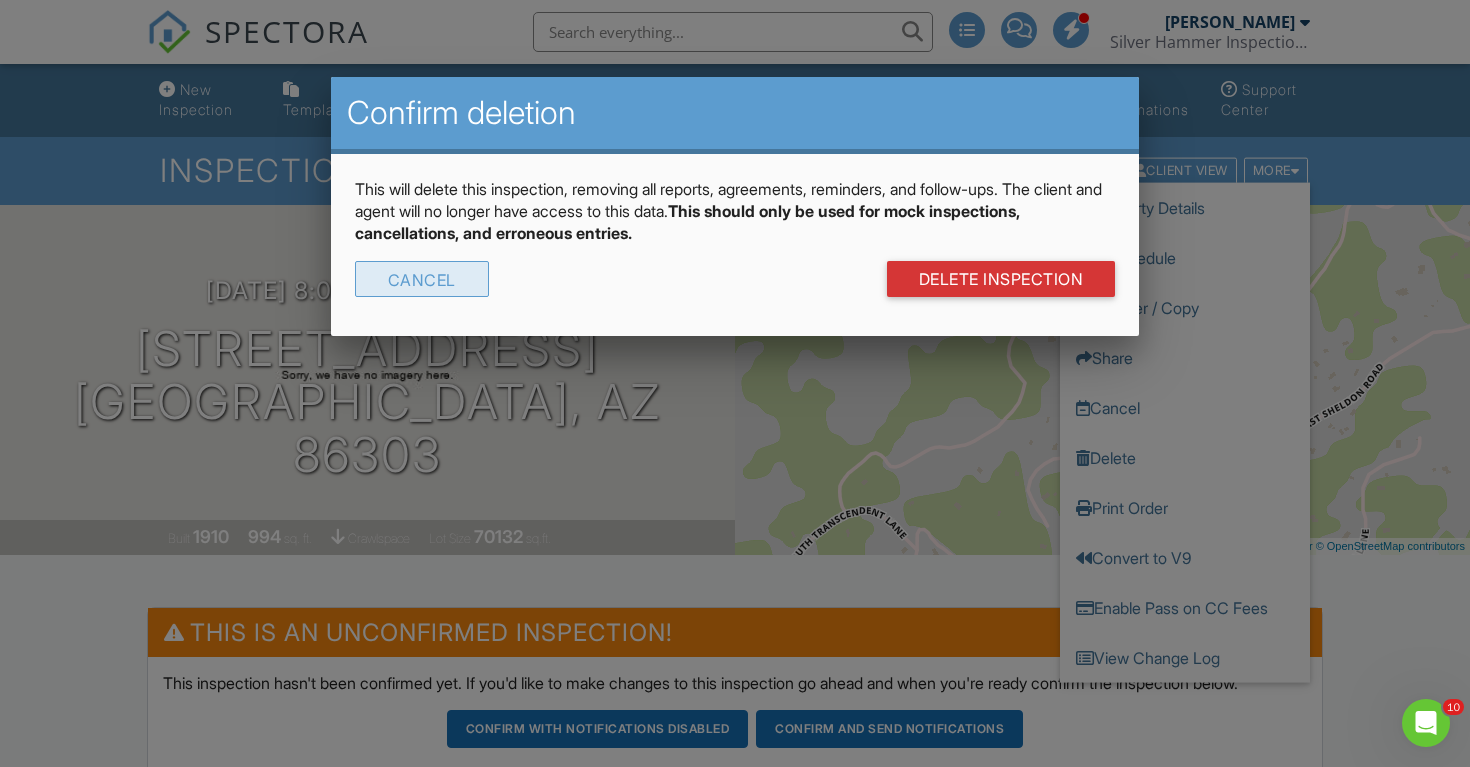 click on "Cancel" at bounding box center [422, 279] 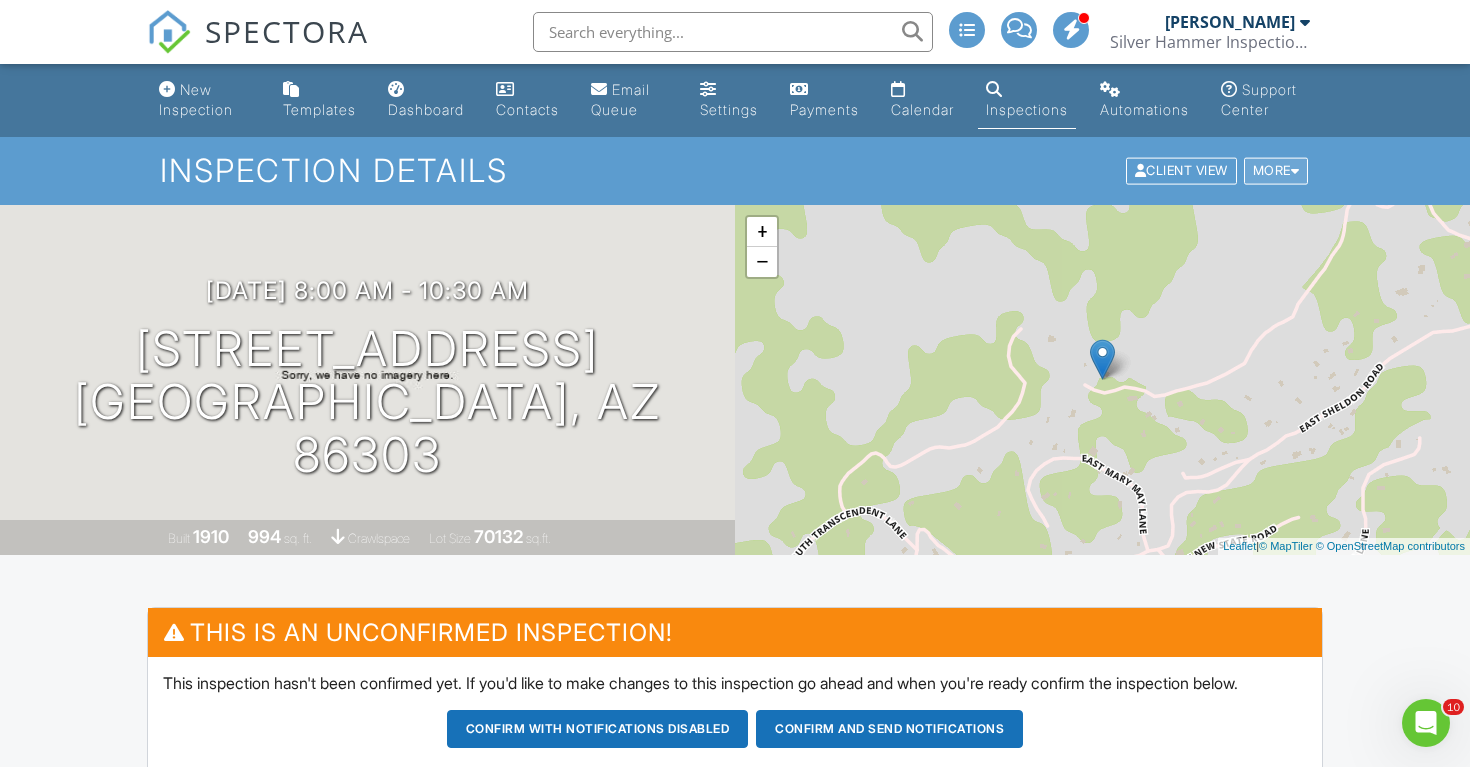 click on "More" at bounding box center [1276, 171] 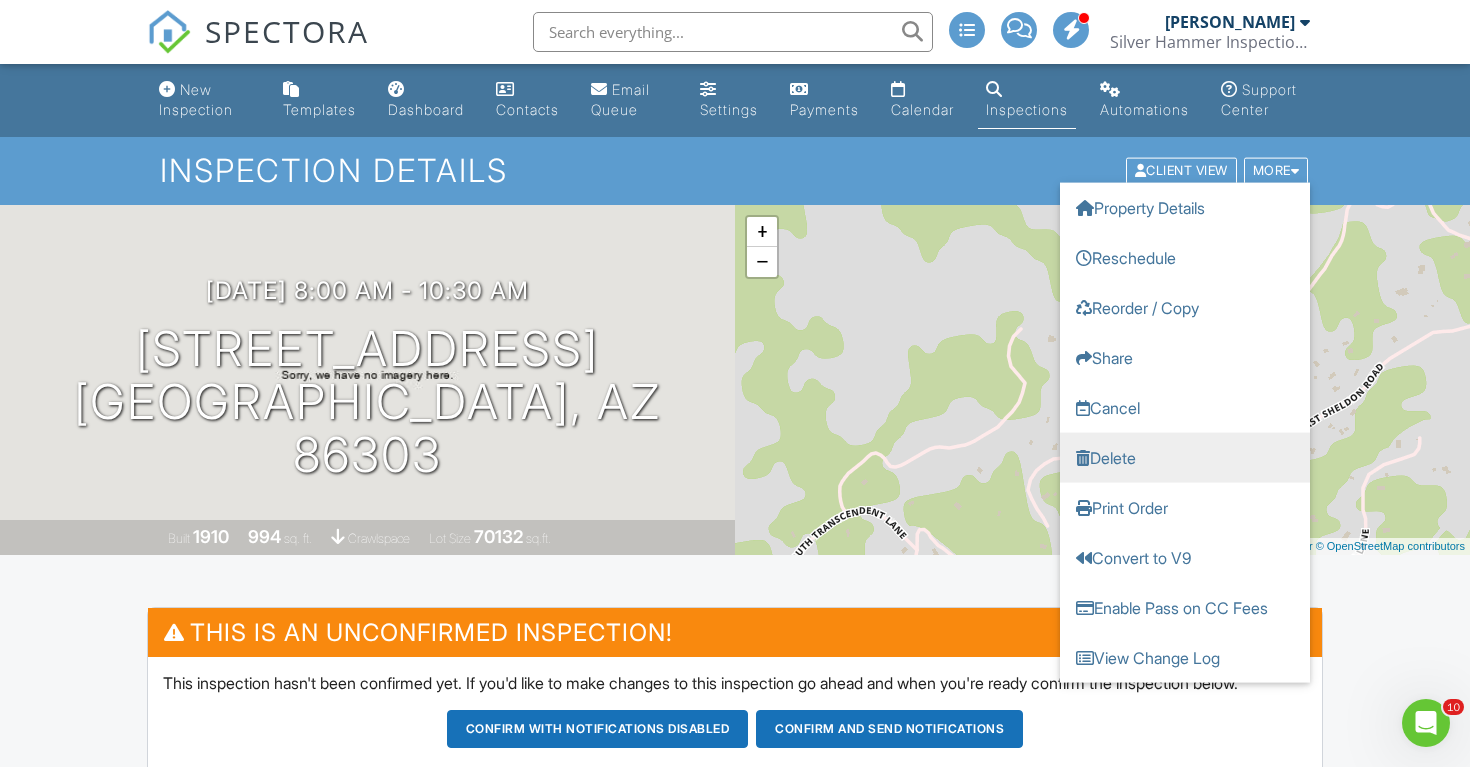 click on "Delete" at bounding box center [1185, 458] 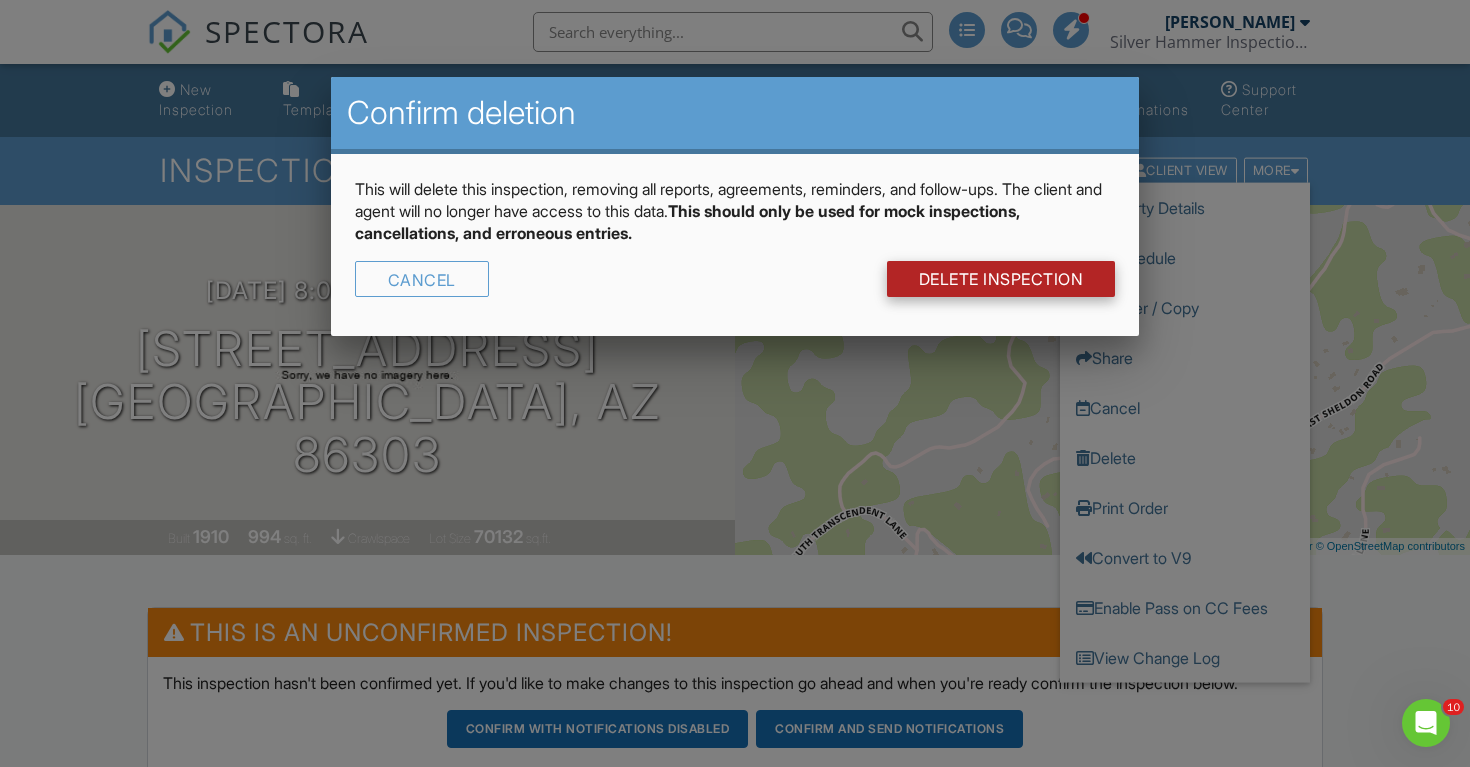 click on "DELETE Inspection" at bounding box center (1001, 279) 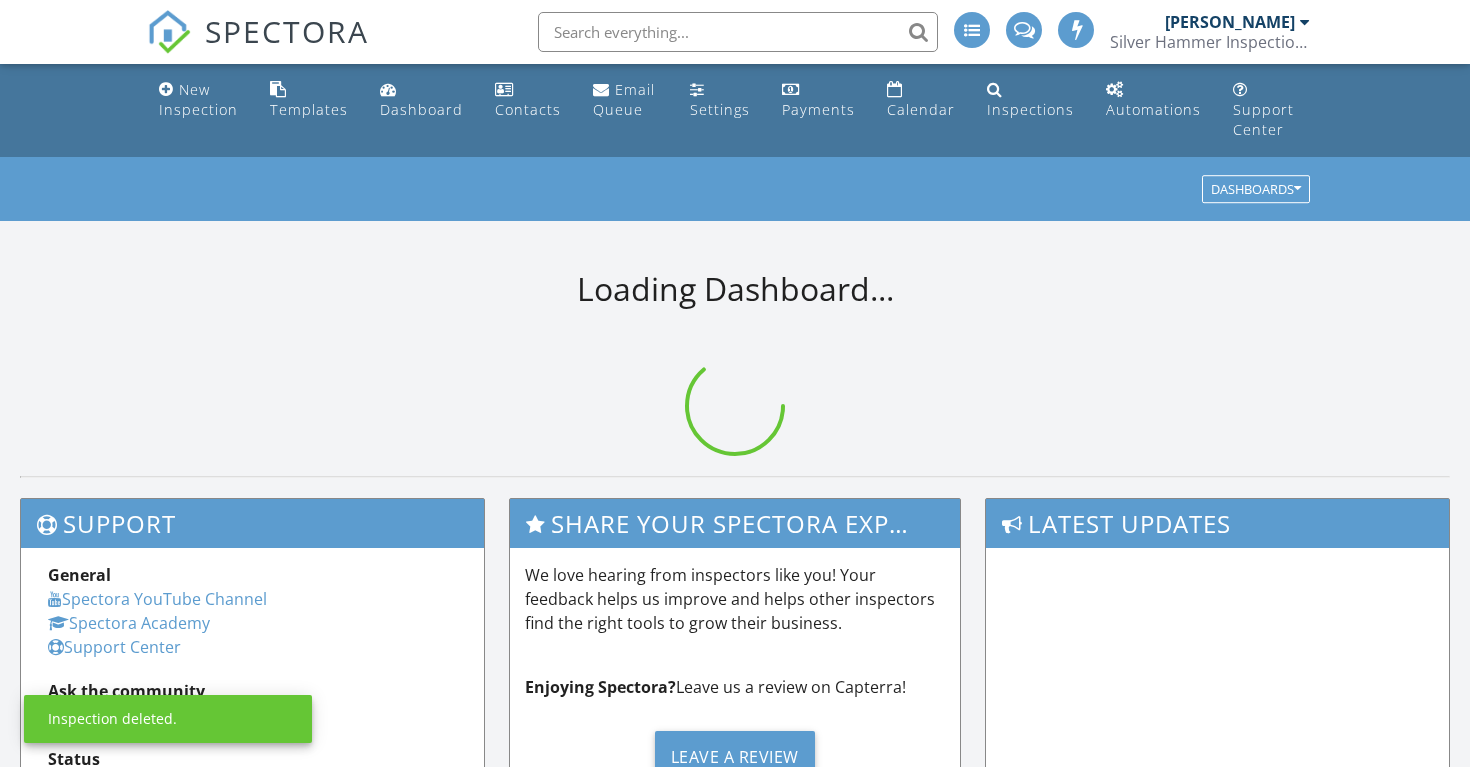 scroll, scrollTop: 0, scrollLeft: 0, axis: both 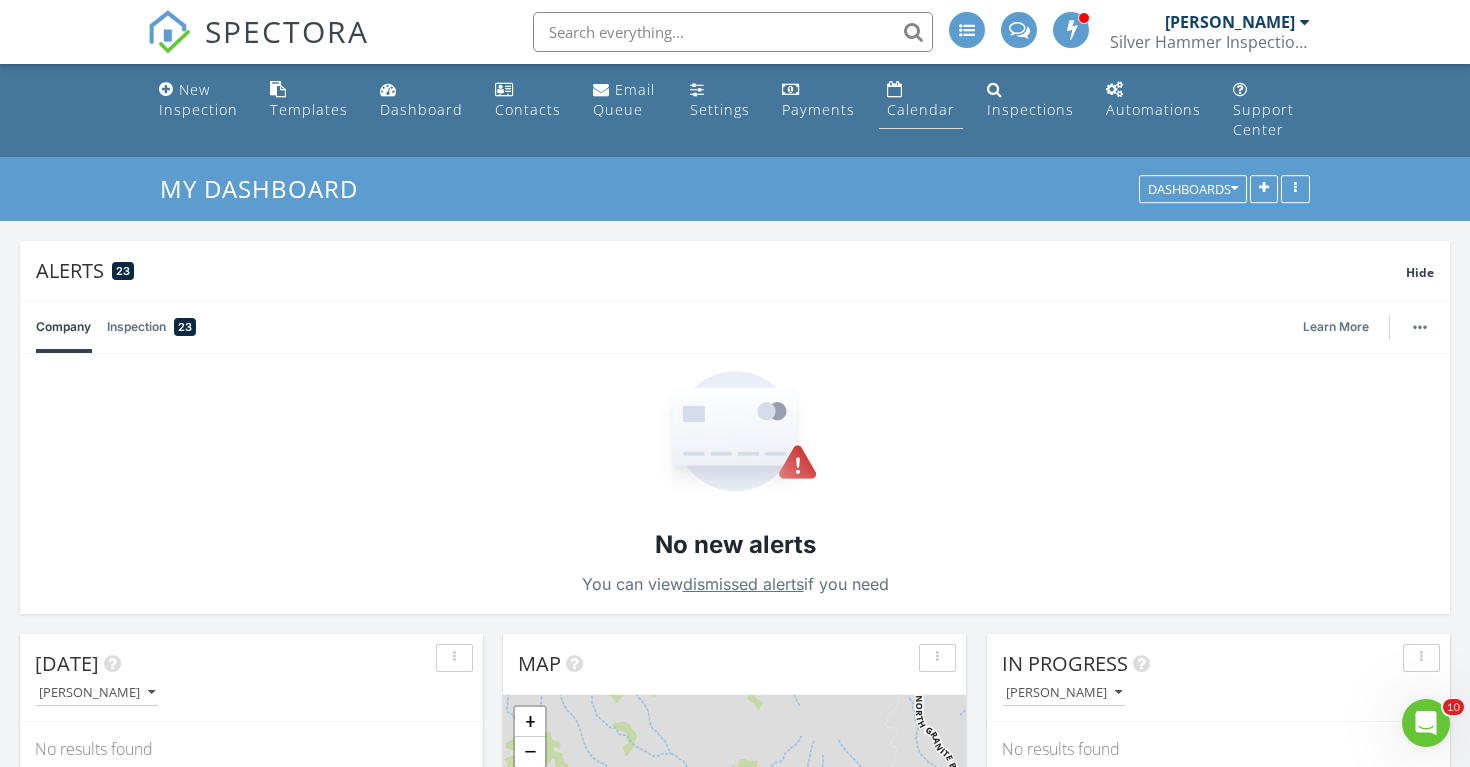 click on "Calendar" at bounding box center [921, 109] 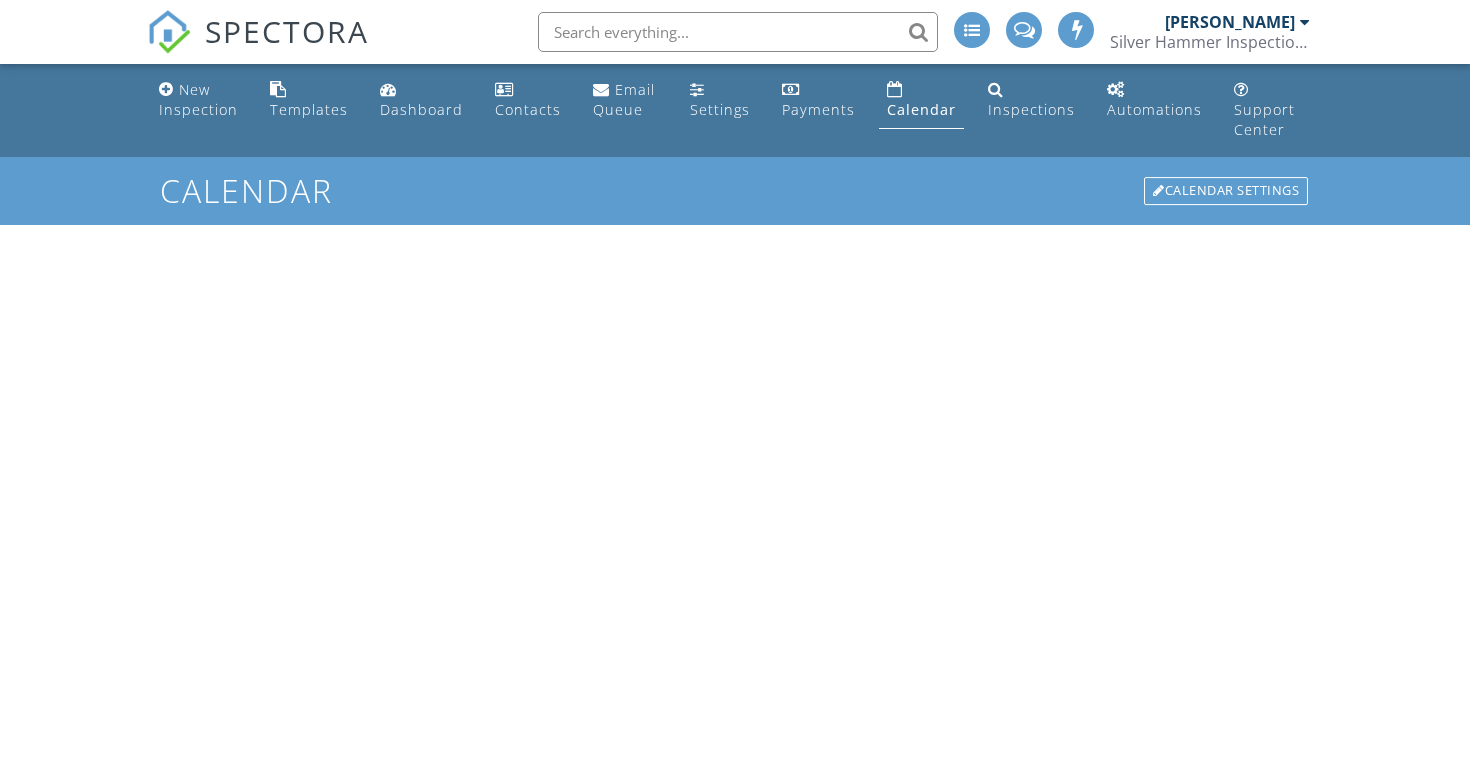 scroll, scrollTop: 0, scrollLeft: 0, axis: both 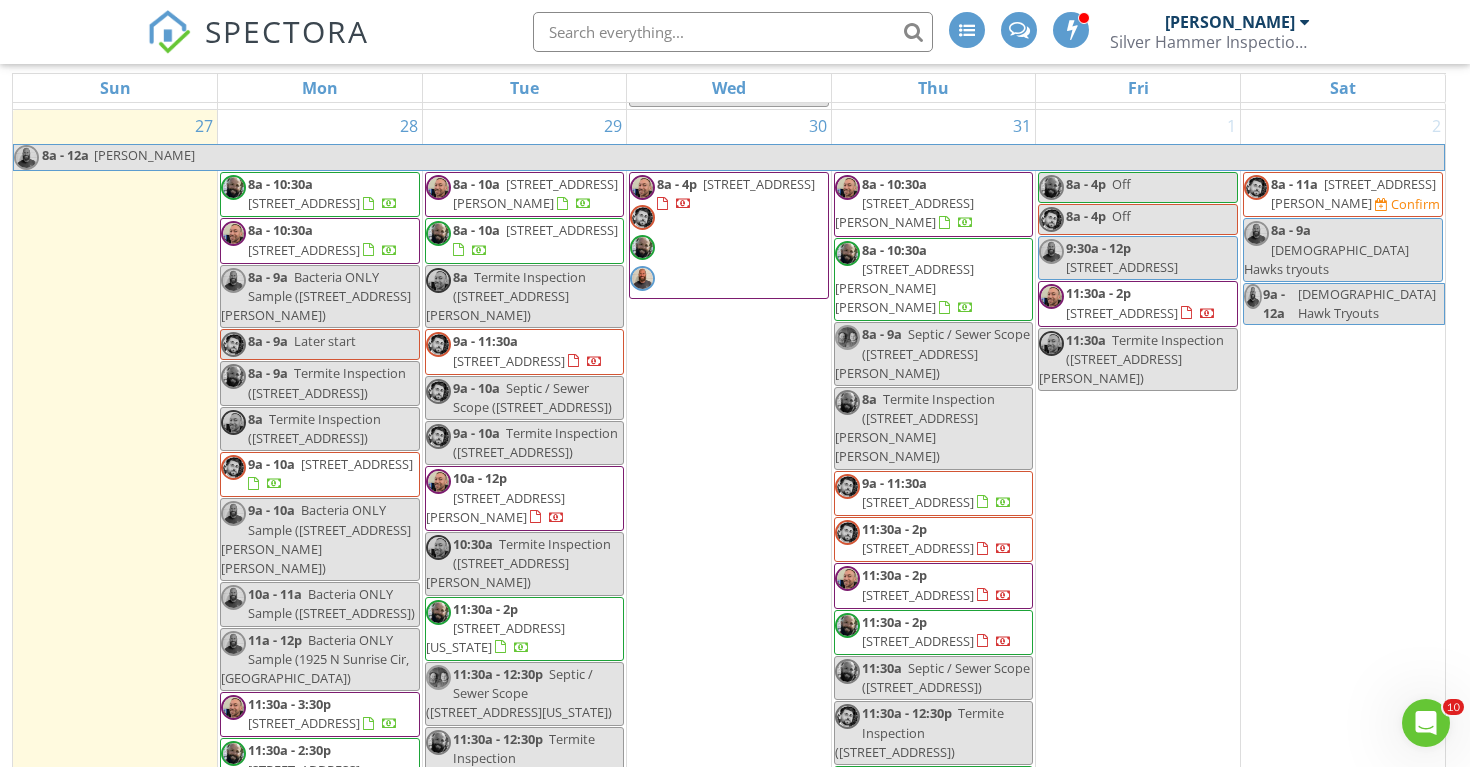 click on "1
8a - 4p
Off
8a - 4p
Off
9:30a - 12p
30 Bronco Drive, Sedona AZ 86336
11:30a - 2p
1165 W Timber Ridge Rd , Prescott 86303
11:30a
Termite Inspection (1165 W Timber Ridge Rd , Prescott)" at bounding box center (1138, 684) 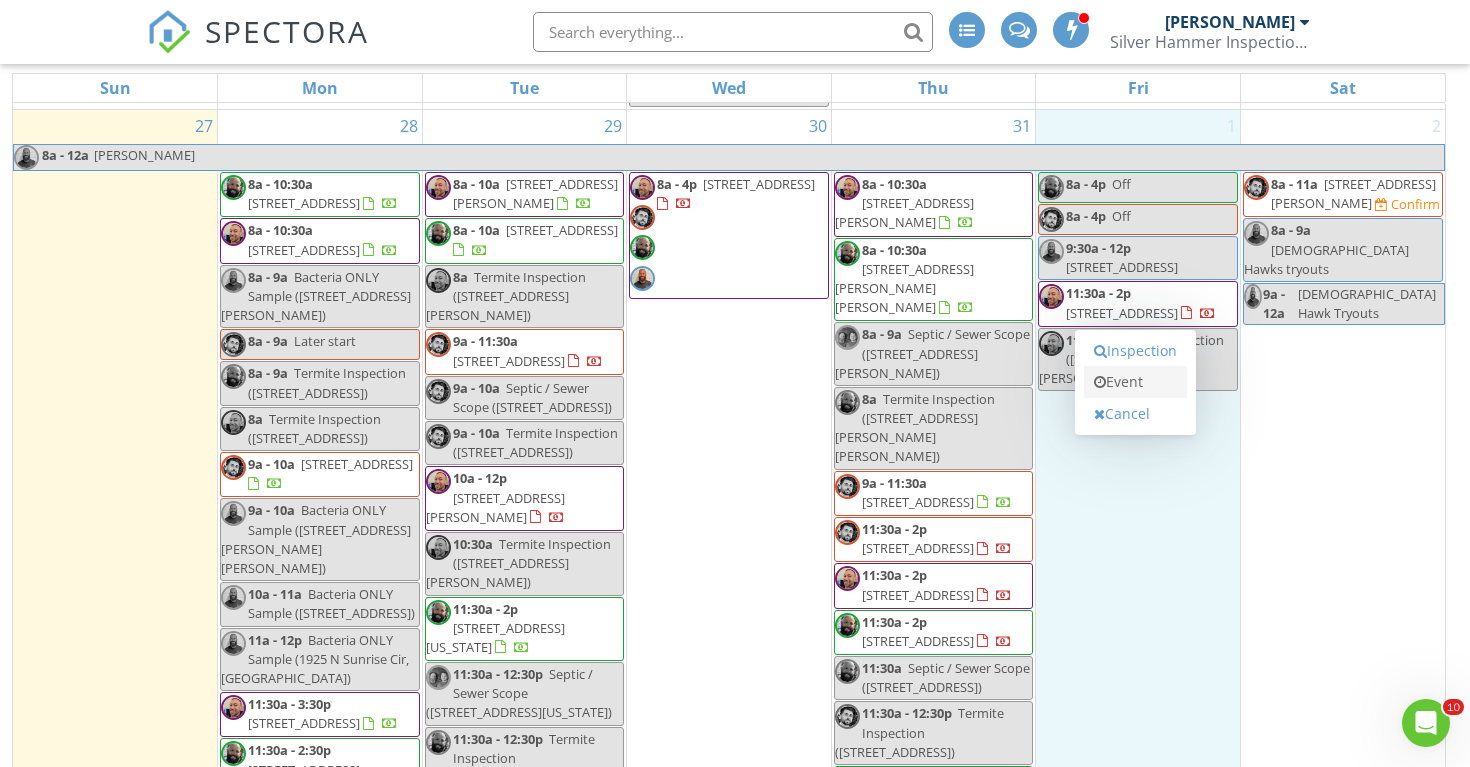 click on "Event" at bounding box center (1135, 382) 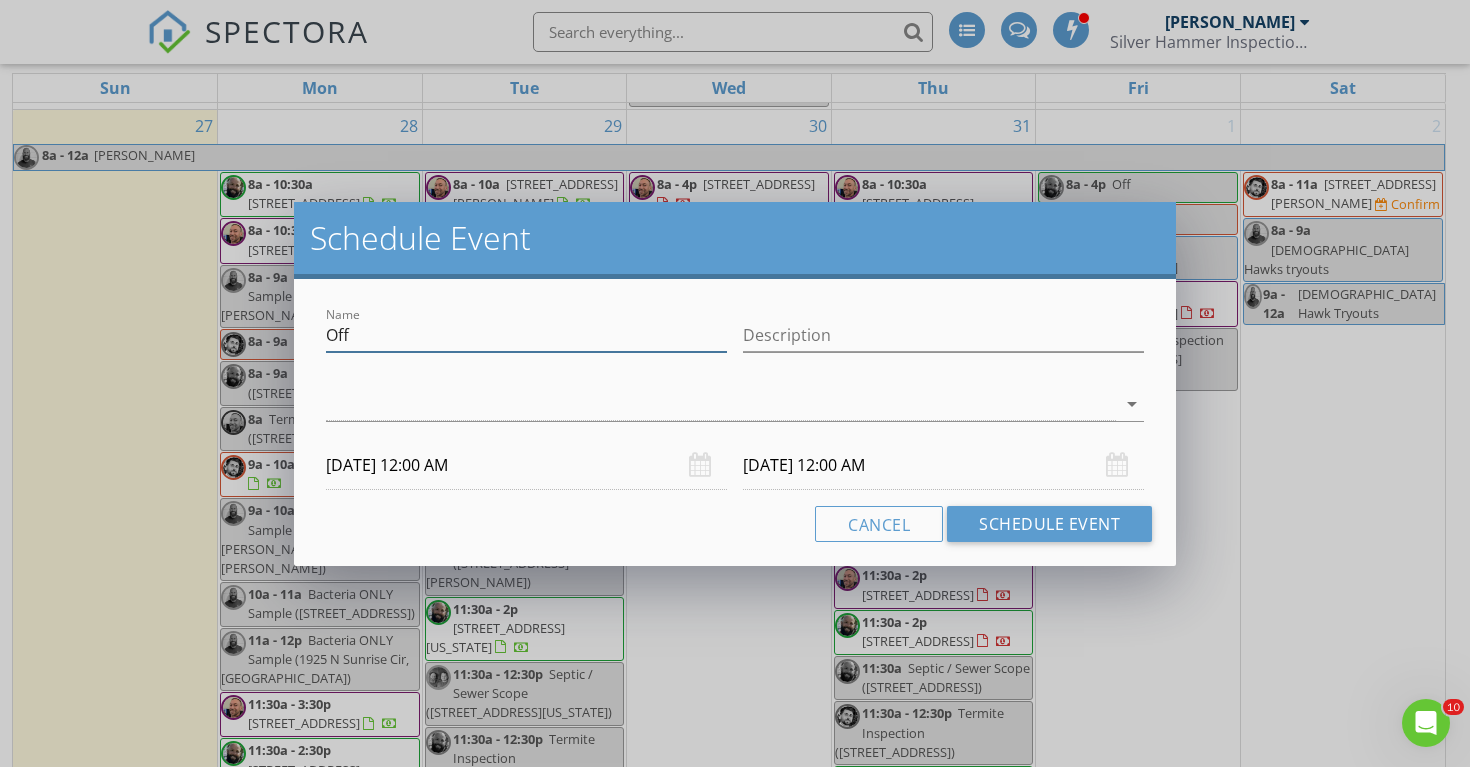 click on "Off" at bounding box center (526, 335) 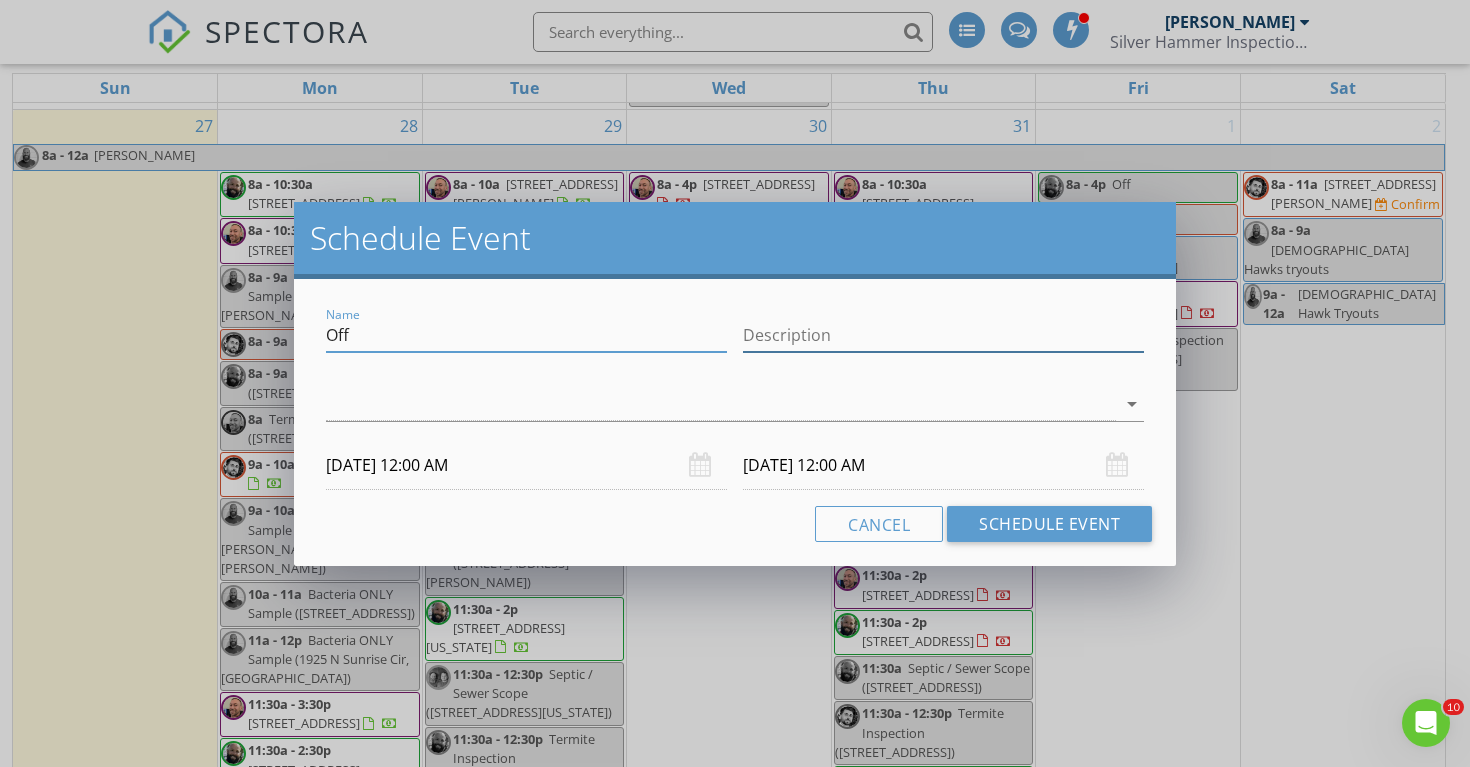 click on "Description" at bounding box center (943, 335) 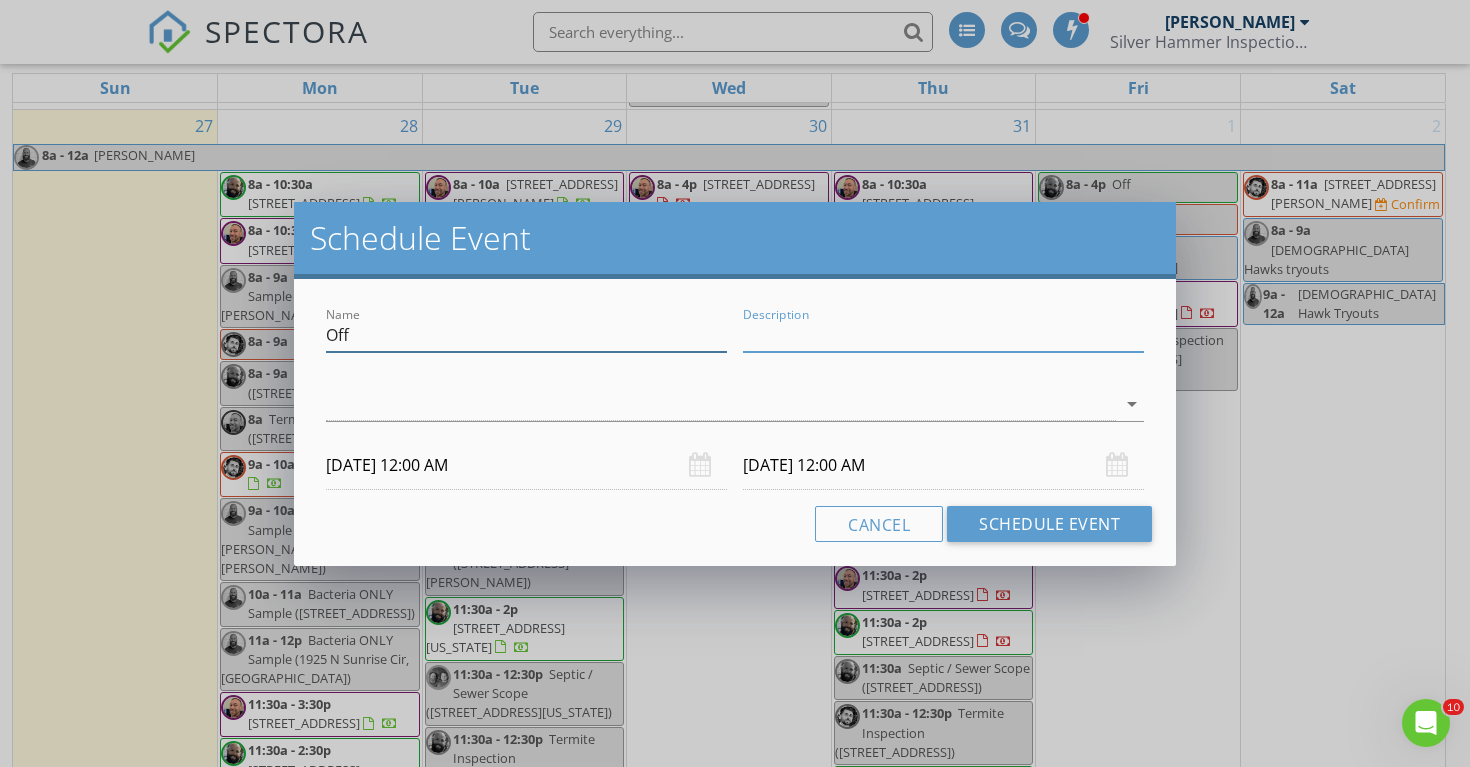 click on "Off" at bounding box center [526, 335] 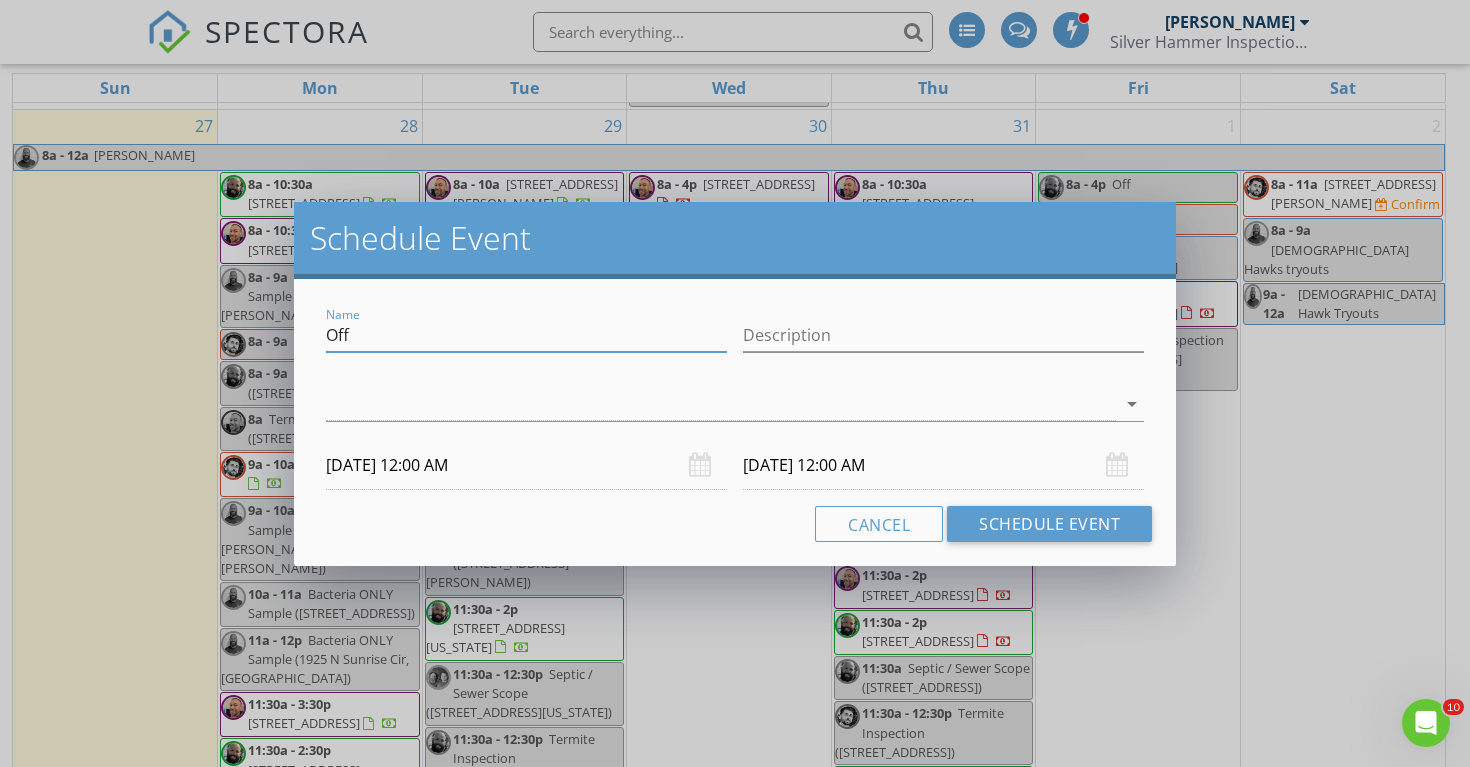 click on "Off" at bounding box center [526, 335] 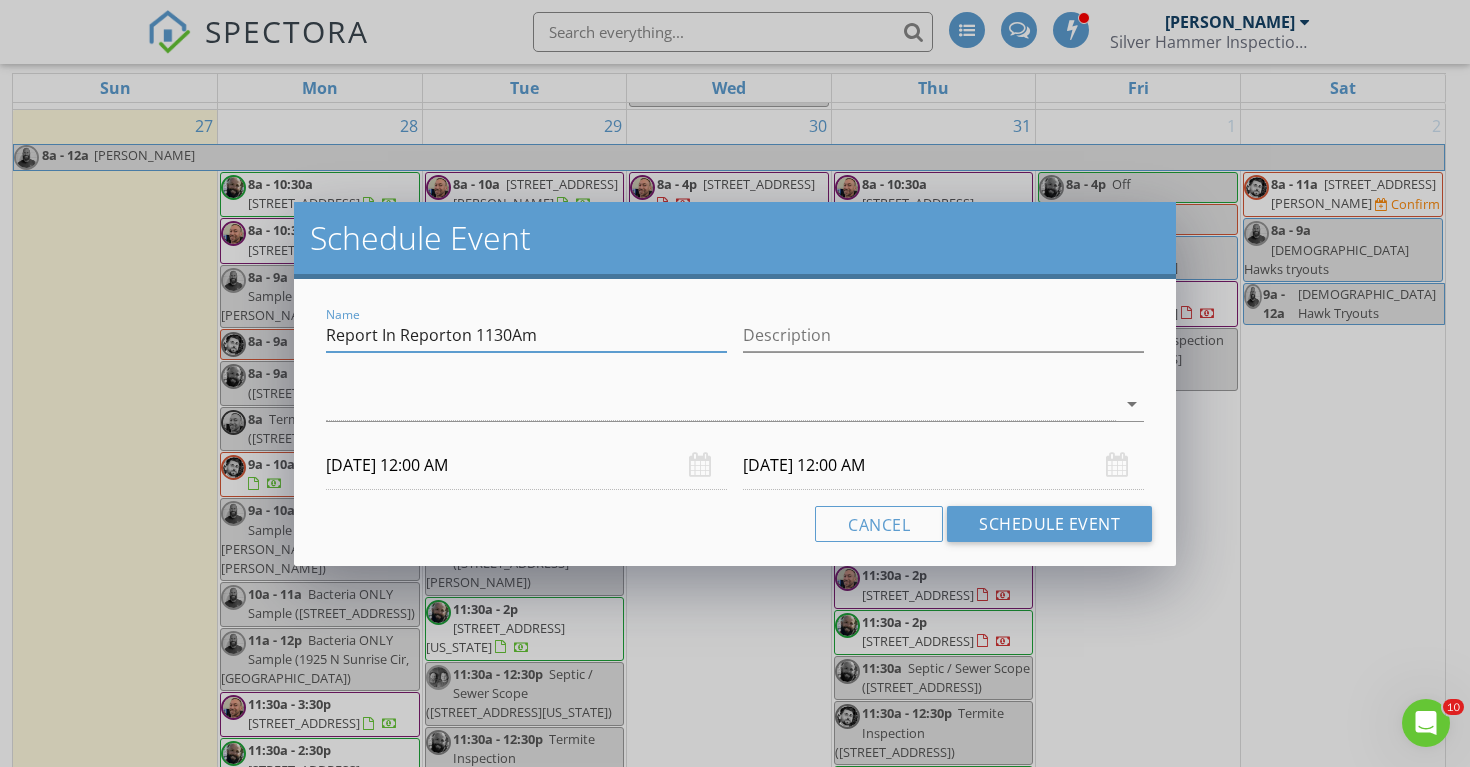 type on "Report In Reporton 1130Am" 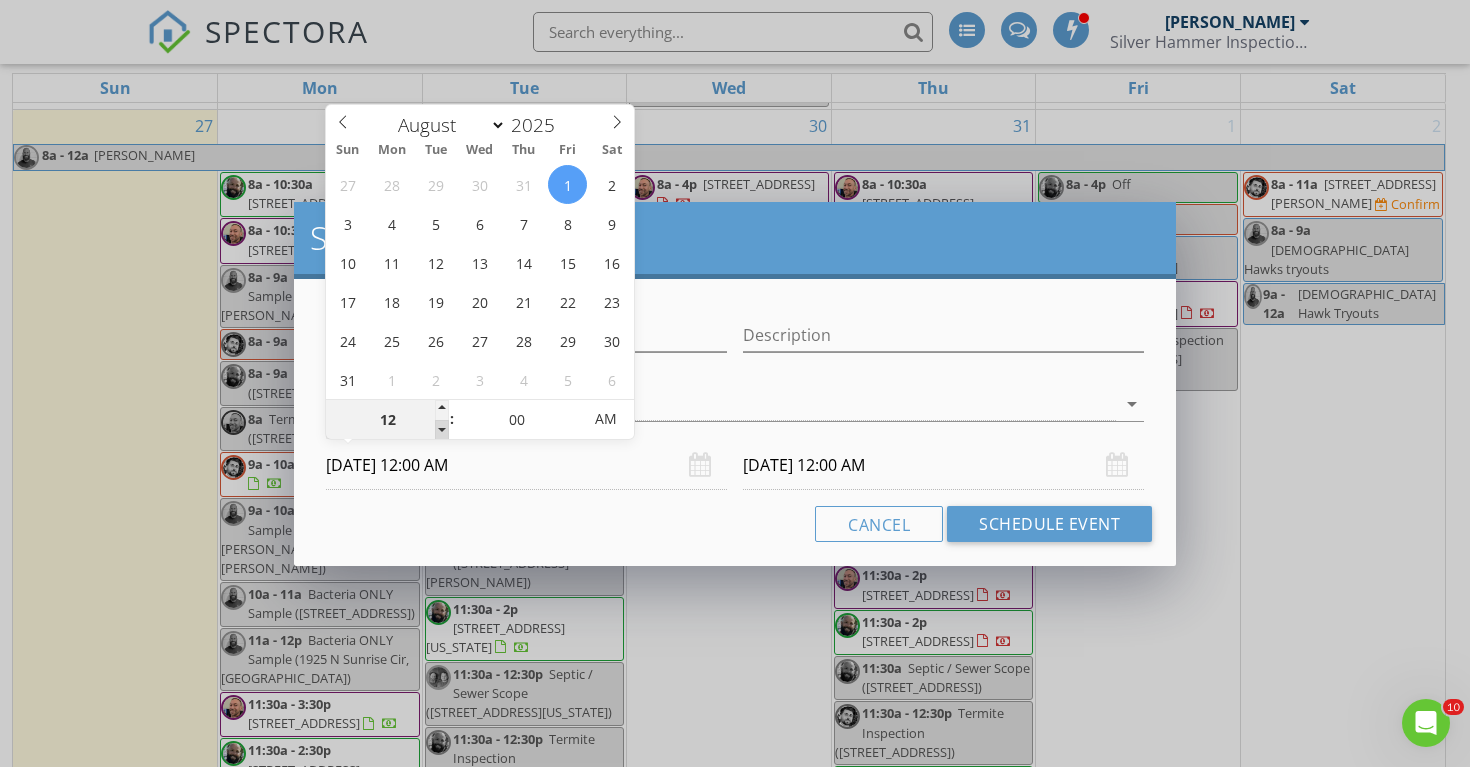 type on "11" 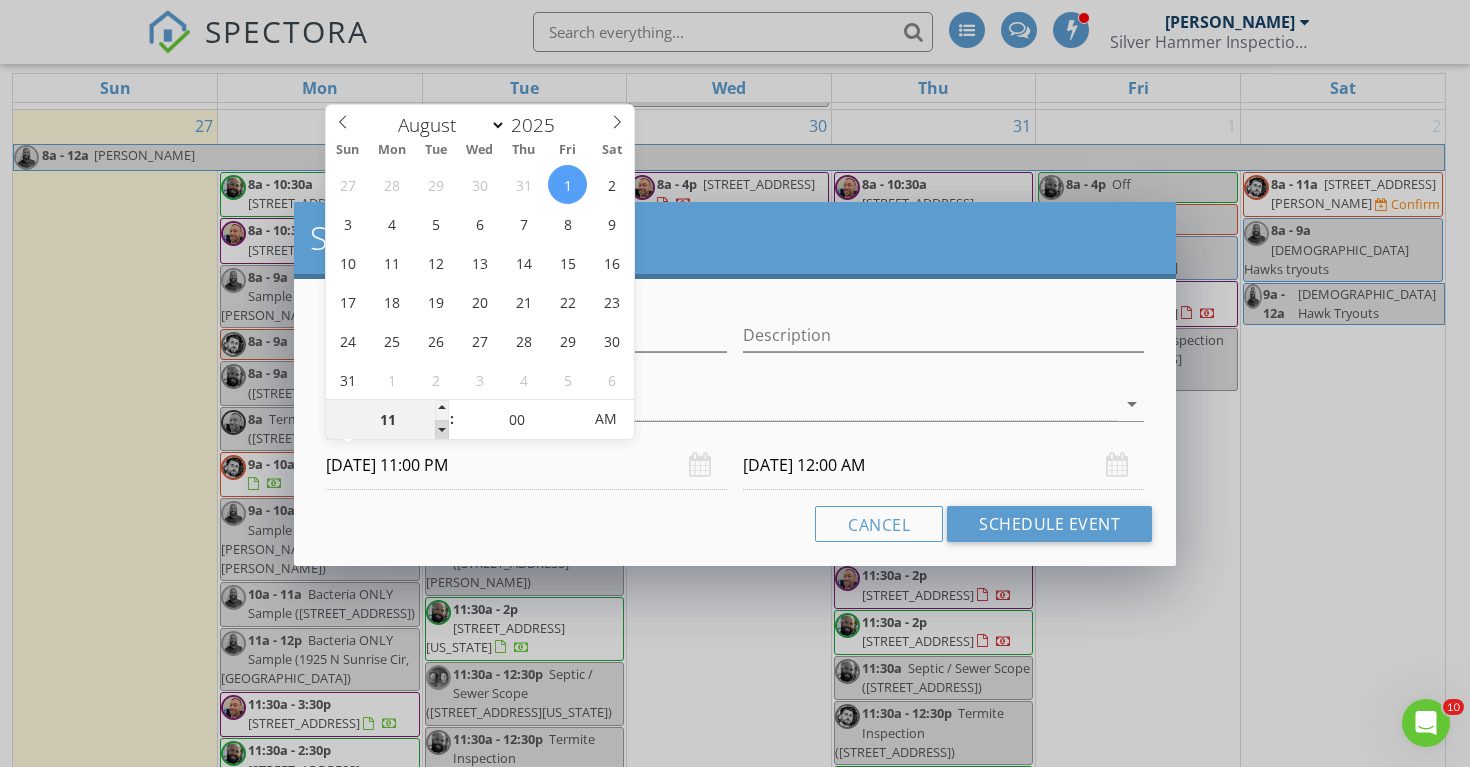 click at bounding box center [442, 430] 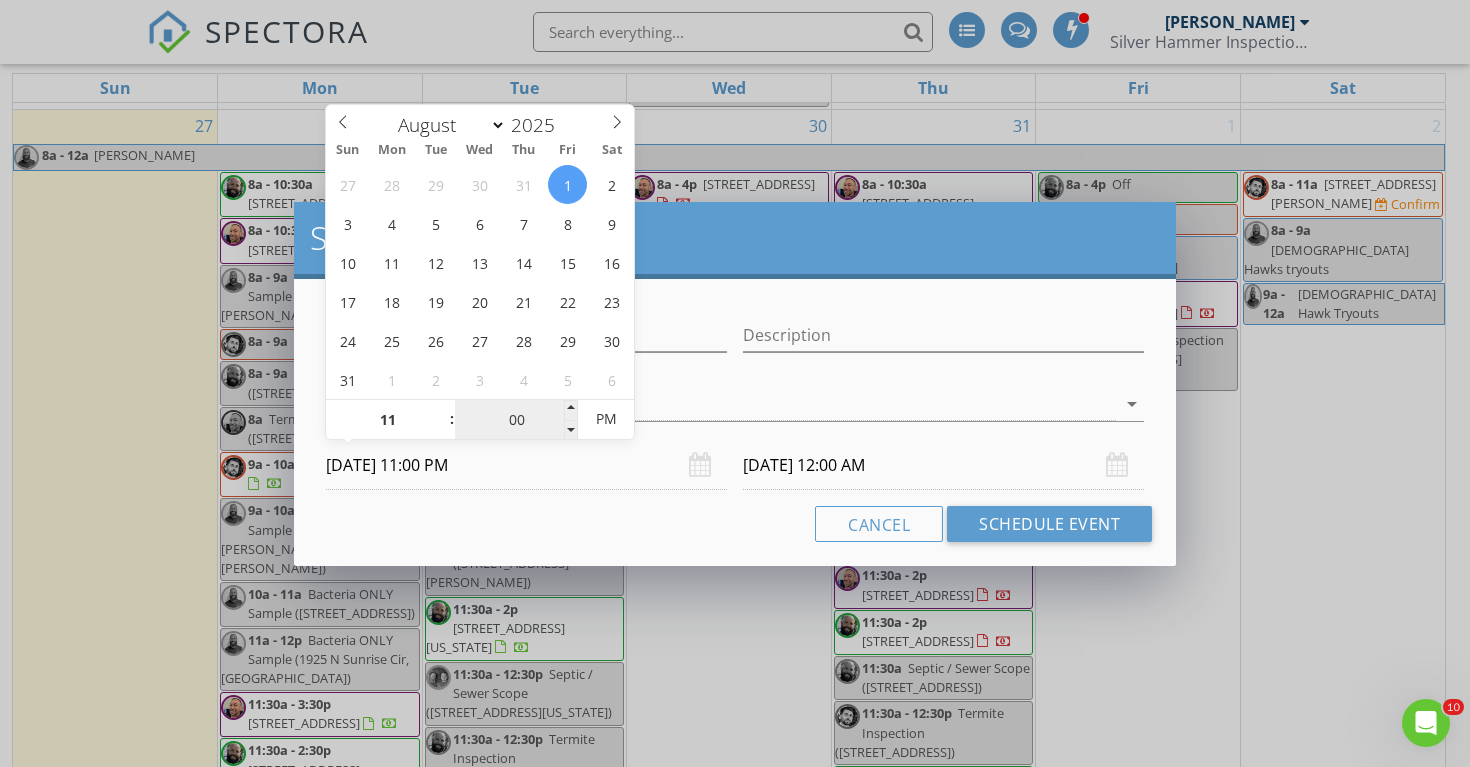 type on "08/02/2025 11:00 PM" 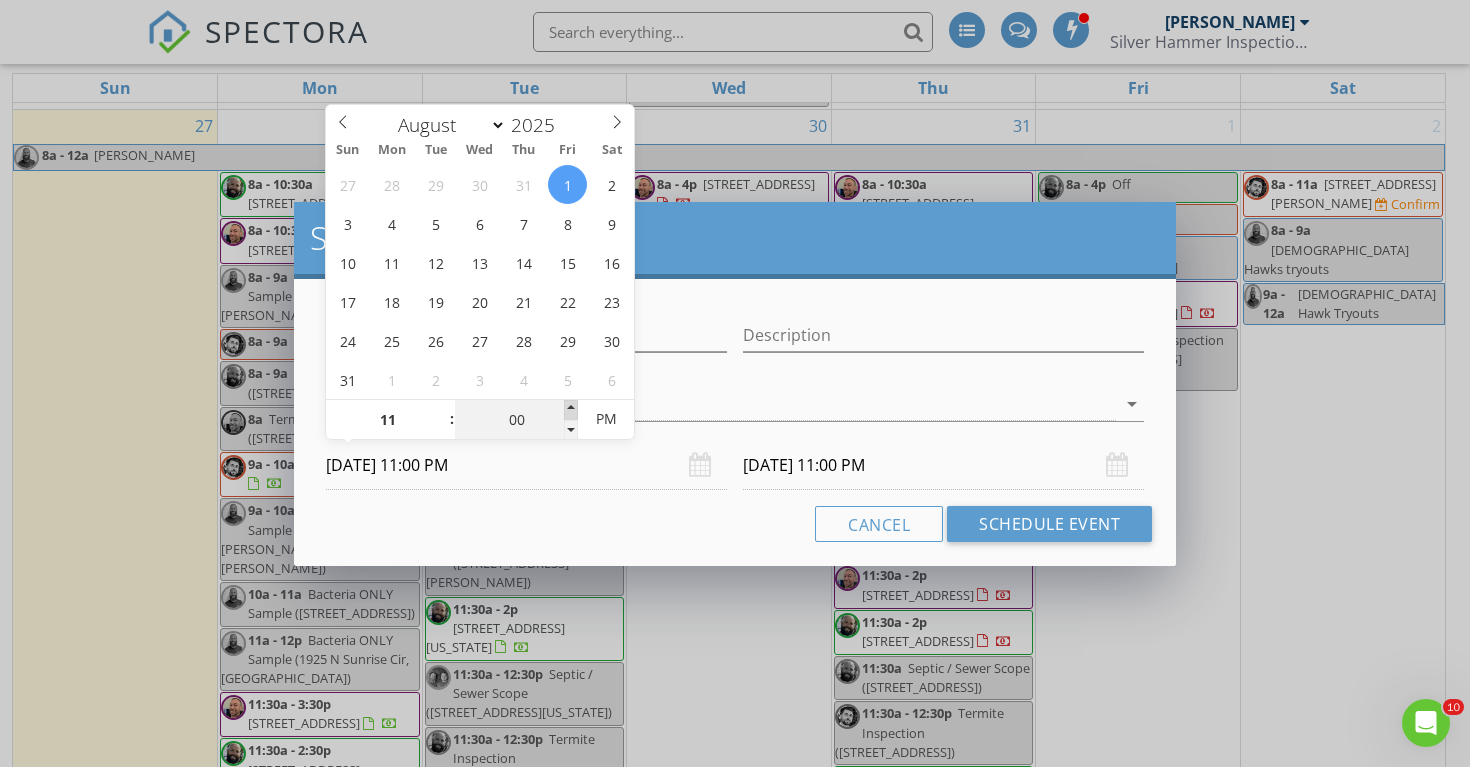 type on "05" 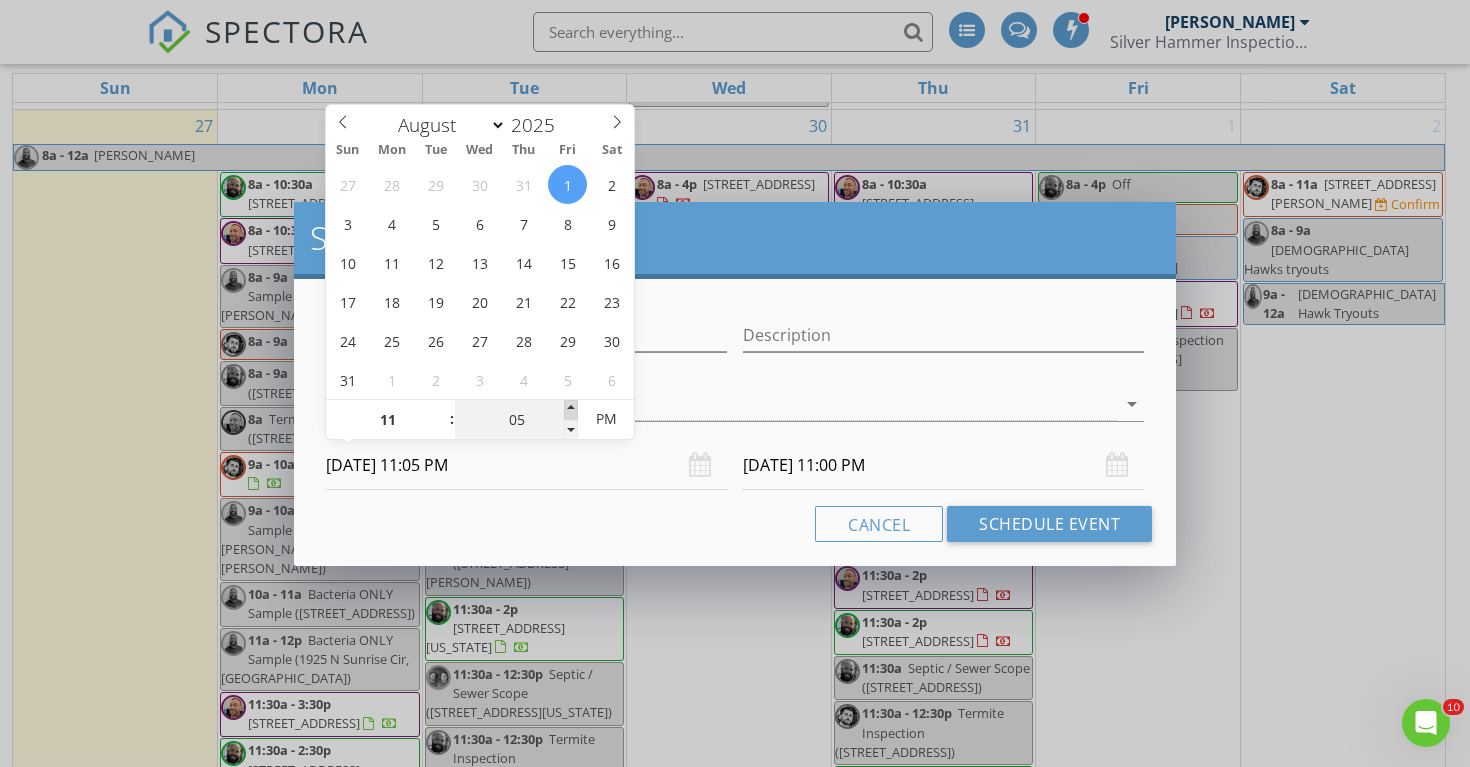 click at bounding box center (571, 410) 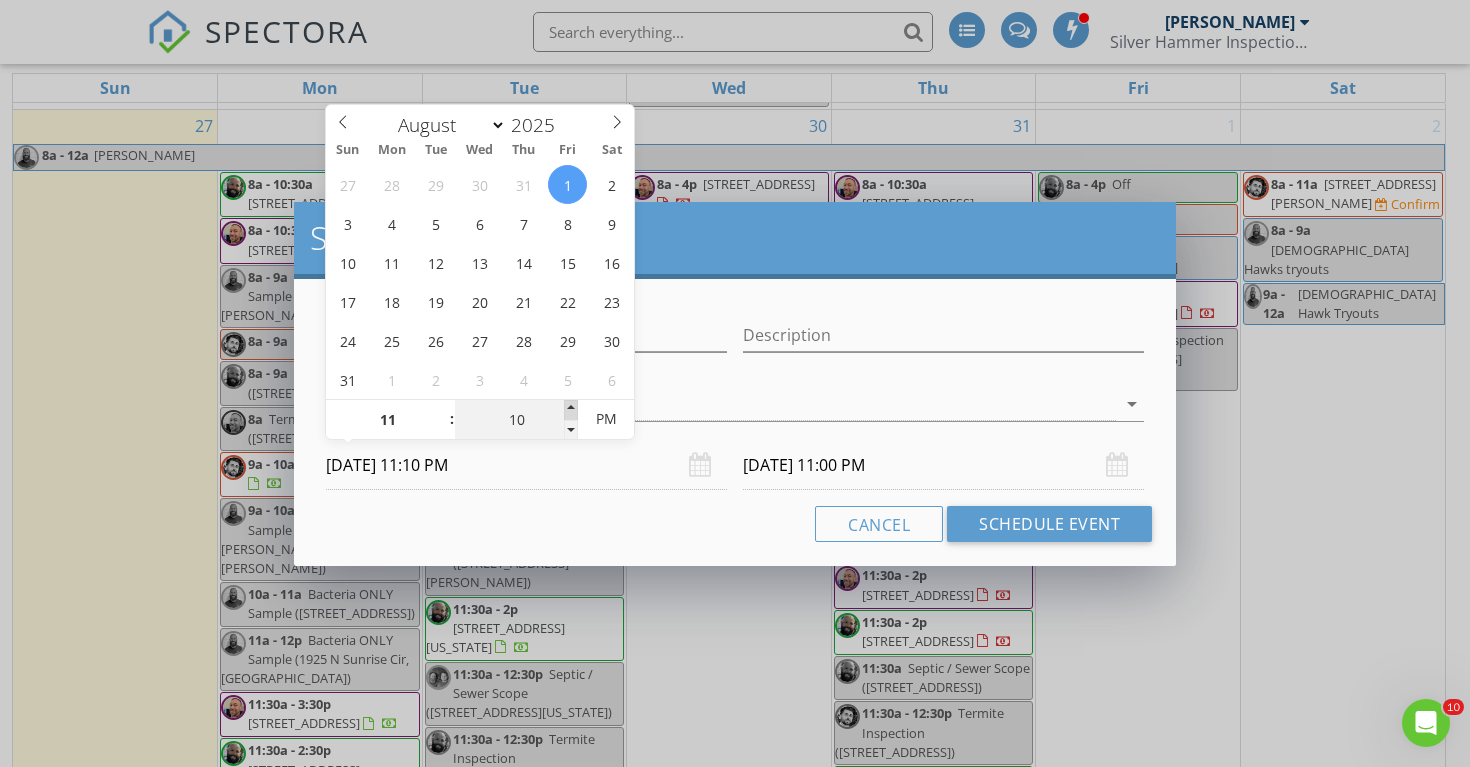 type on "15" 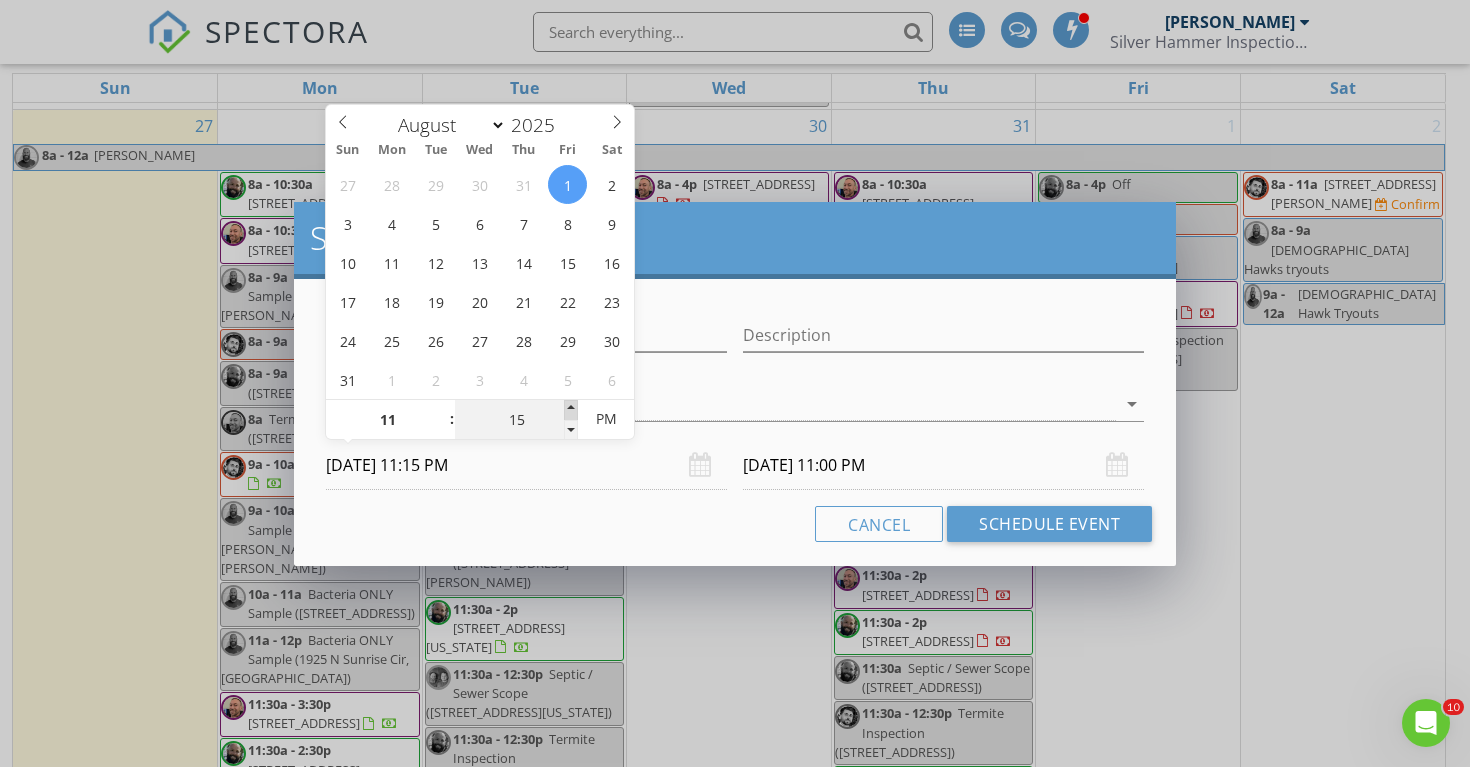 click at bounding box center (571, 410) 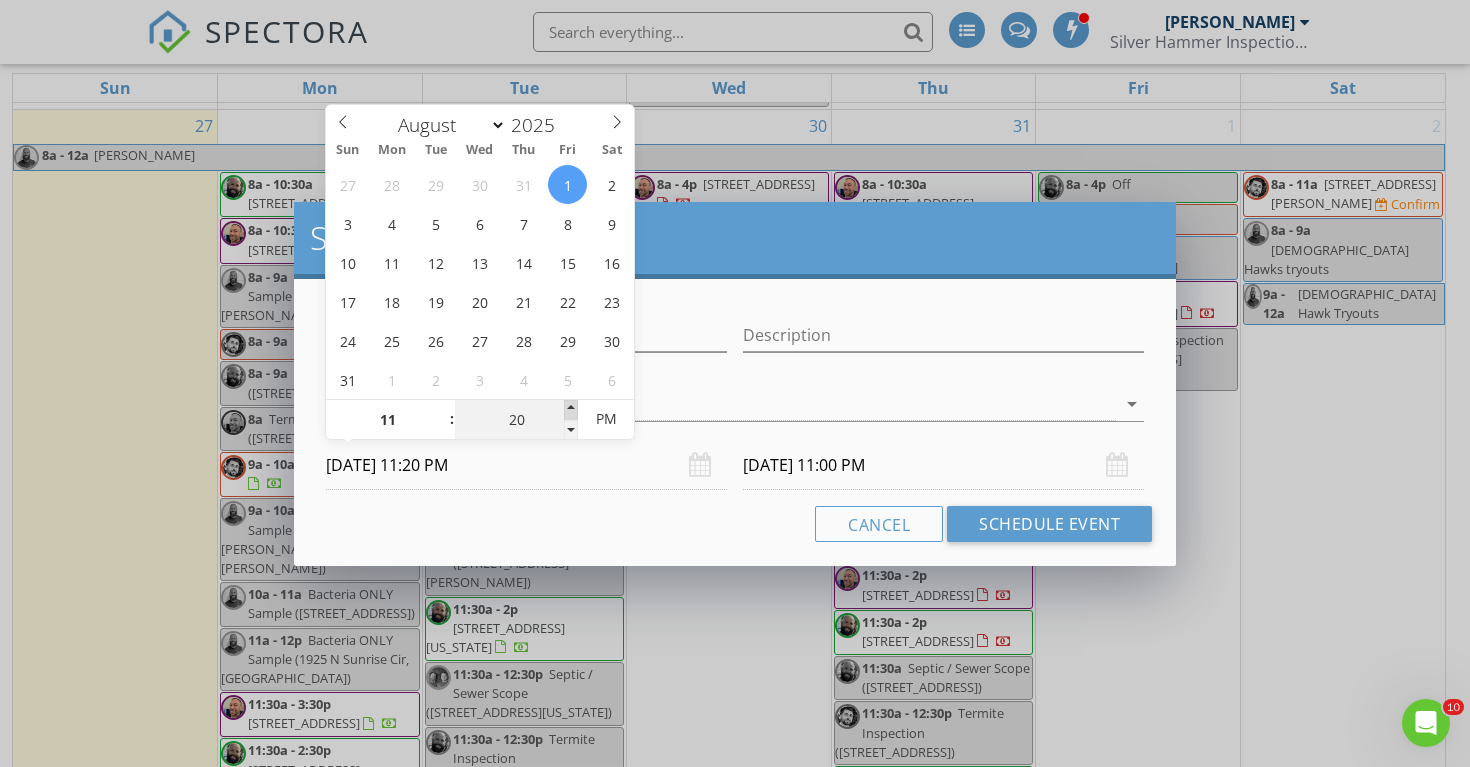 type on "25" 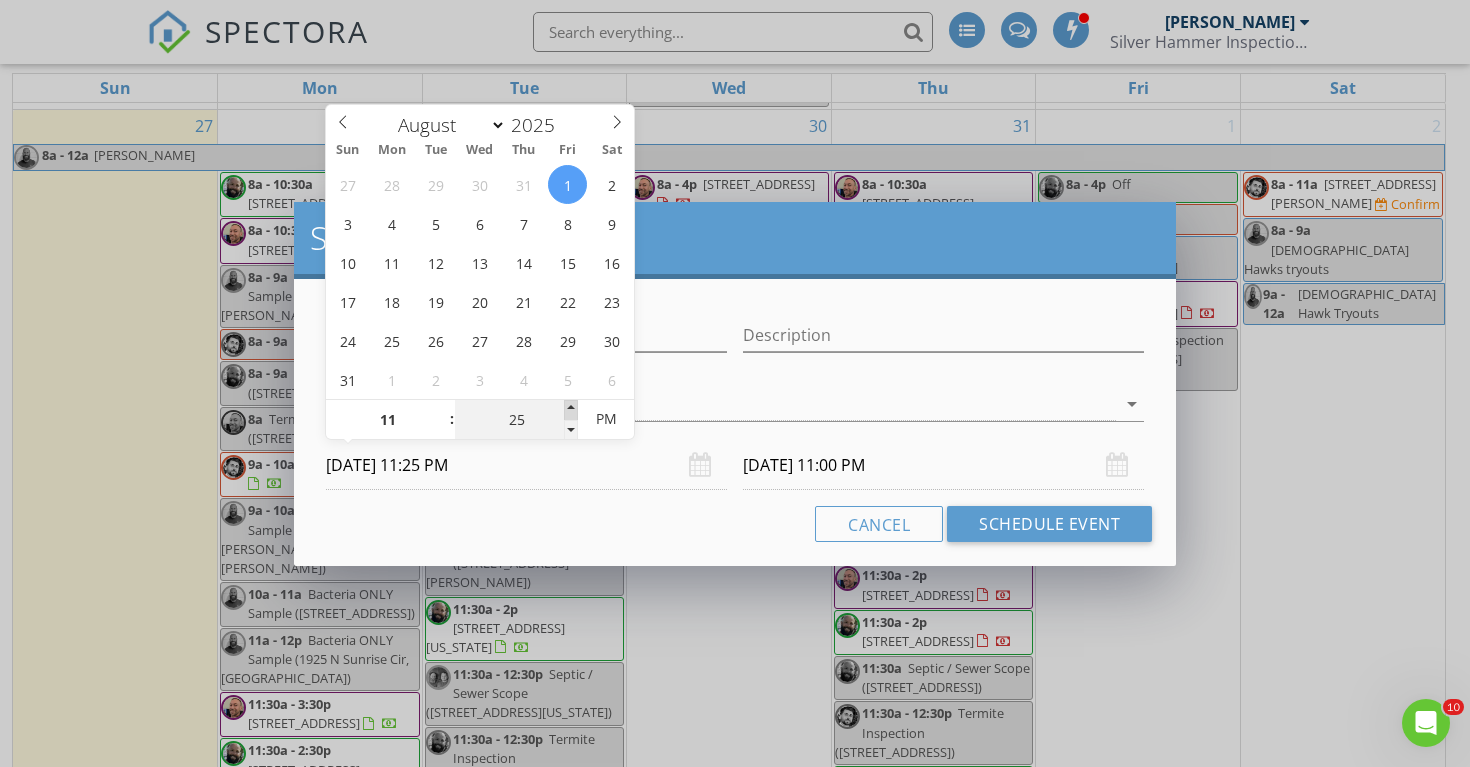 click at bounding box center [571, 410] 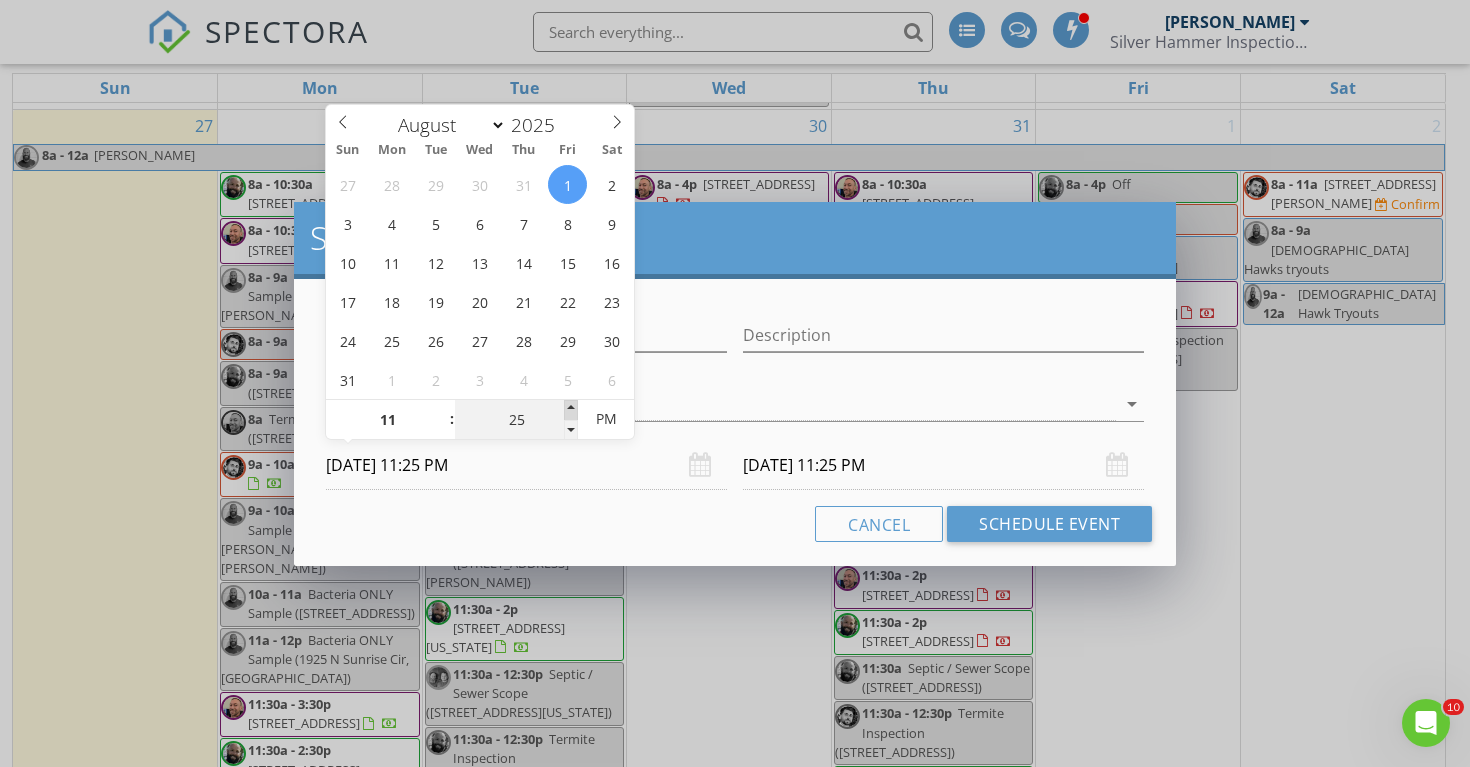 type on "30" 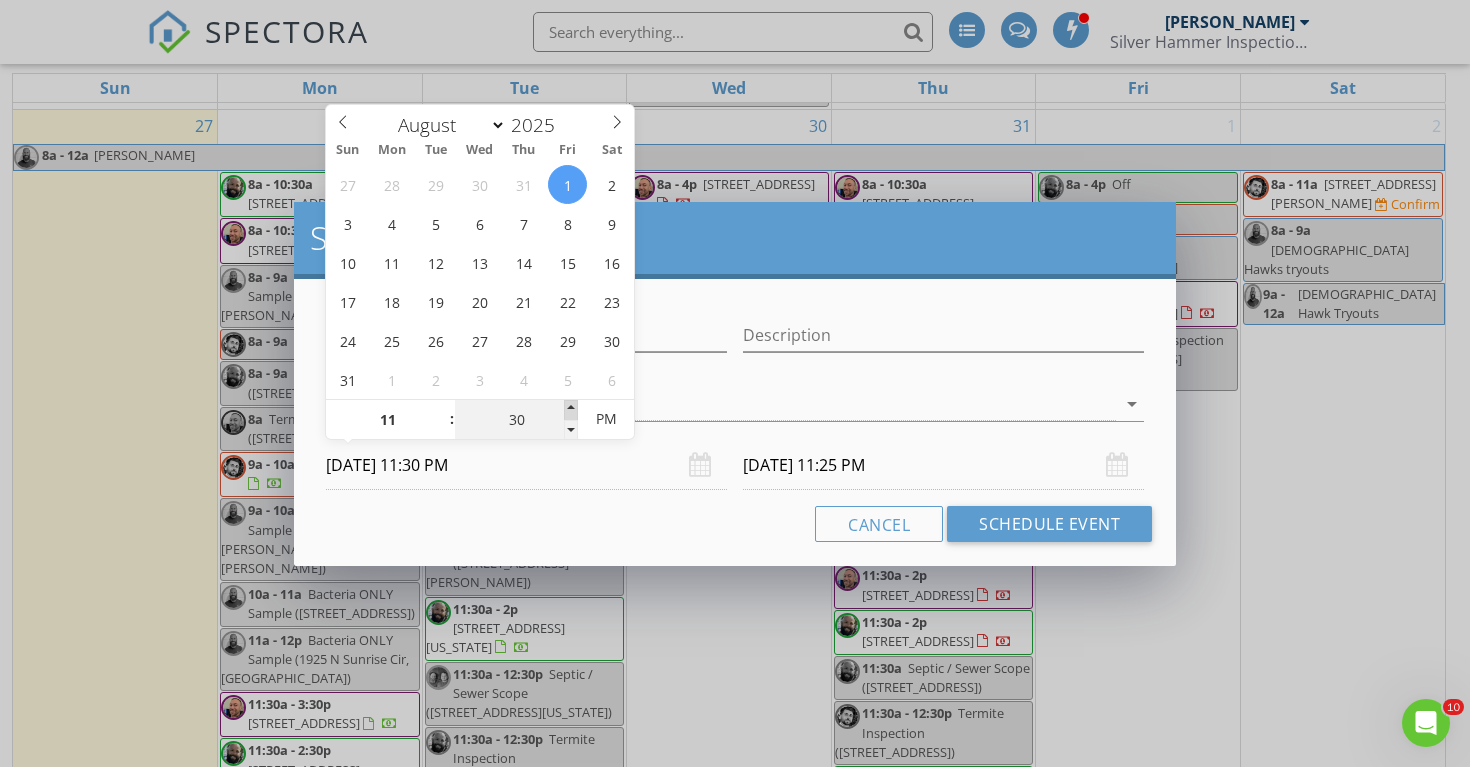 click at bounding box center [571, 410] 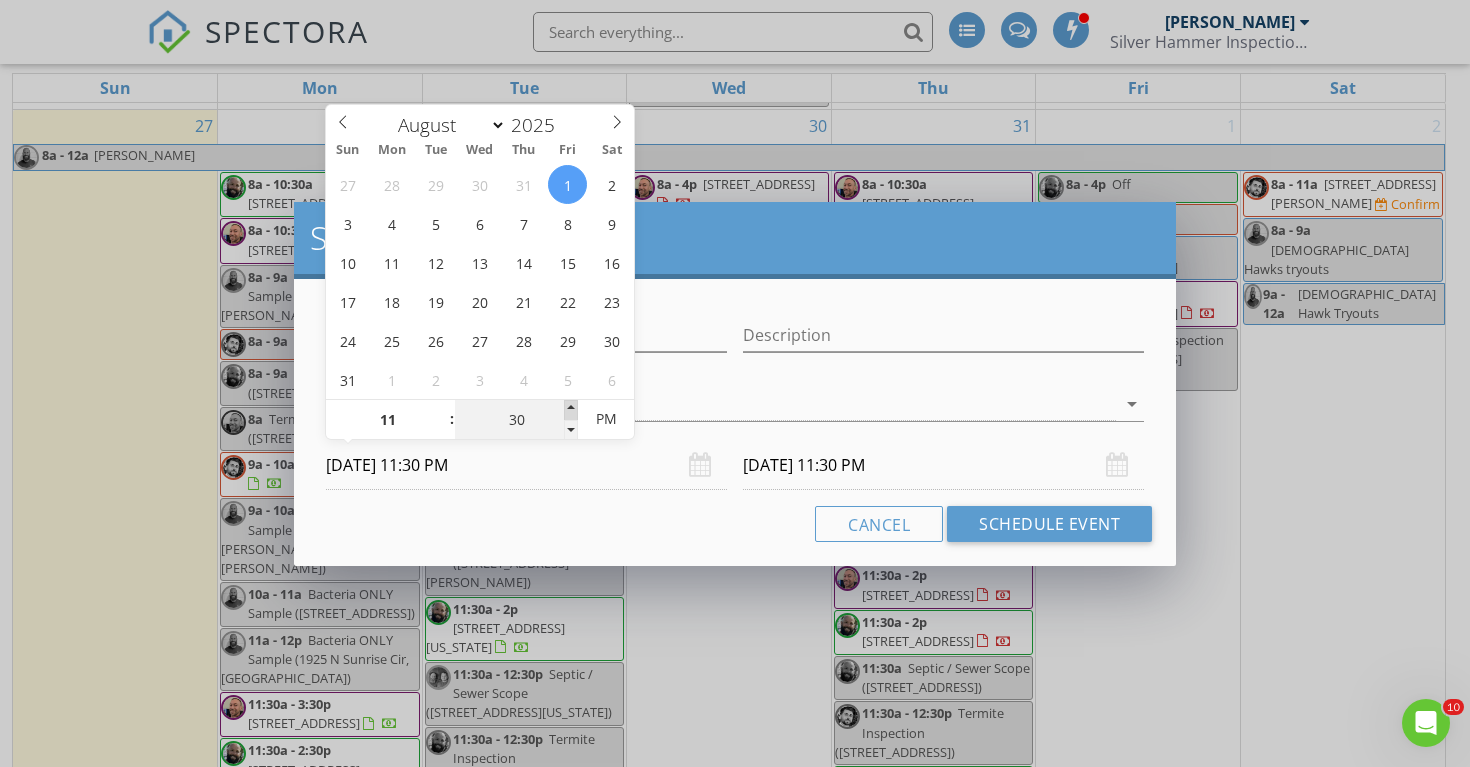 type on "35" 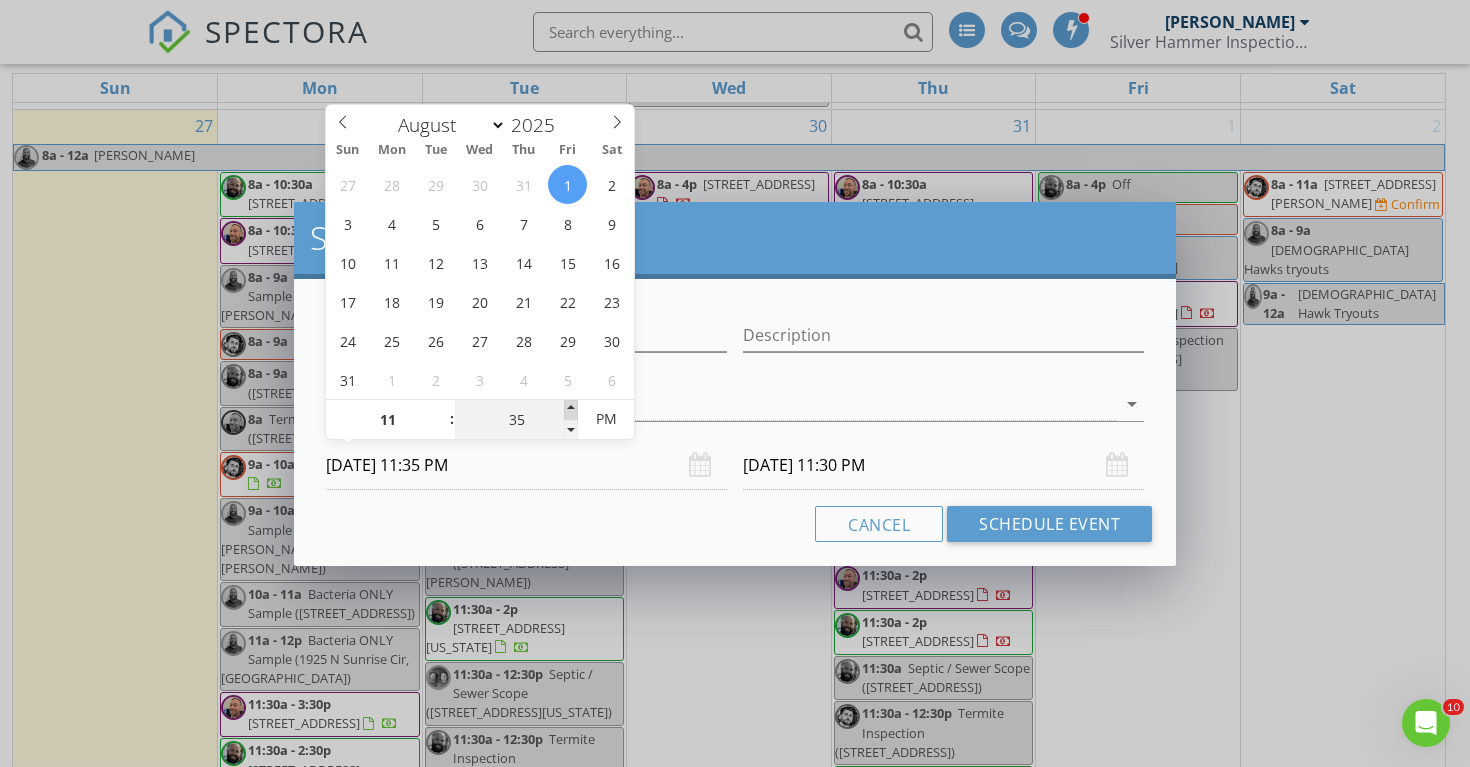 click at bounding box center (571, 410) 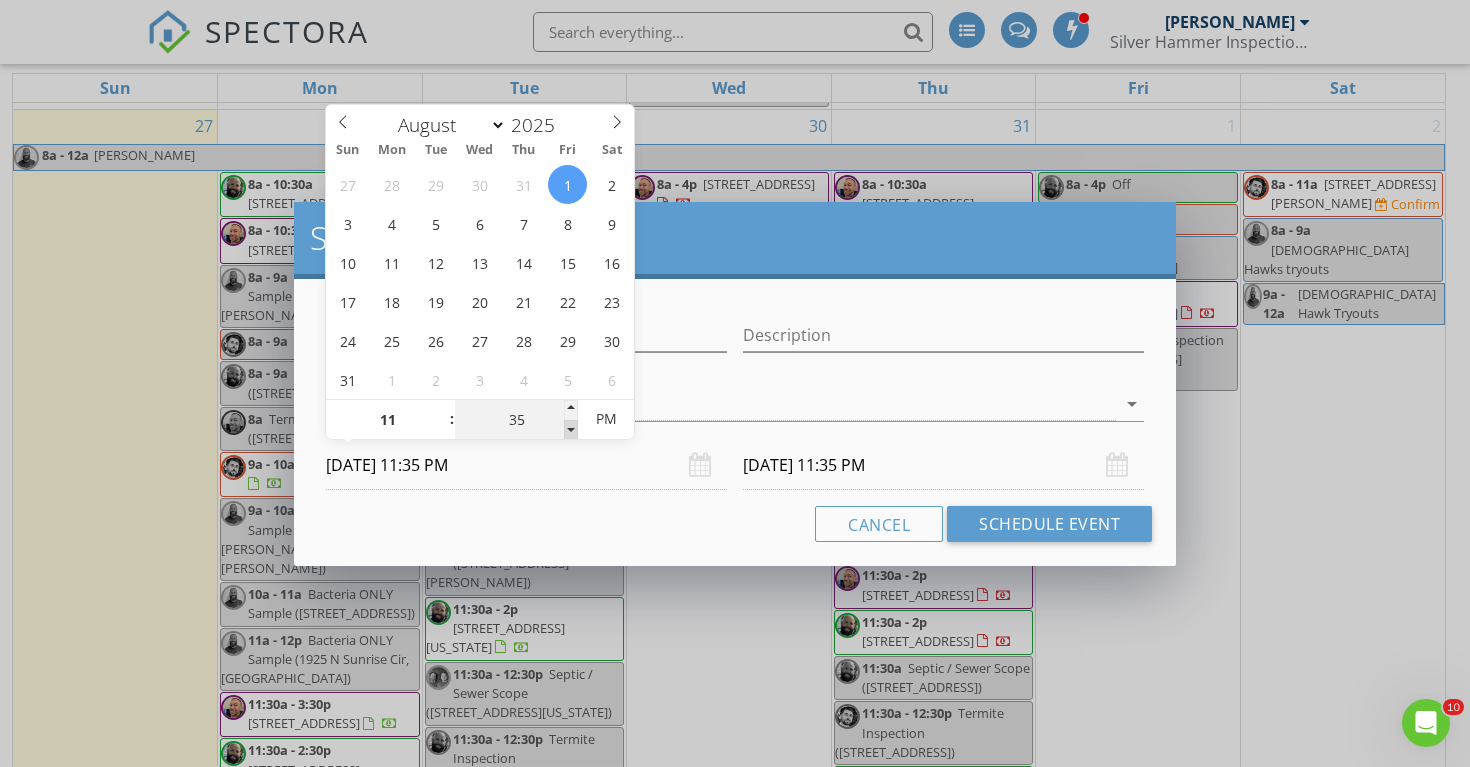 type on "30" 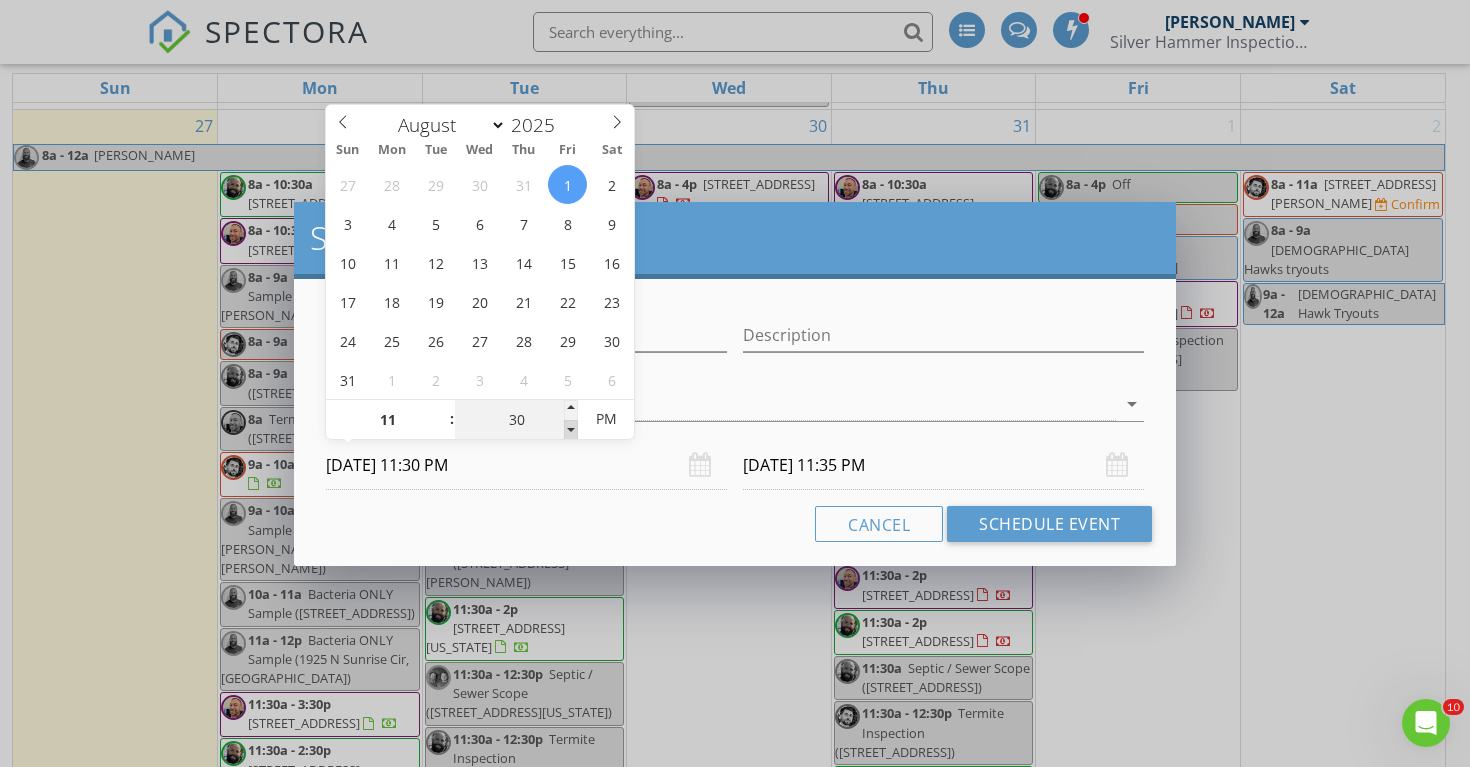click at bounding box center [571, 430] 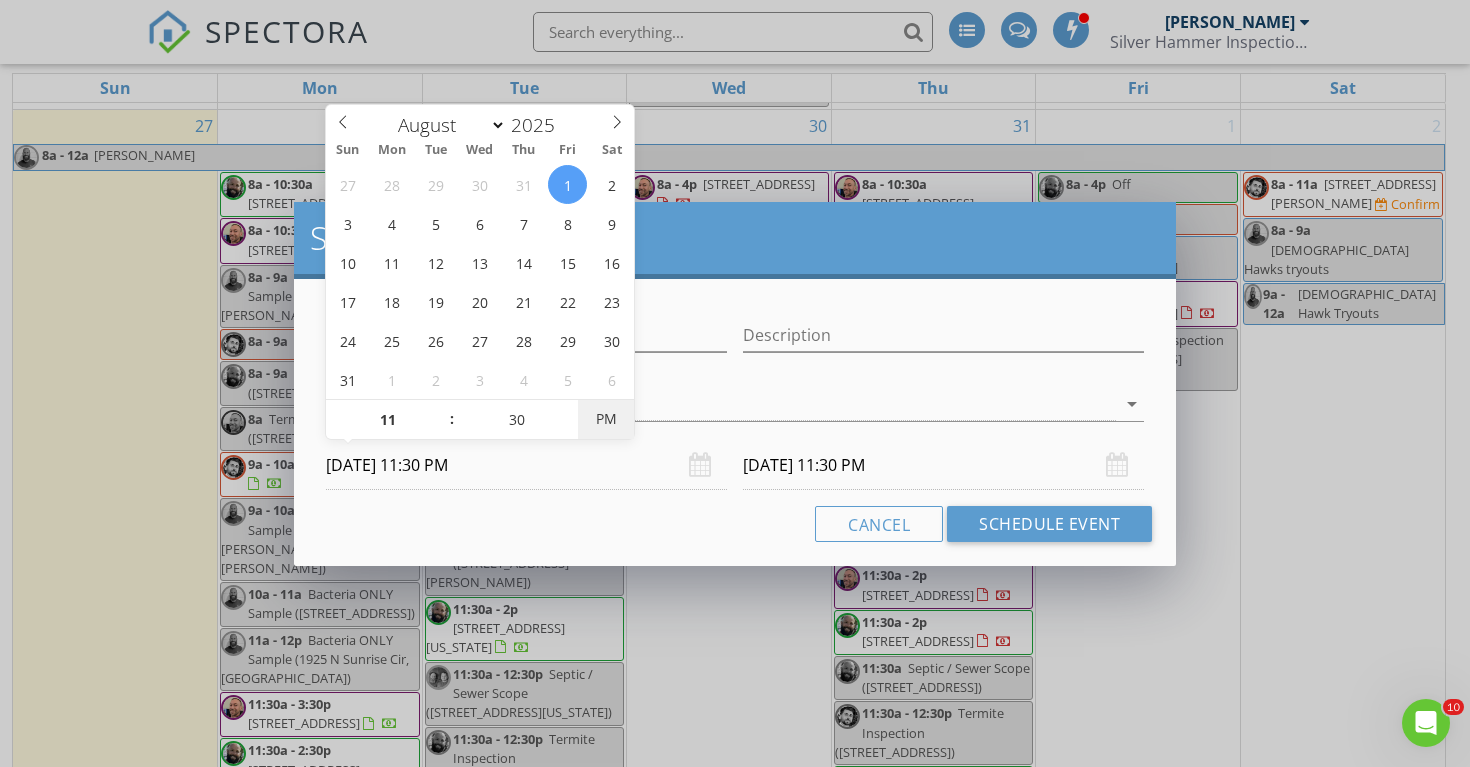 type on "08/01/2025 11:30 AM" 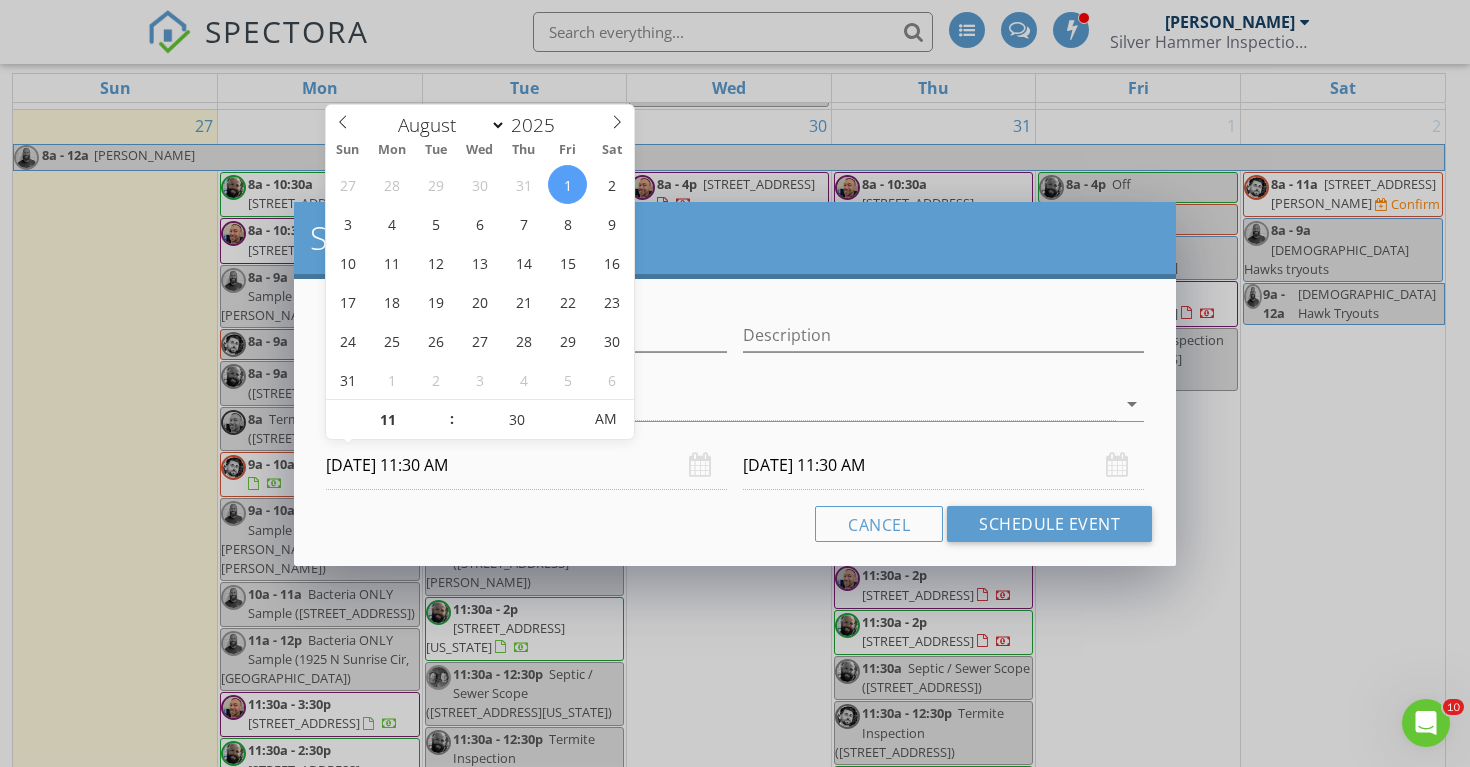 click on "08/02/2025 11:30 AM" at bounding box center [943, 465] 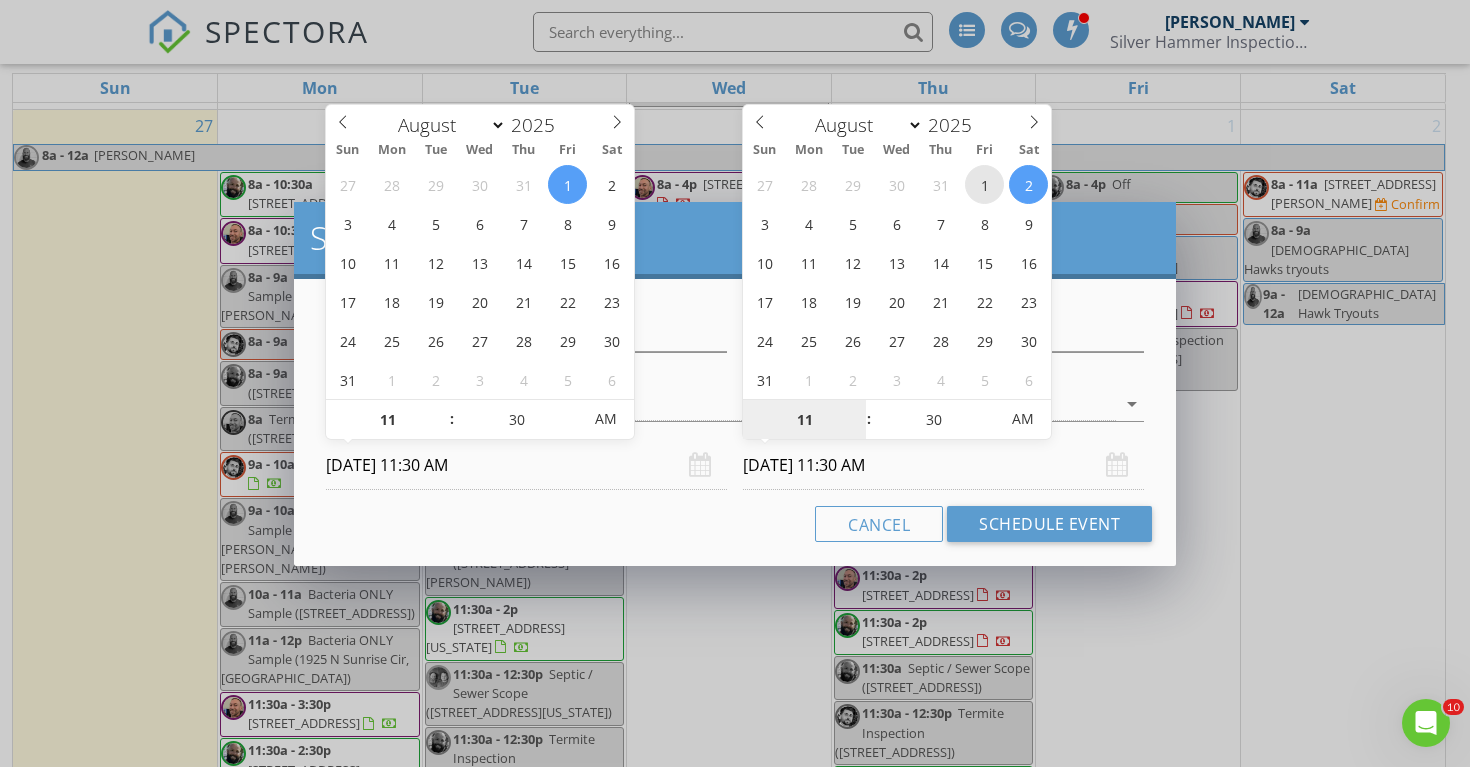 type on "08/01/2025 11:30 AM" 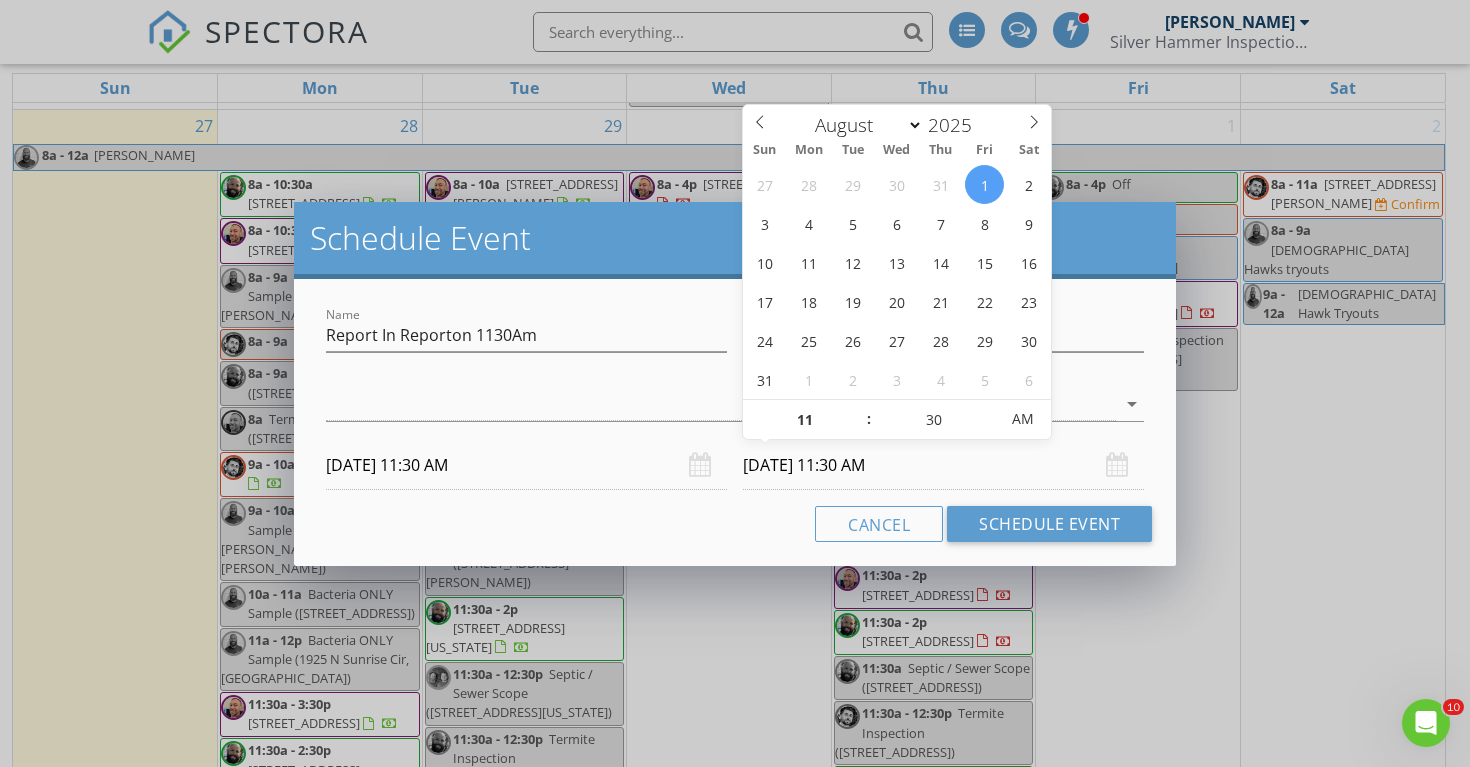 click on "08/01/2025 11:30 AM" at bounding box center (943, 465) 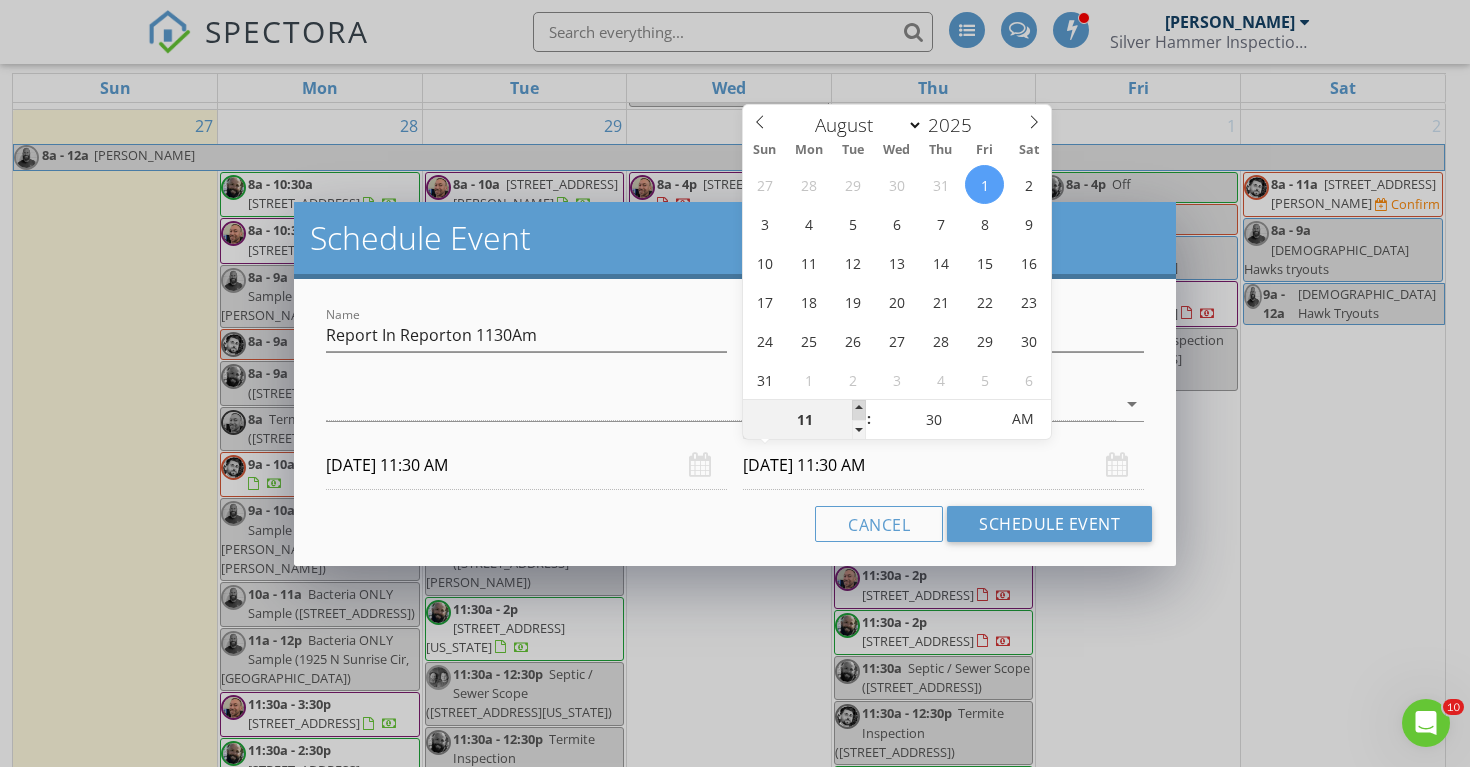 type on "12" 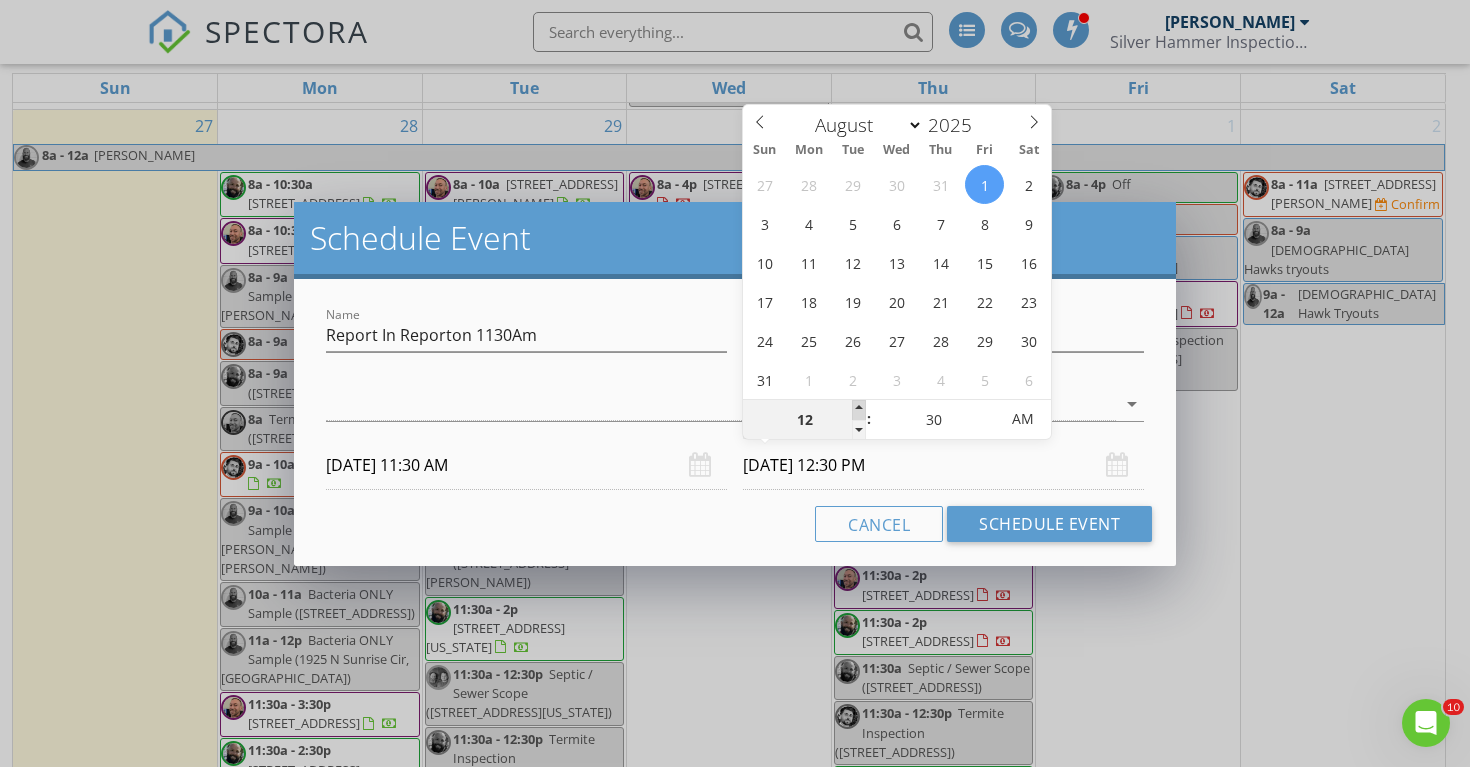 click at bounding box center [859, 410] 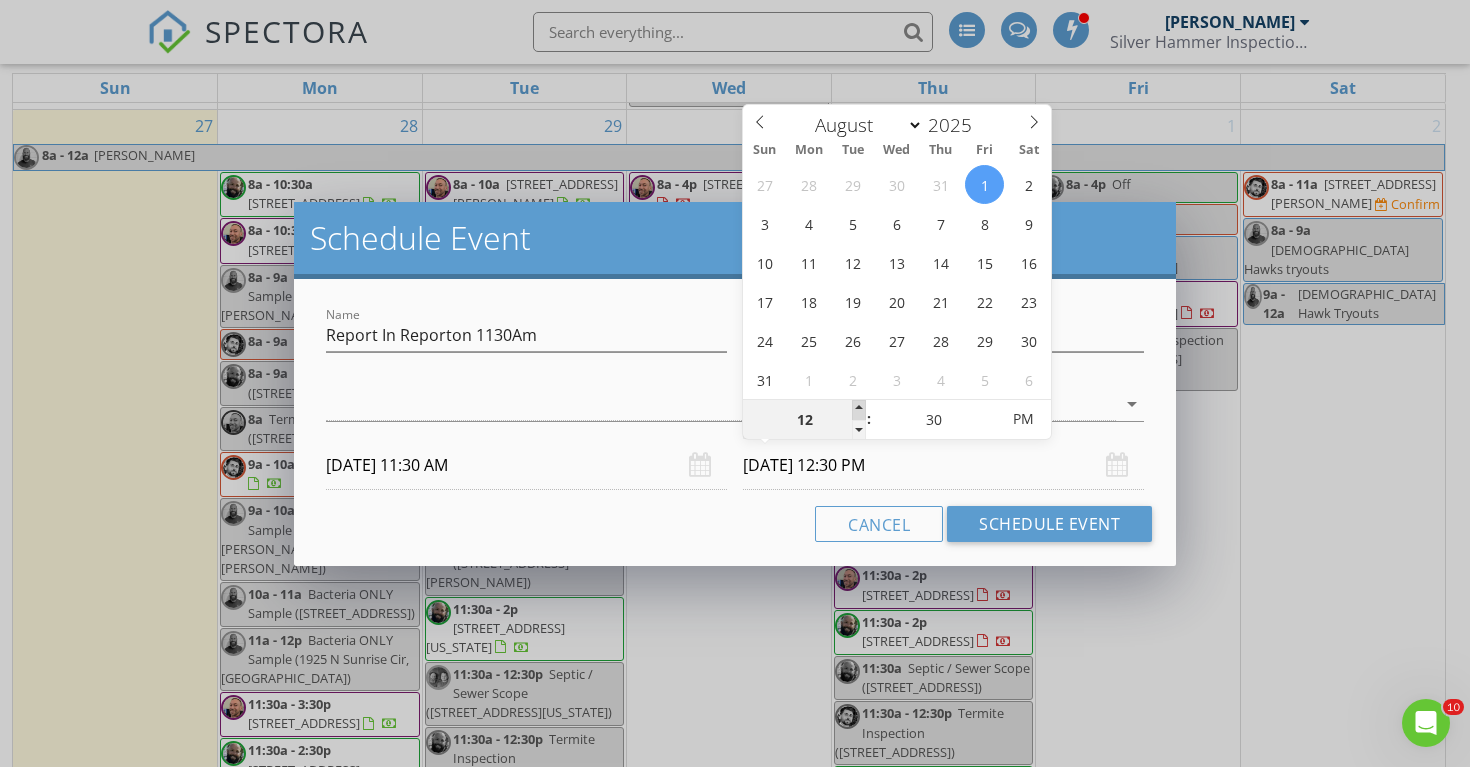 type on "01" 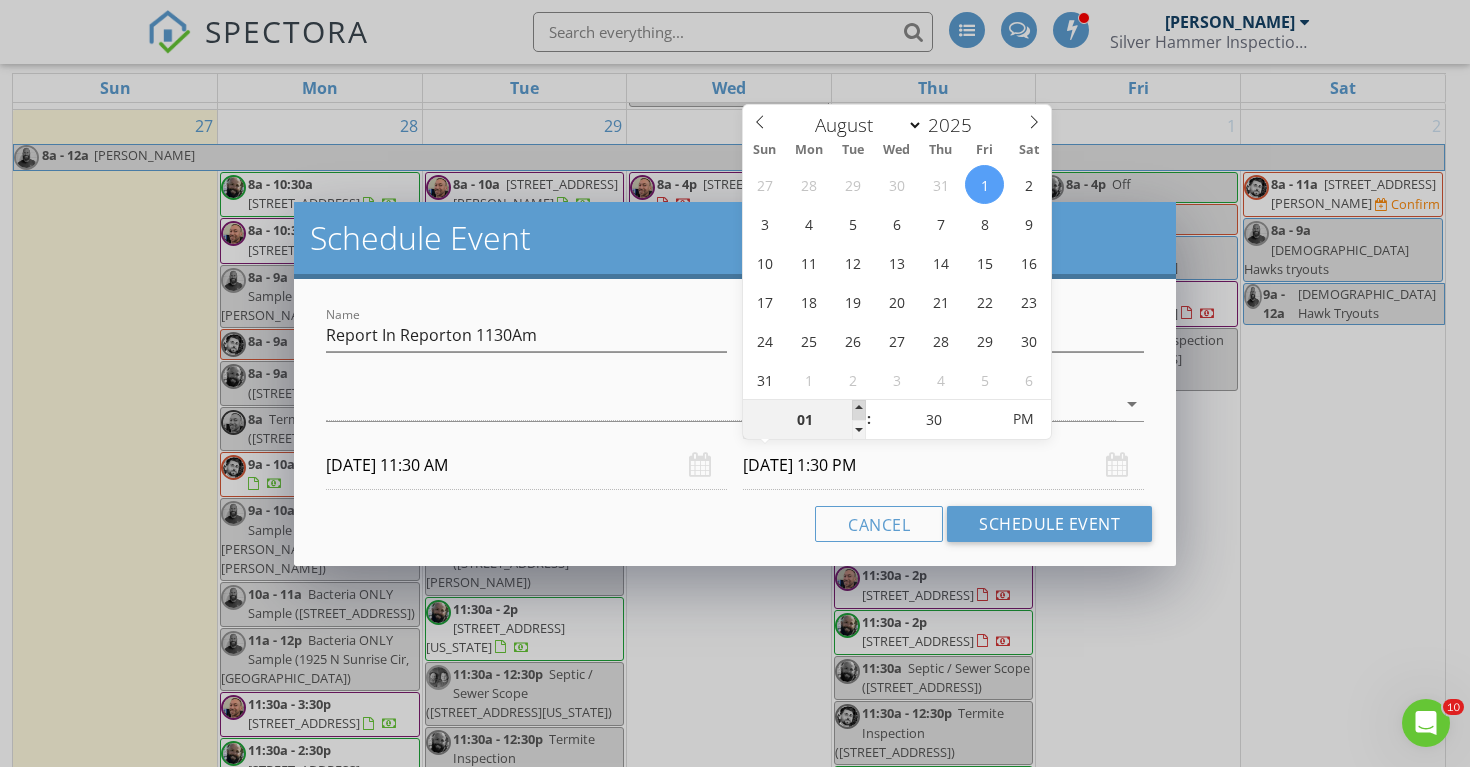 click at bounding box center [859, 410] 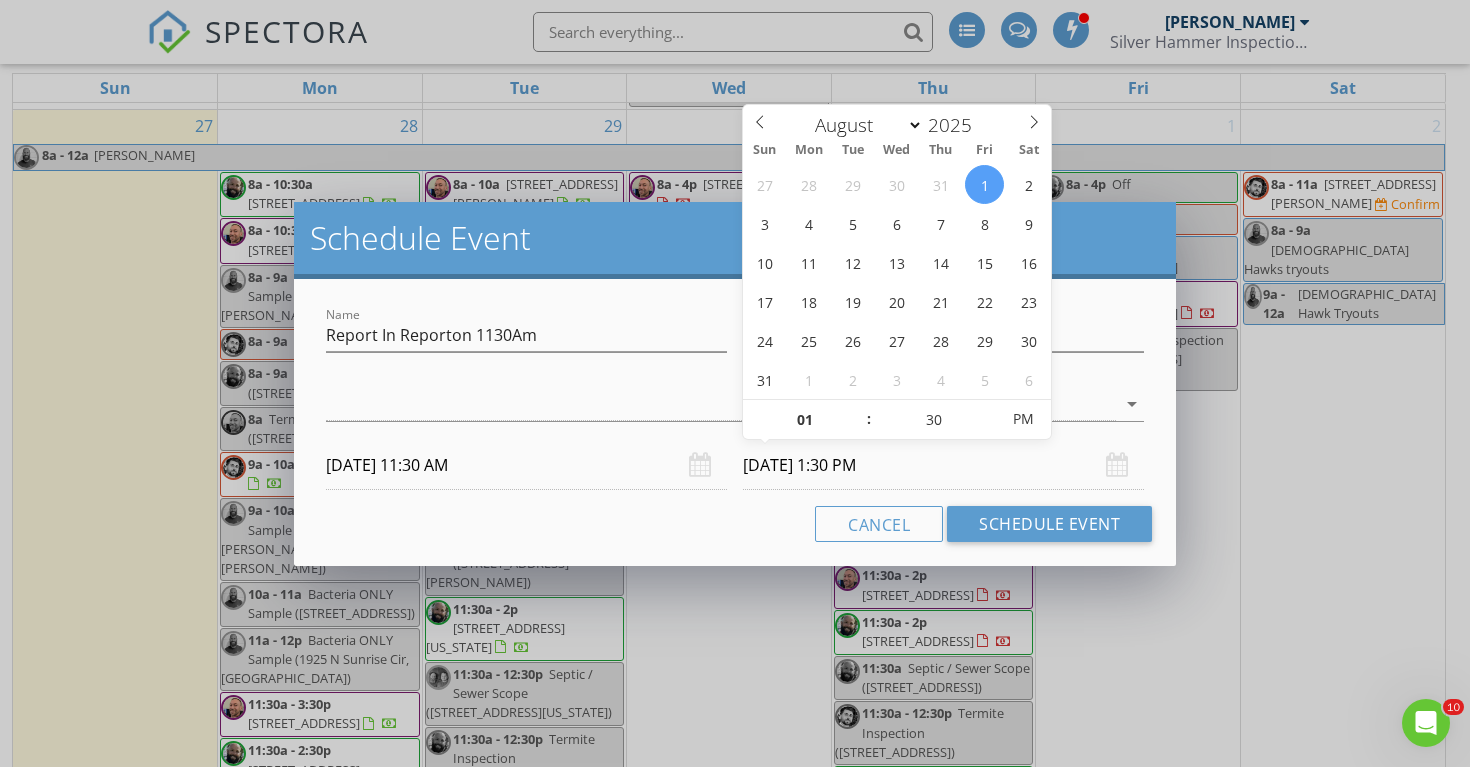 click on "Cancel   Schedule Event" at bounding box center [735, 524] 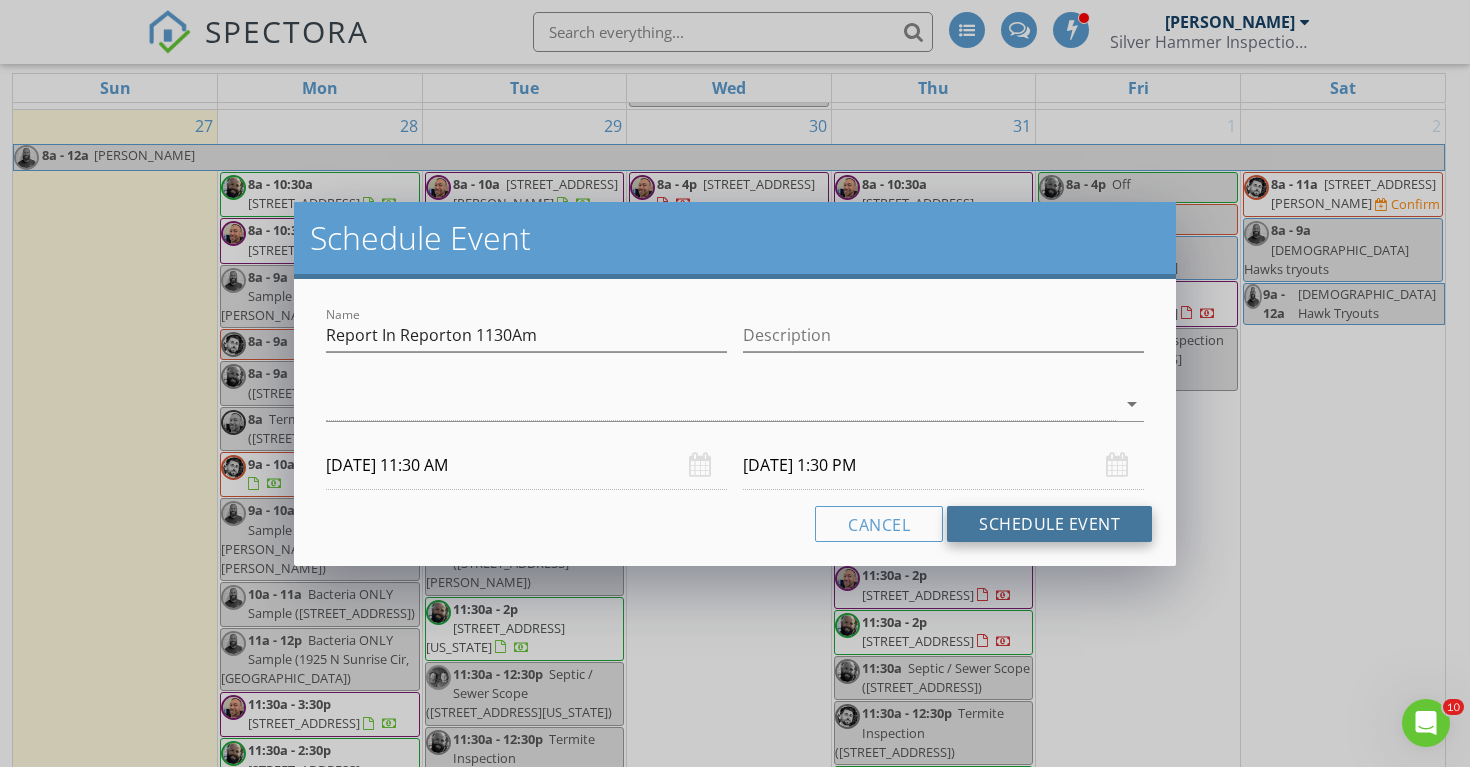 click on "Schedule Event" at bounding box center [1049, 524] 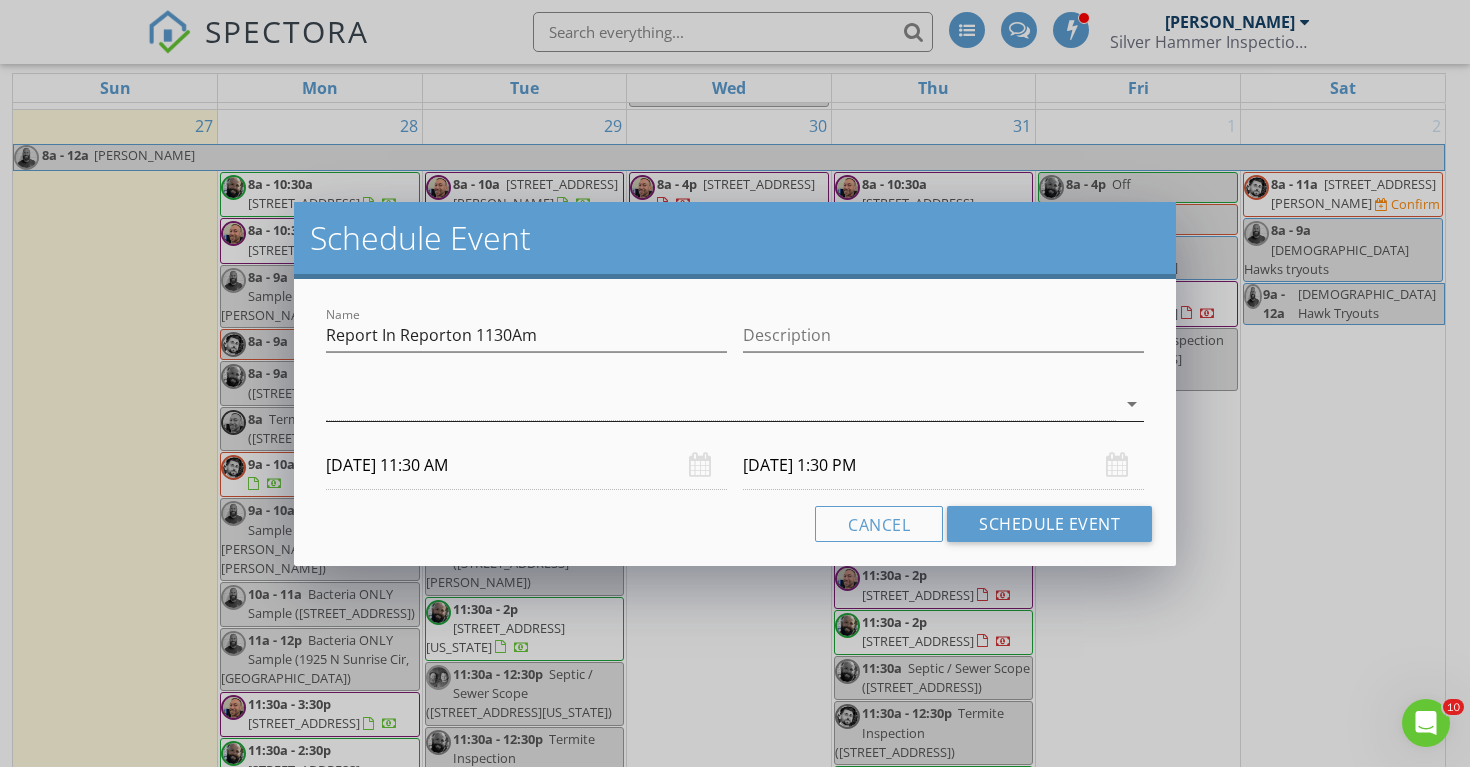 click at bounding box center [721, 404] 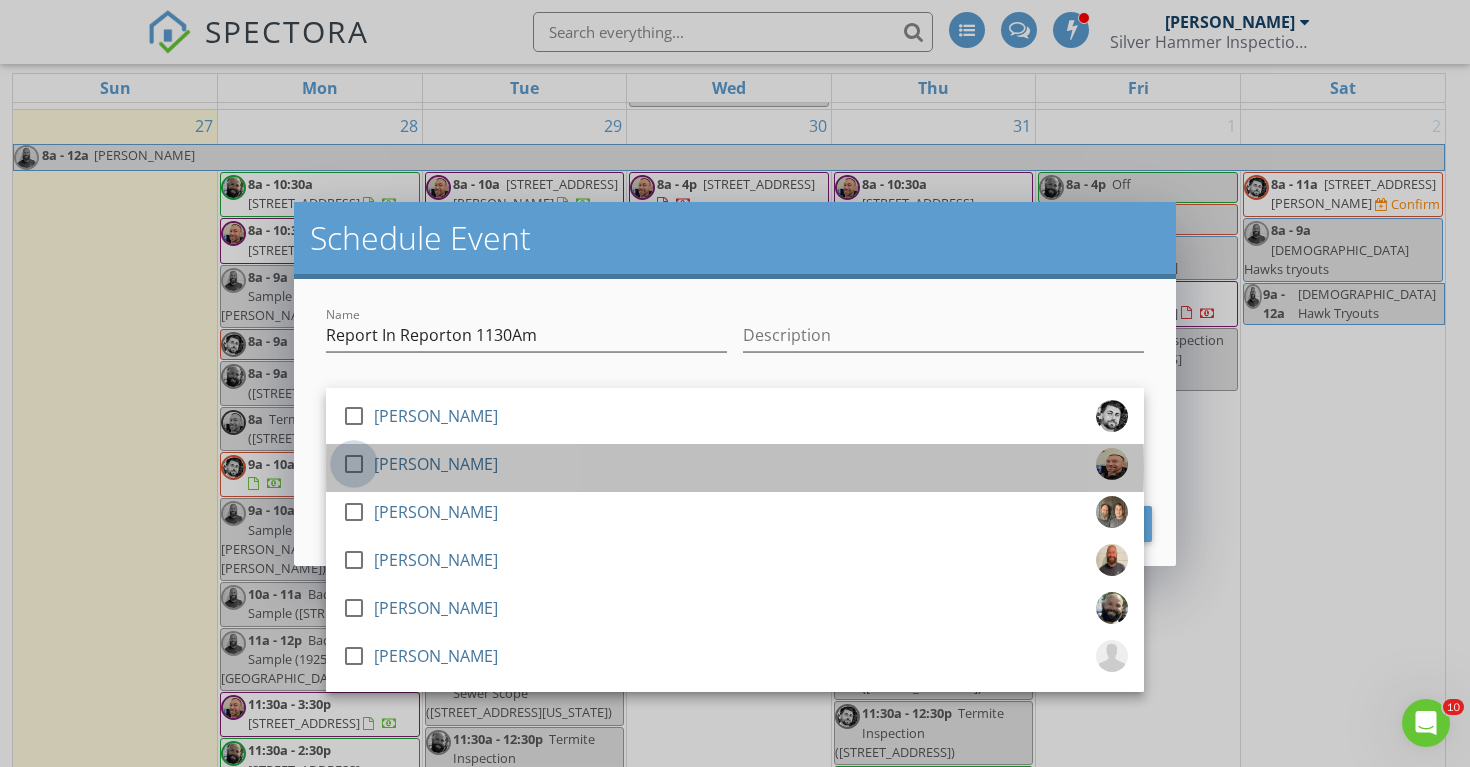 click at bounding box center (354, 464) 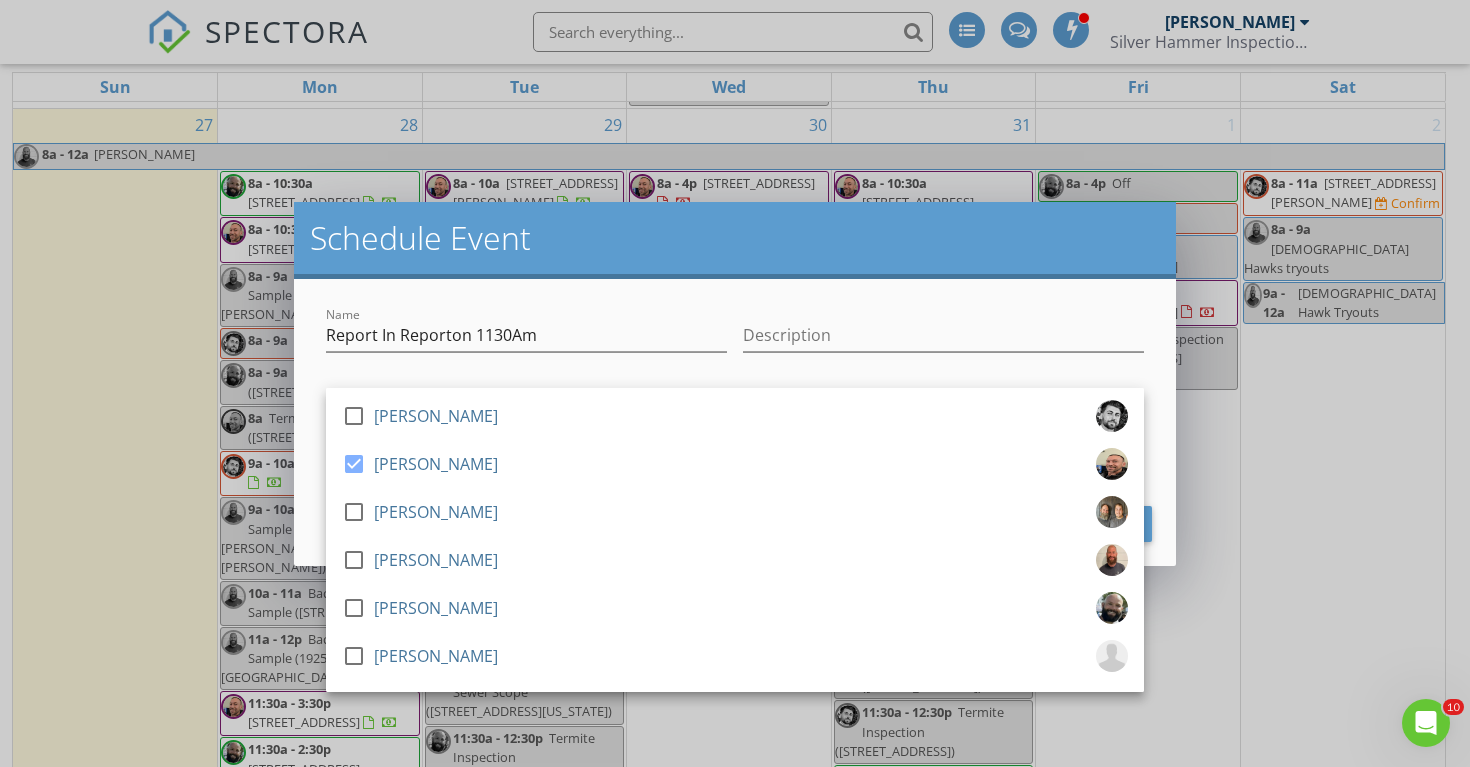 scroll, scrollTop: 286, scrollLeft: 0, axis: vertical 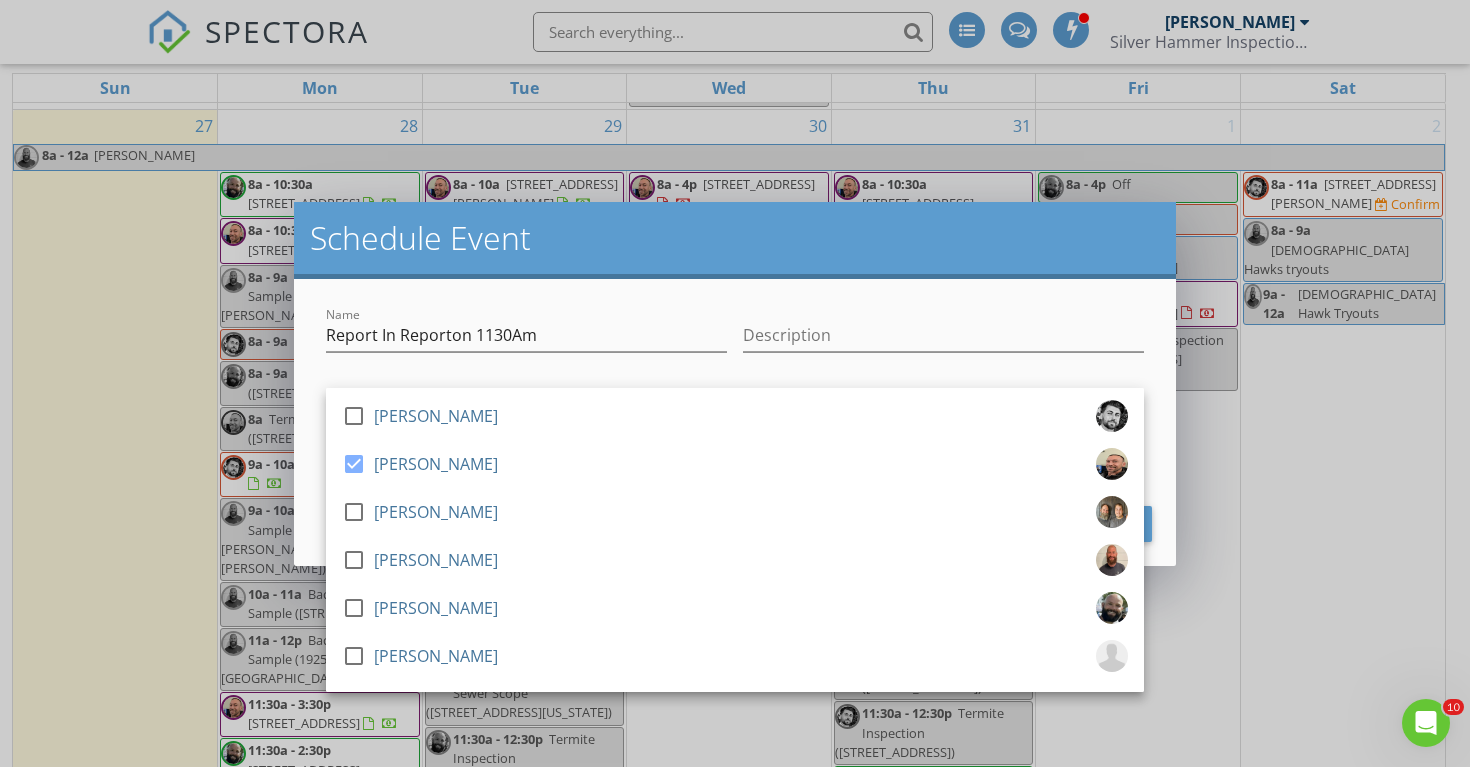 click on "Name Report In Reporton 1130Am   Description     check_box_outline_blank   Dylan Aringdale   check_box   Paul Fike   check_box_outline_blank   Elijah Wherley   check_box_outline_blank   Matt Maxwell   check_box_outline_blank   Tim Armenta   check_box_outline_blank   Martin Craven   Paul Fike arrow_drop_down   08/01/2025 11:30 AM   08/01/2025 1:30 PM         Cancel   Schedule Event" at bounding box center (735, 422) 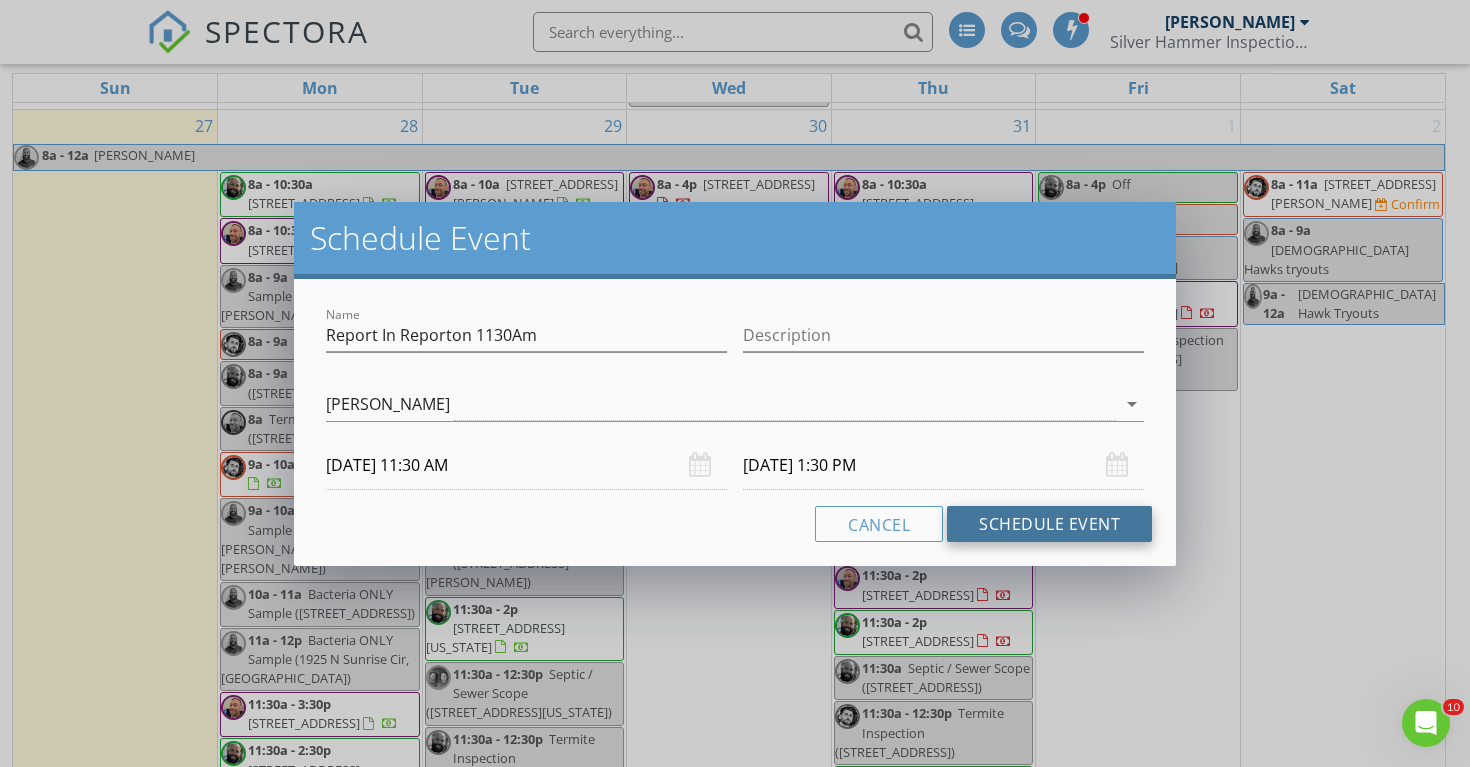 click on "Schedule Event" at bounding box center [1049, 524] 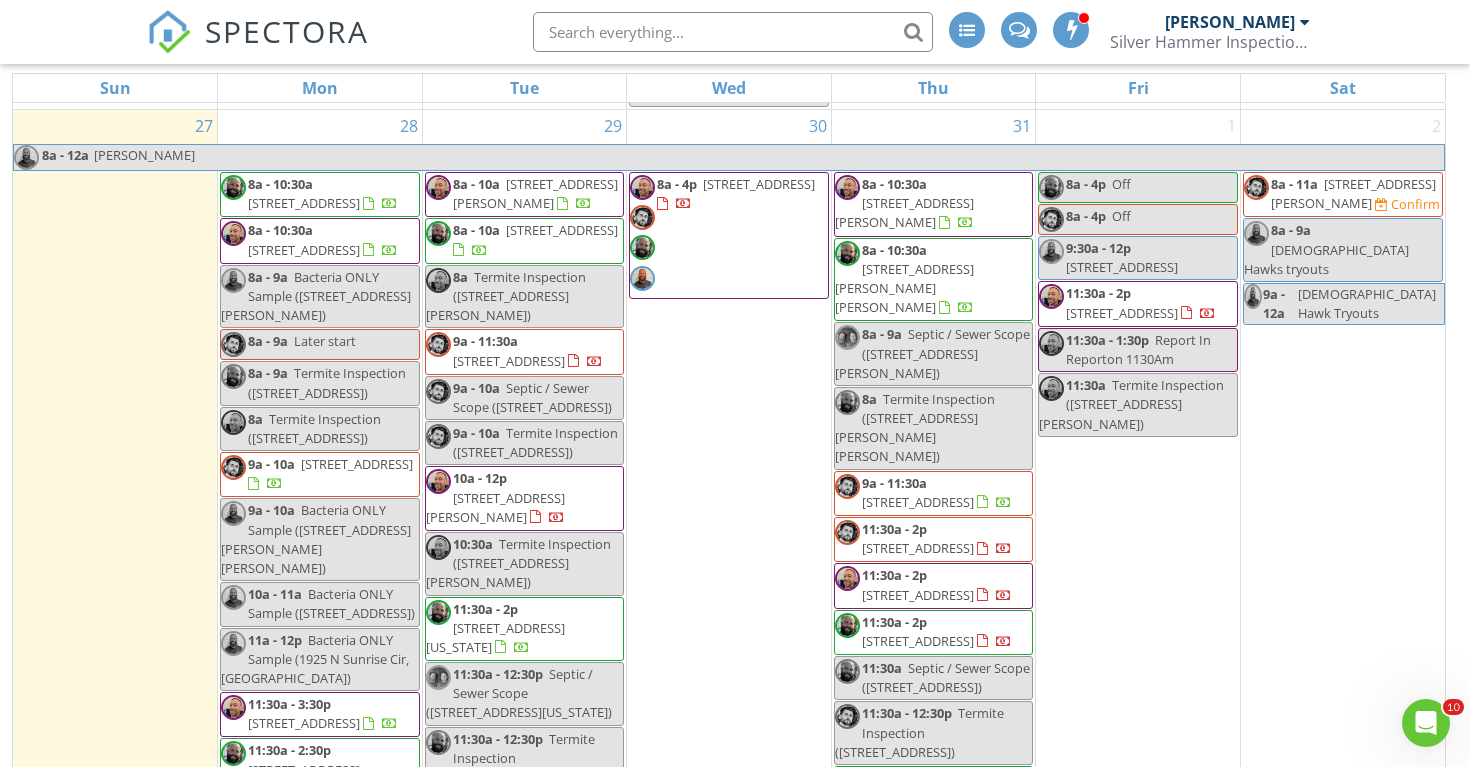scroll, scrollTop: 0, scrollLeft: 0, axis: both 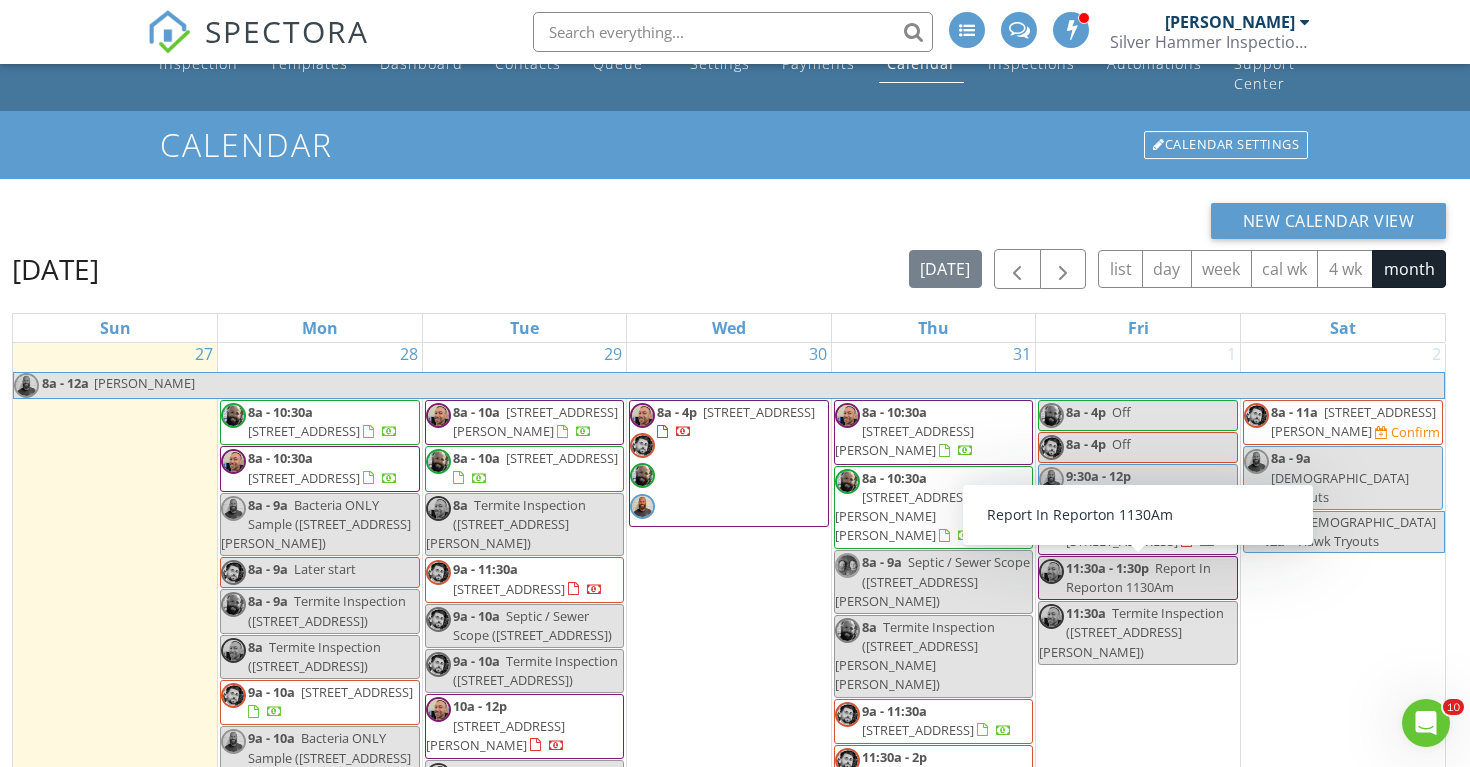 click on "11:30a - 1:30p" at bounding box center (1107, 568) 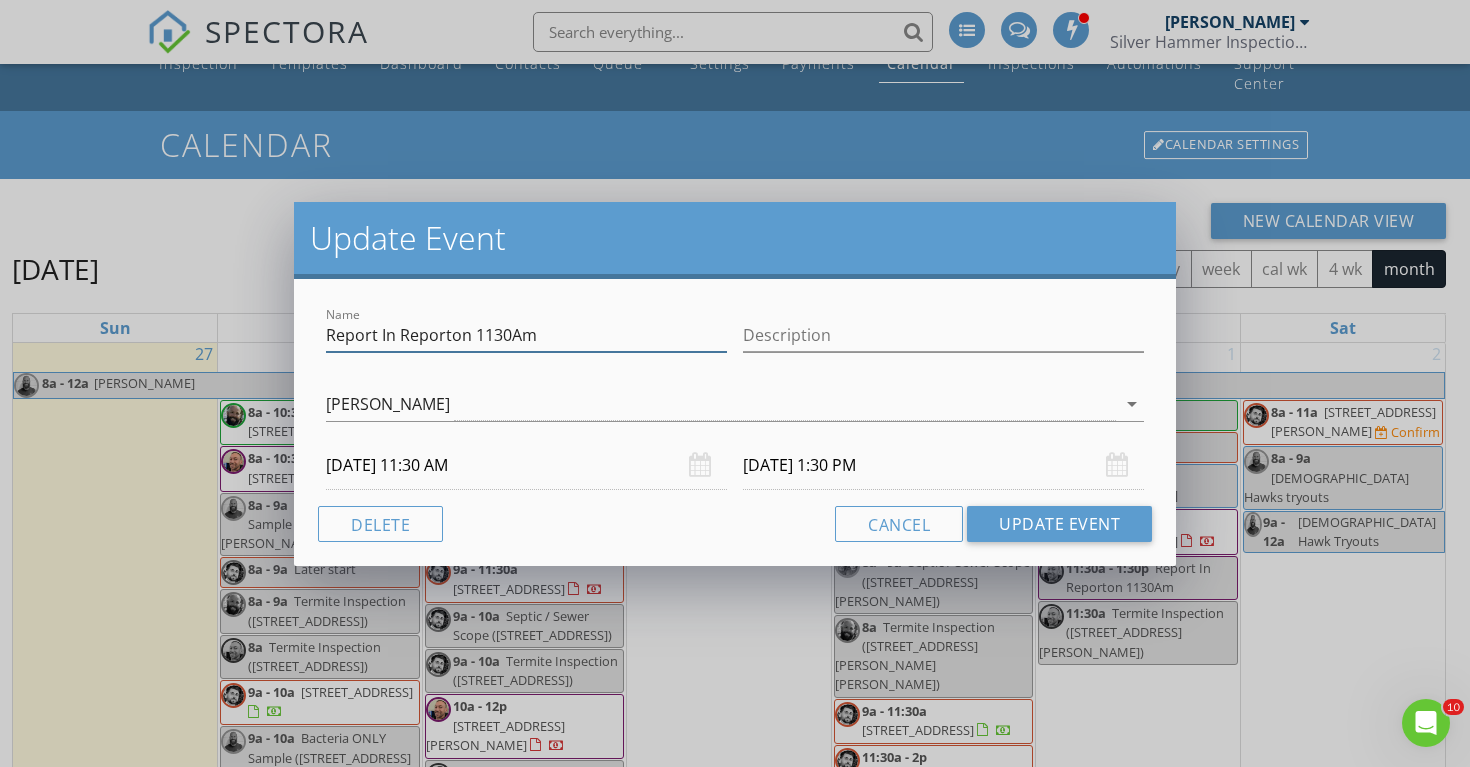 click on "Report In Reporton 1130Am" at bounding box center [526, 335] 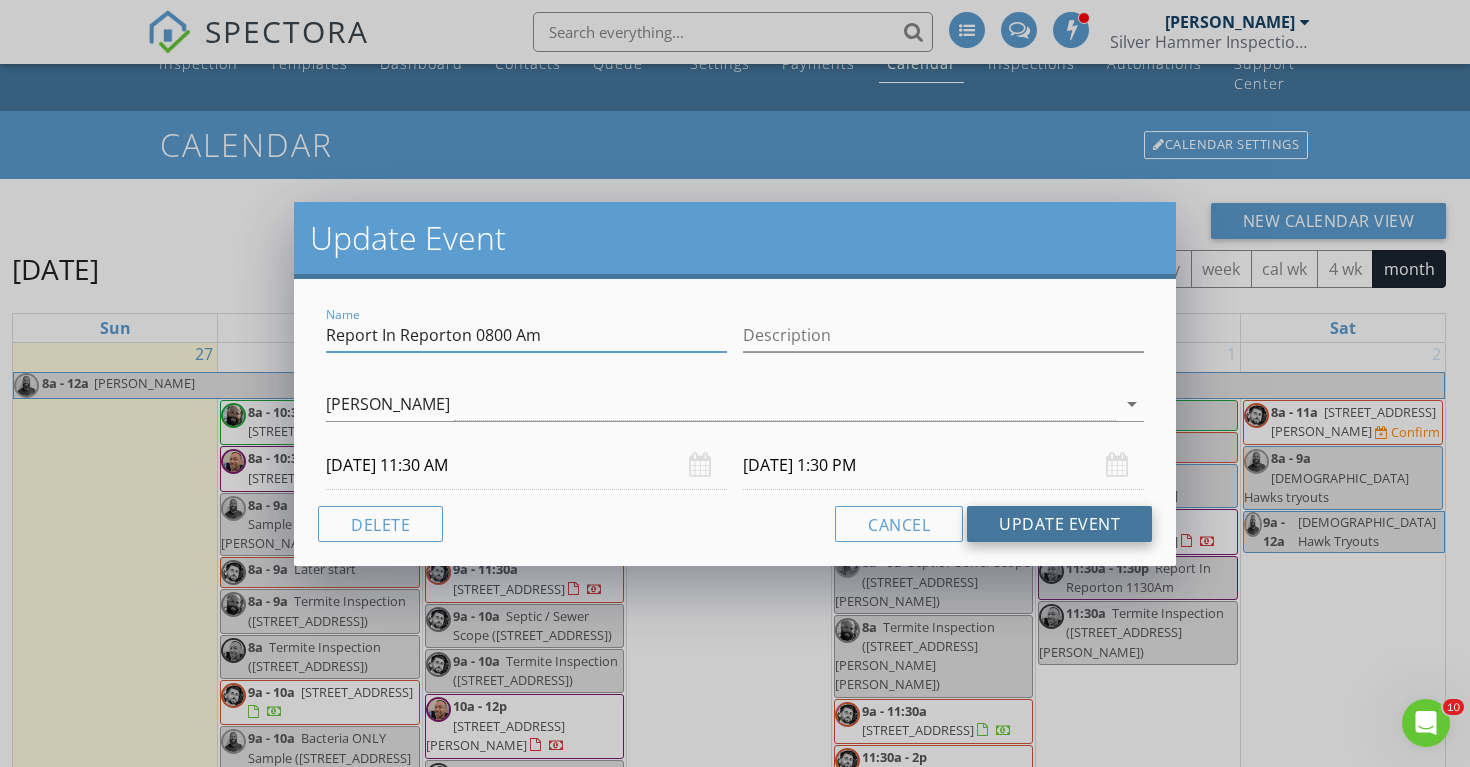 type on "Report In Reporton 0800 Am" 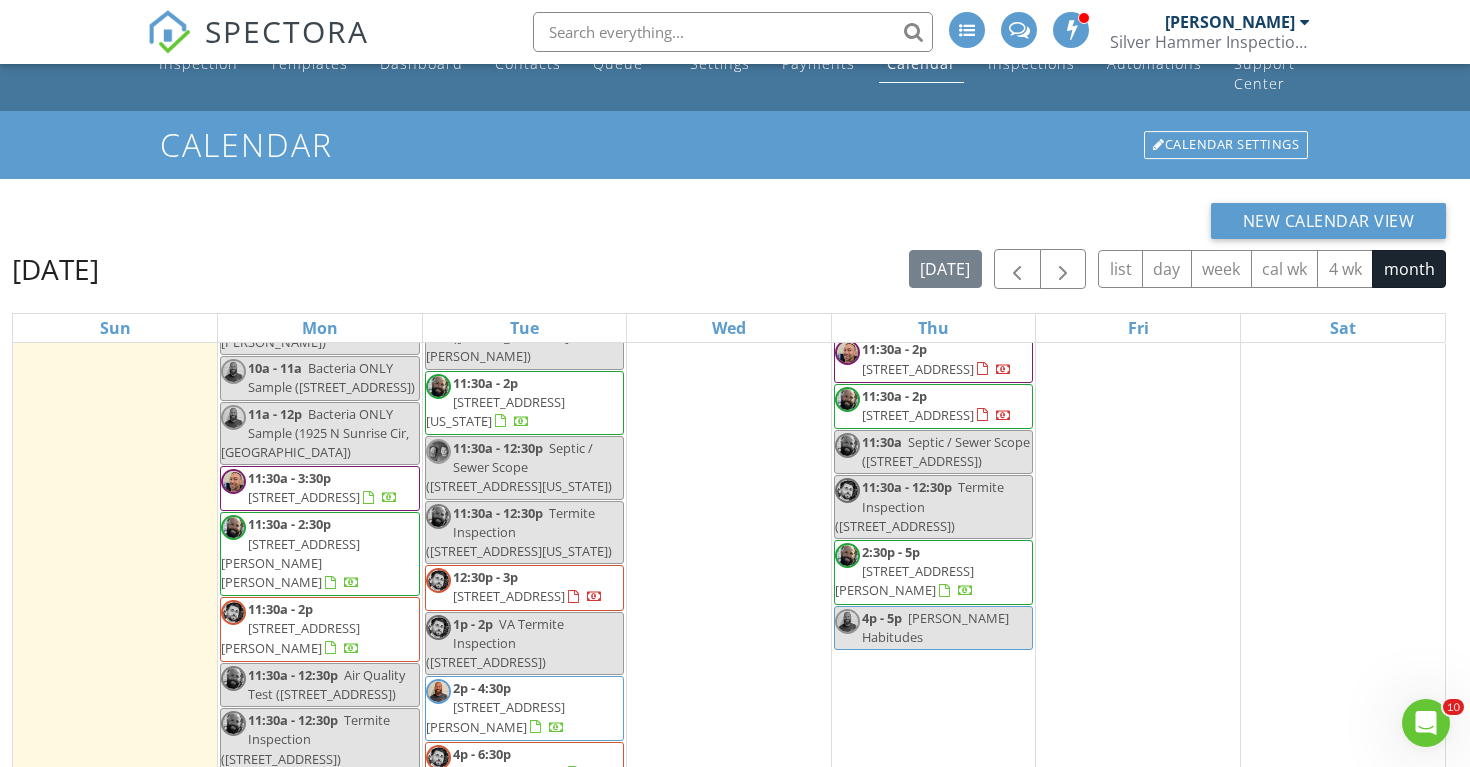 scroll, scrollTop: 5775, scrollLeft: 0, axis: vertical 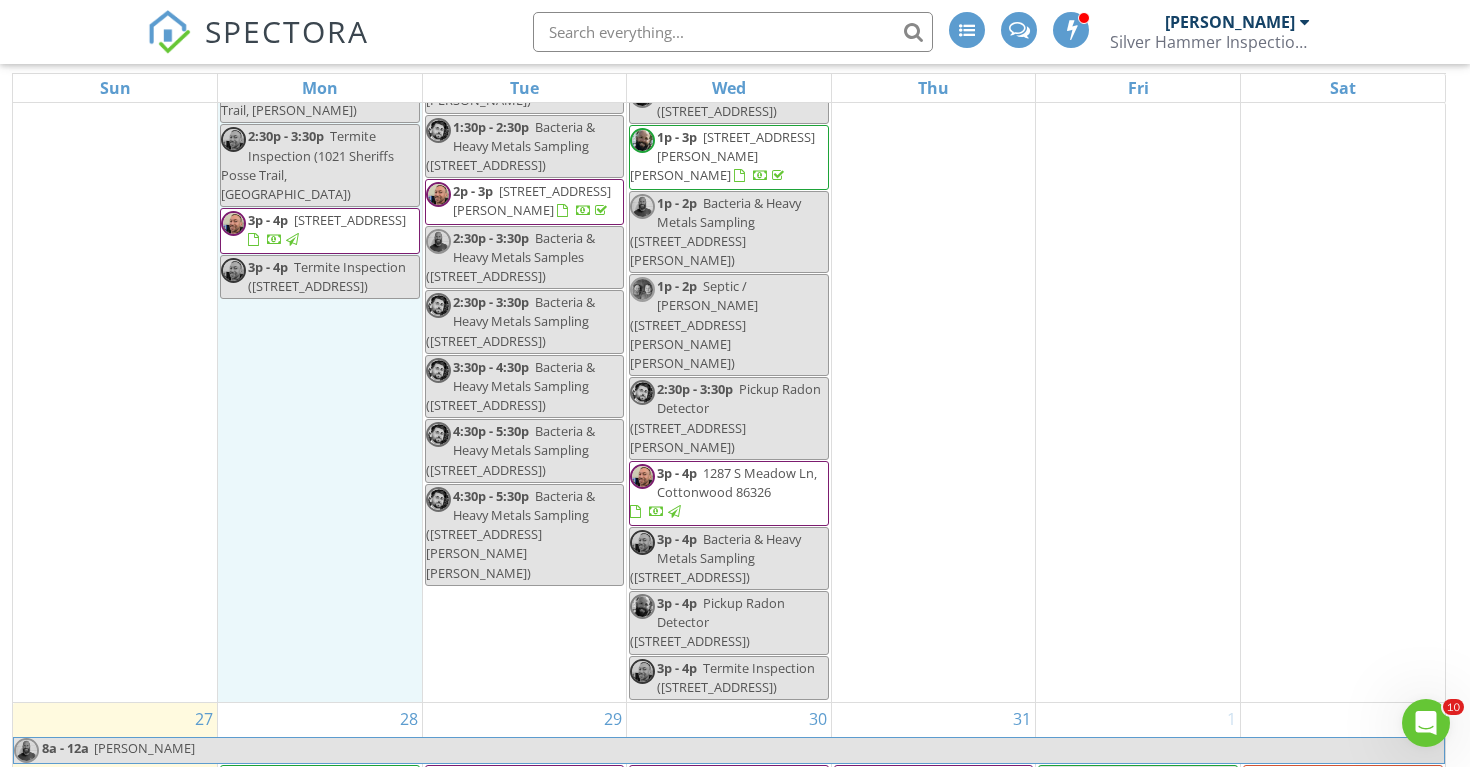 click on "21
8a - 10:30a
1938 Broken Rock Dr, Cottonwood 86326
8a - 10:30a
268 Turner Ln, Chino Valley 86323
8a - 10:30a
5476 N Poke Dr, Prescott Valley 86314
8a - 9a
Termite Inspection (1938 Broken Rock Dr, Cottonwood)
8a
Termite Inspection (268 Turner Ln, Chino Valley)
8a - 9a" at bounding box center (320, -167) 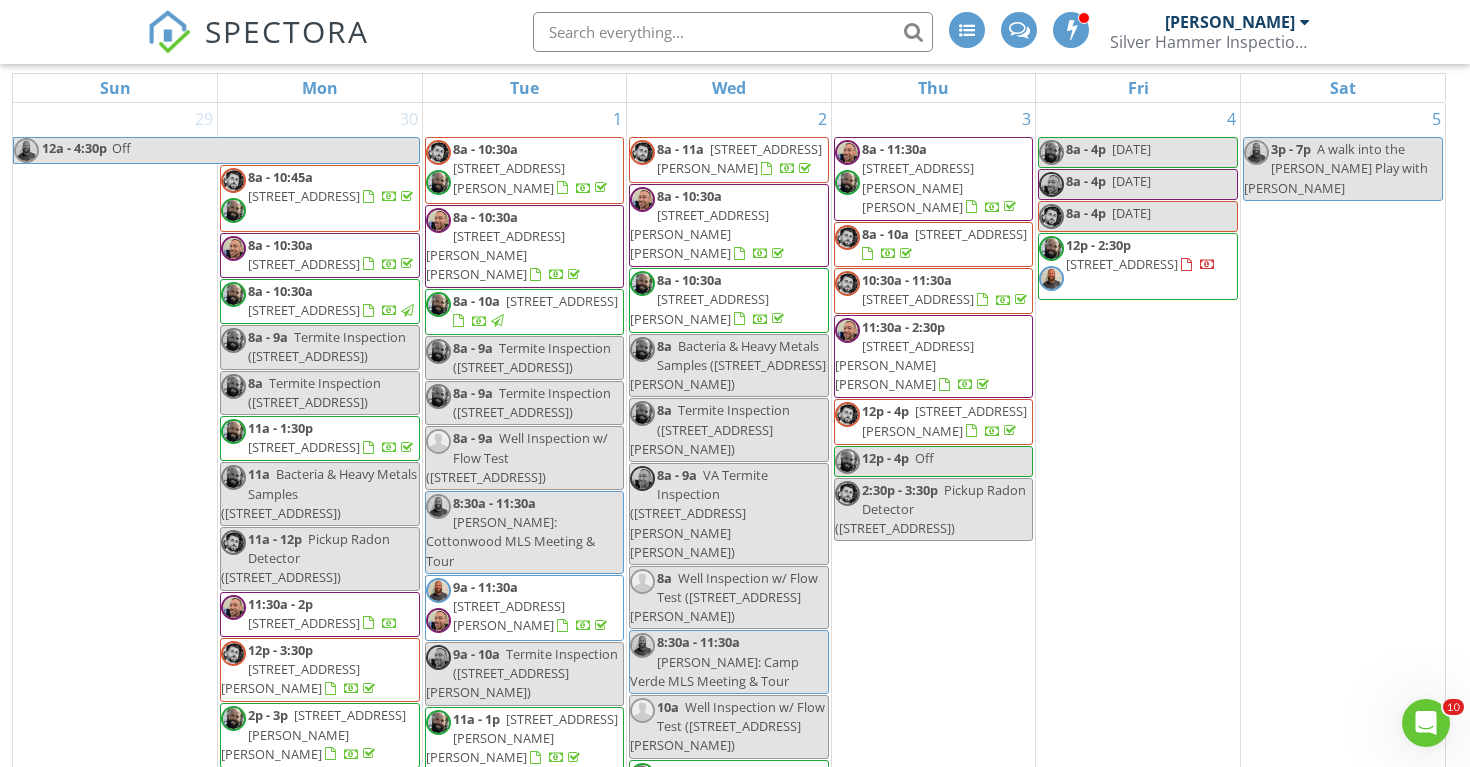 scroll, scrollTop: 0, scrollLeft: 0, axis: both 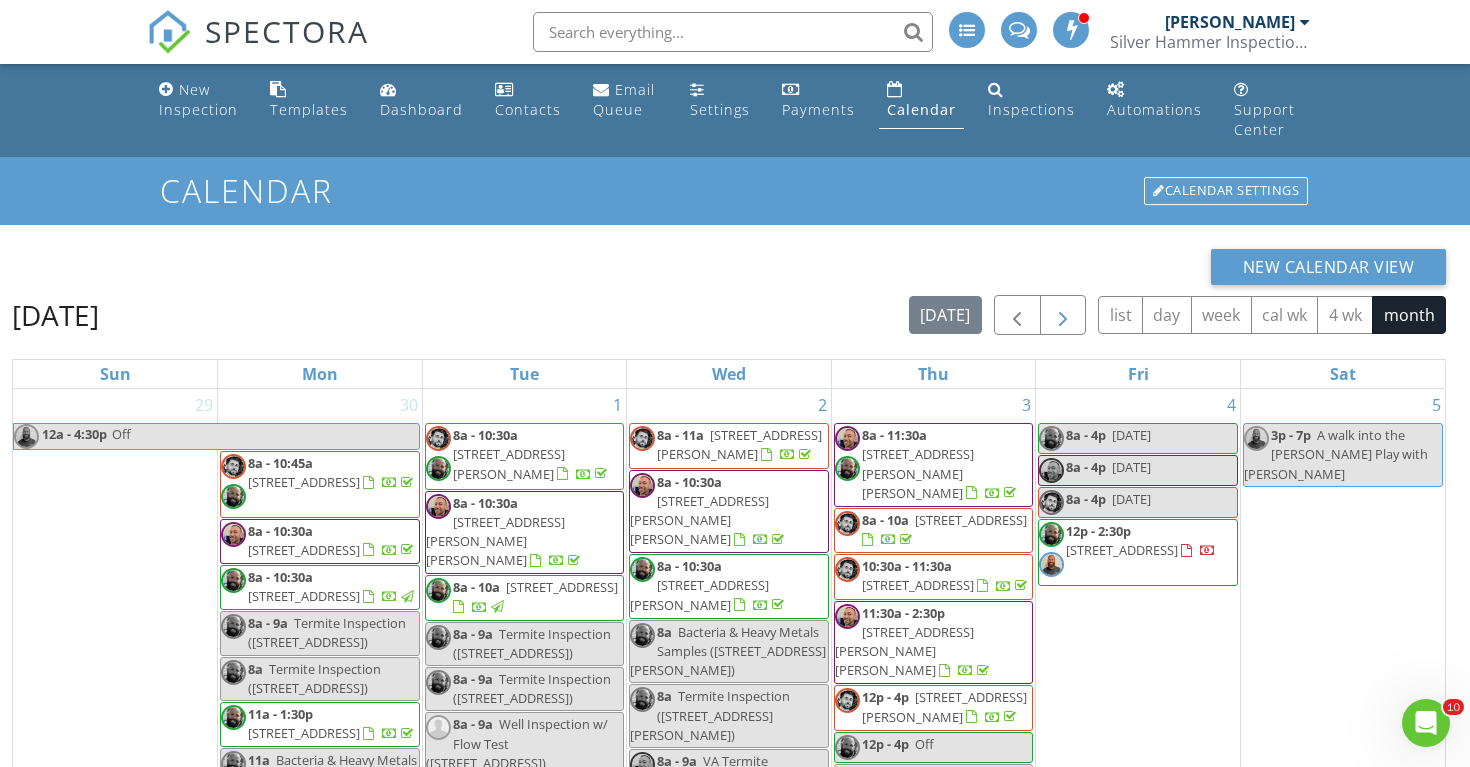 click at bounding box center [1063, 316] 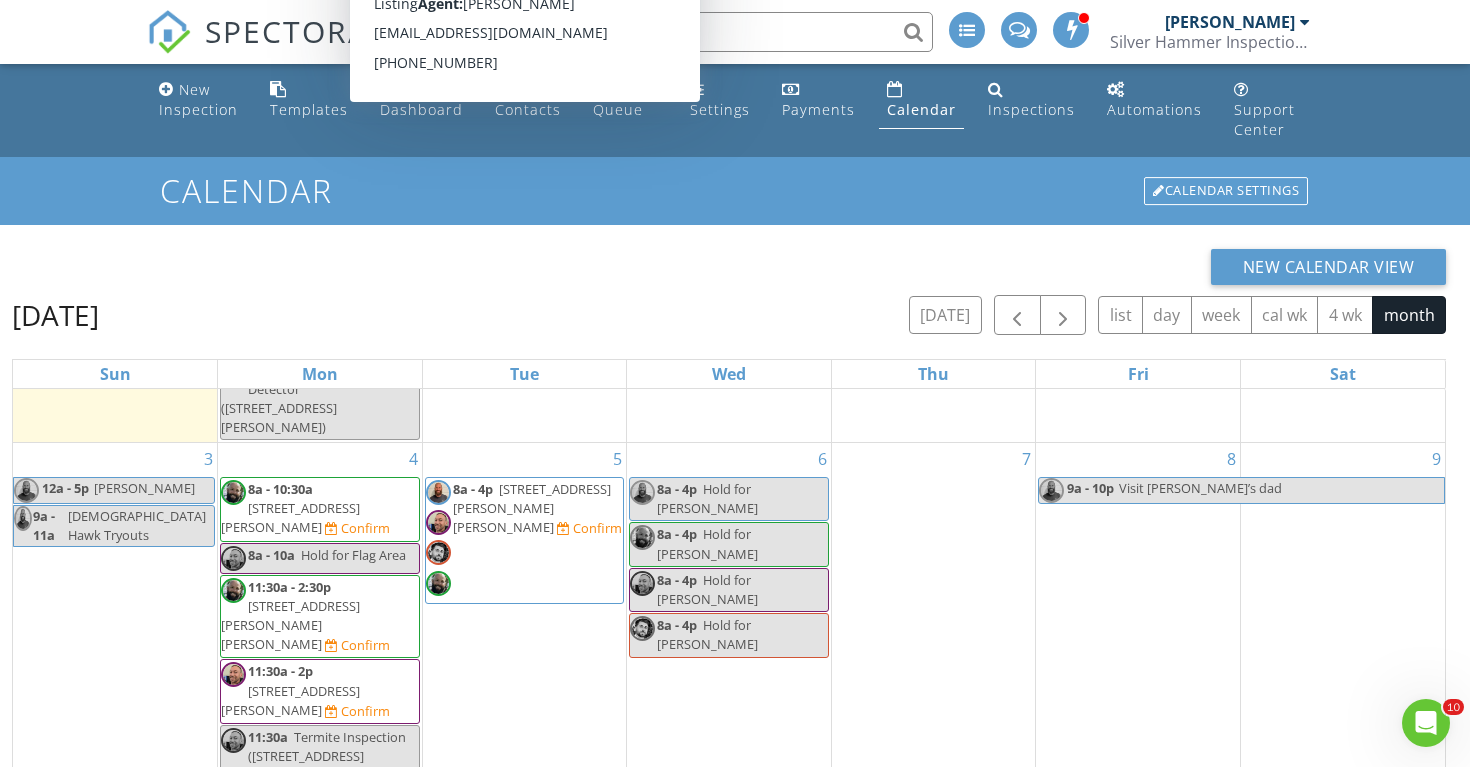 scroll, scrollTop: 1125, scrollLeft: 0, axis: vertical 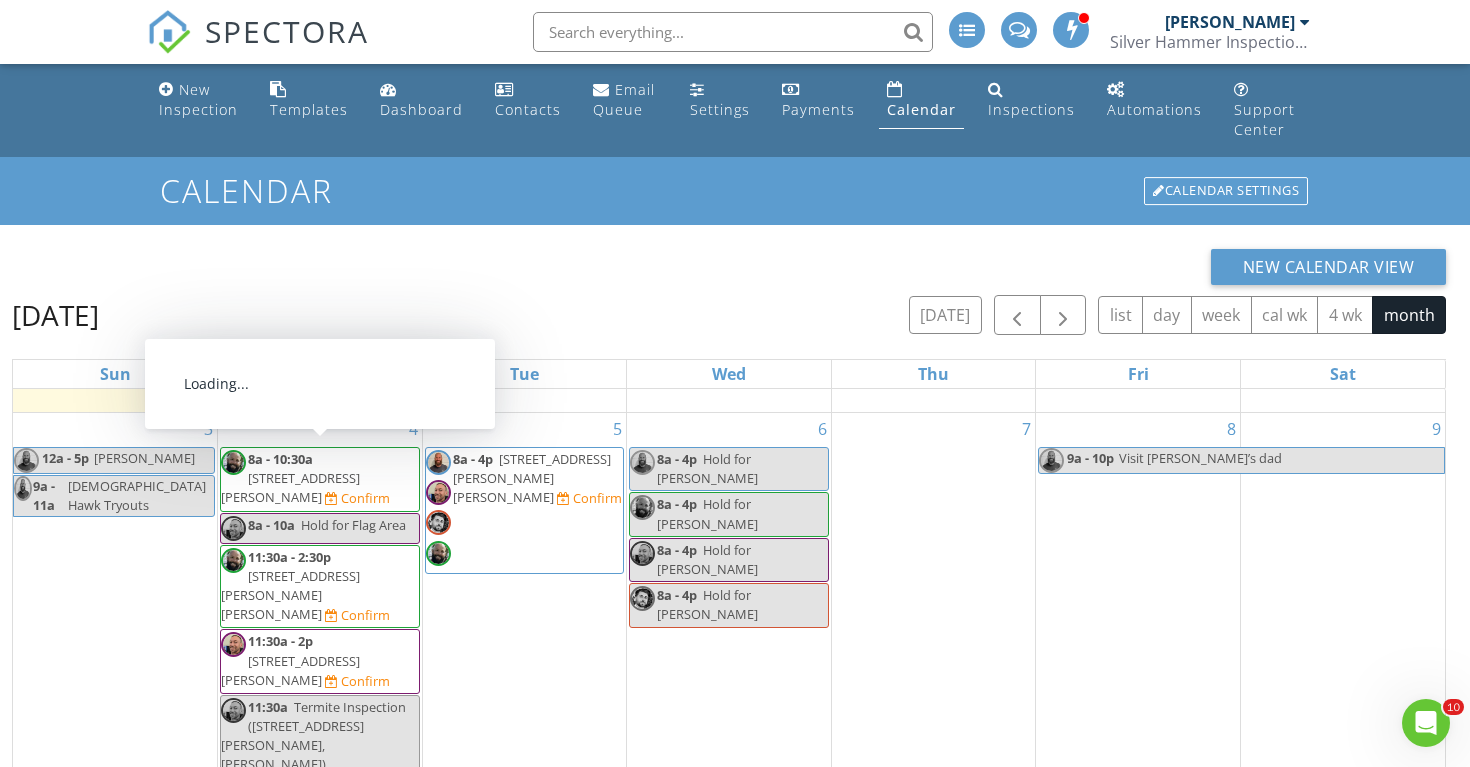 click on "[STREET_ADDRESS][PERSON_NAME]" at bounding box center (290, 487) 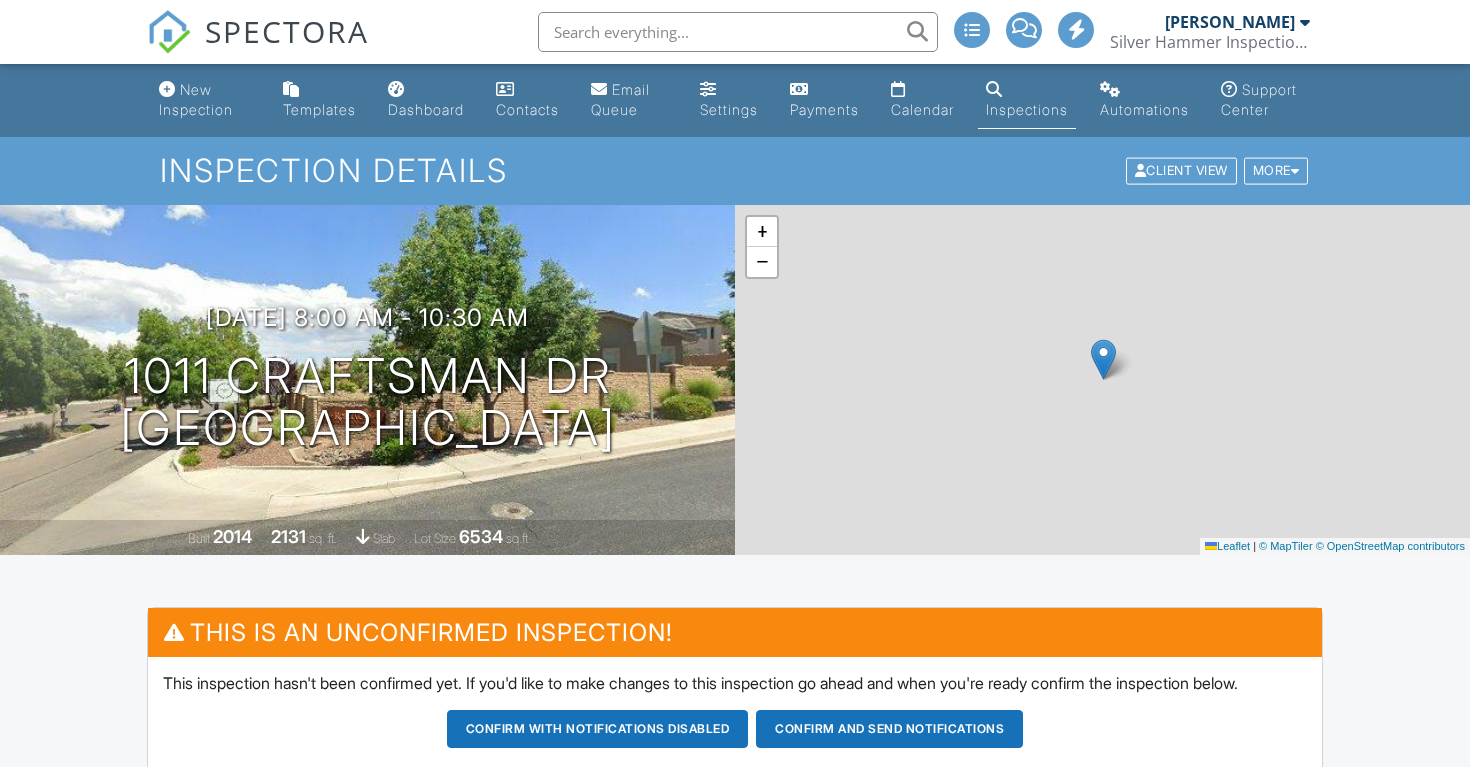 scroll, scrollTop: 0, scrollLeft: 0, axis: both 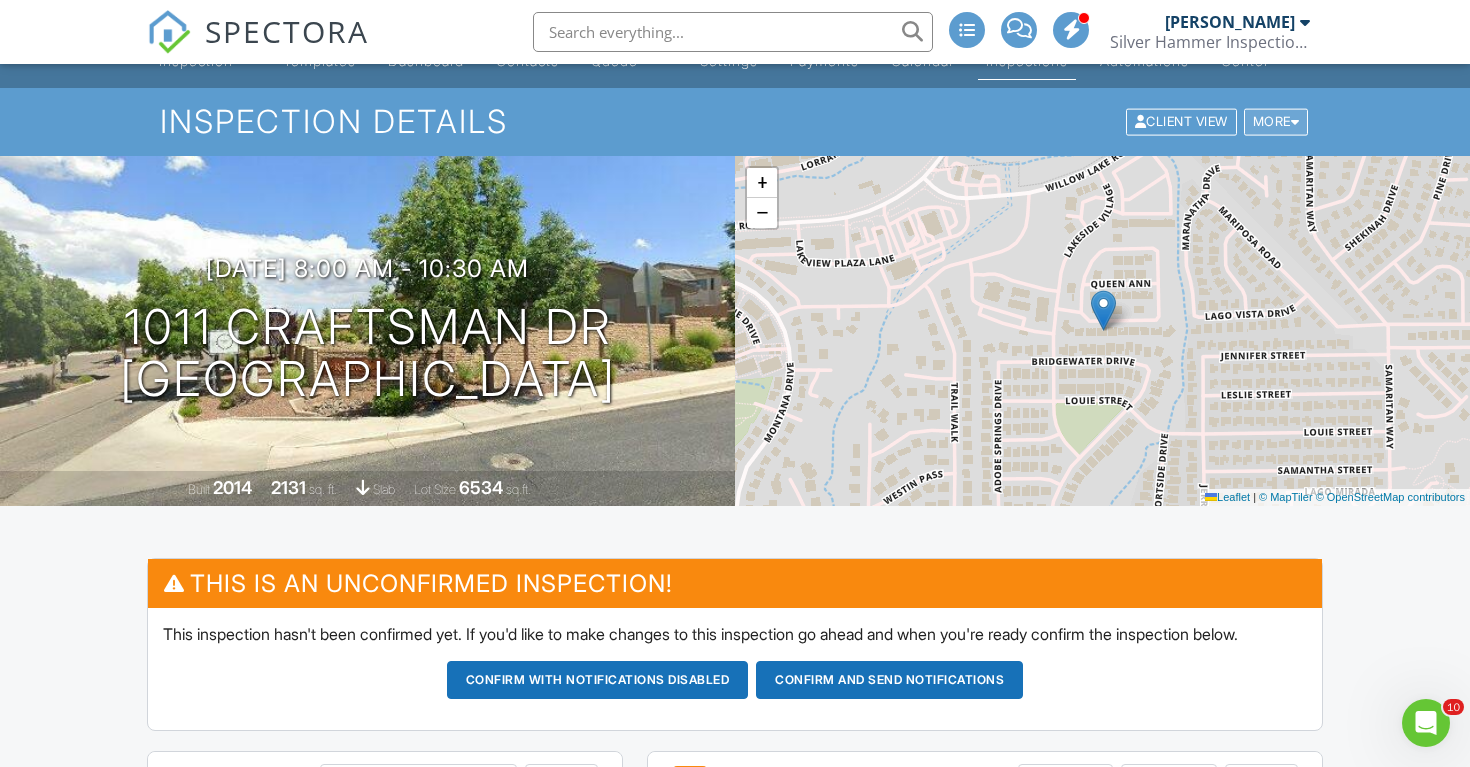 click on "More" at bounding box center (1276, 122) 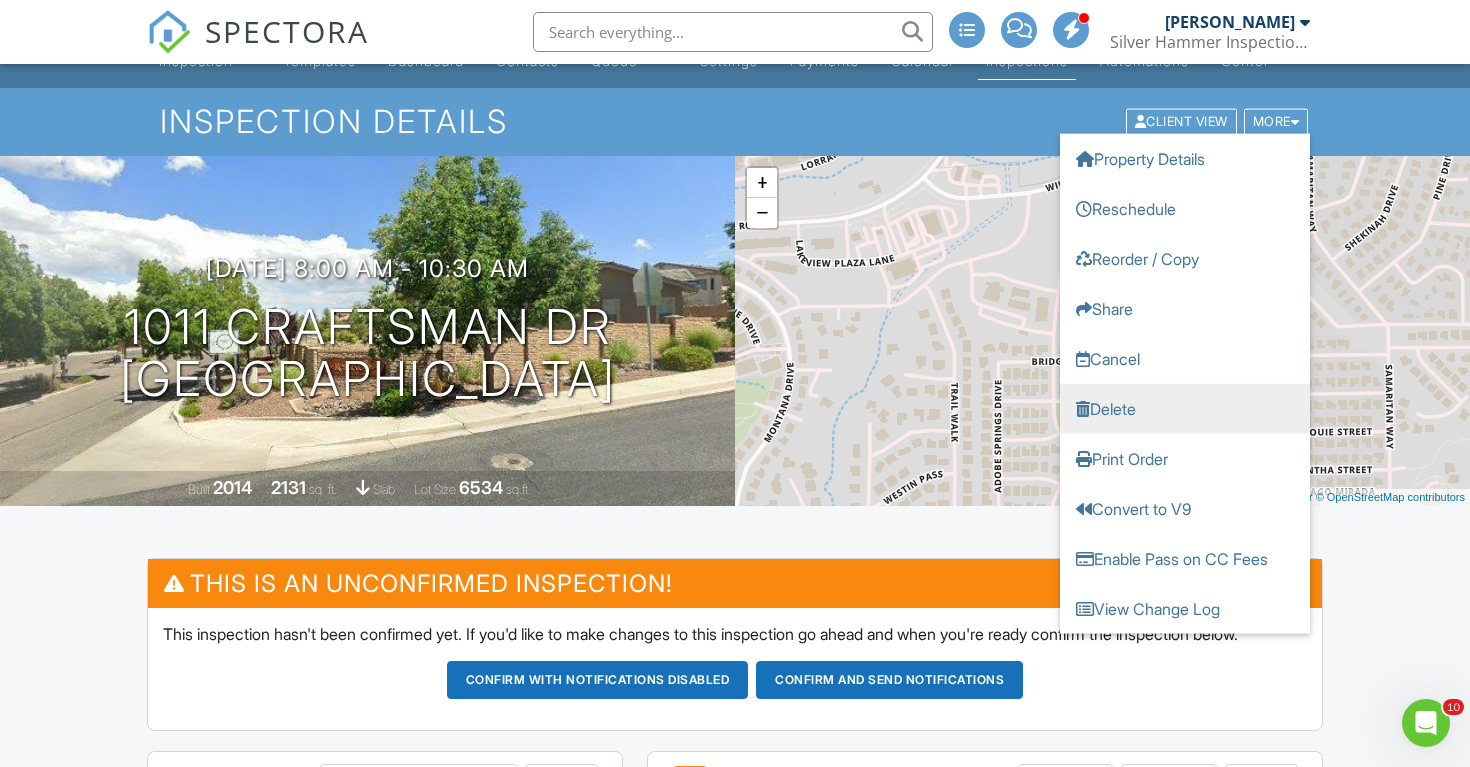 click on "Delete" at bounding box center (1185, 409) 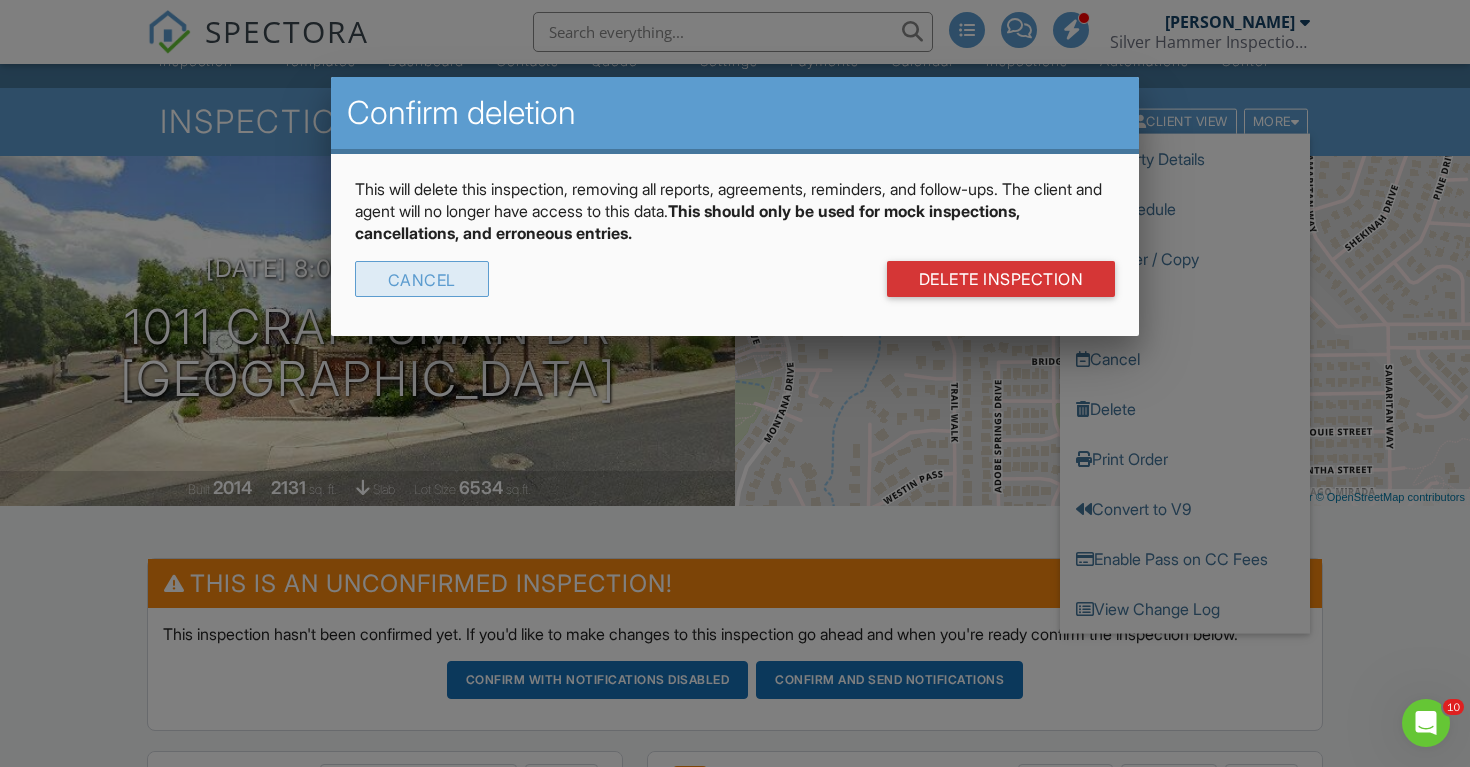 click on "Cancel" at bounding box center (422, 279) 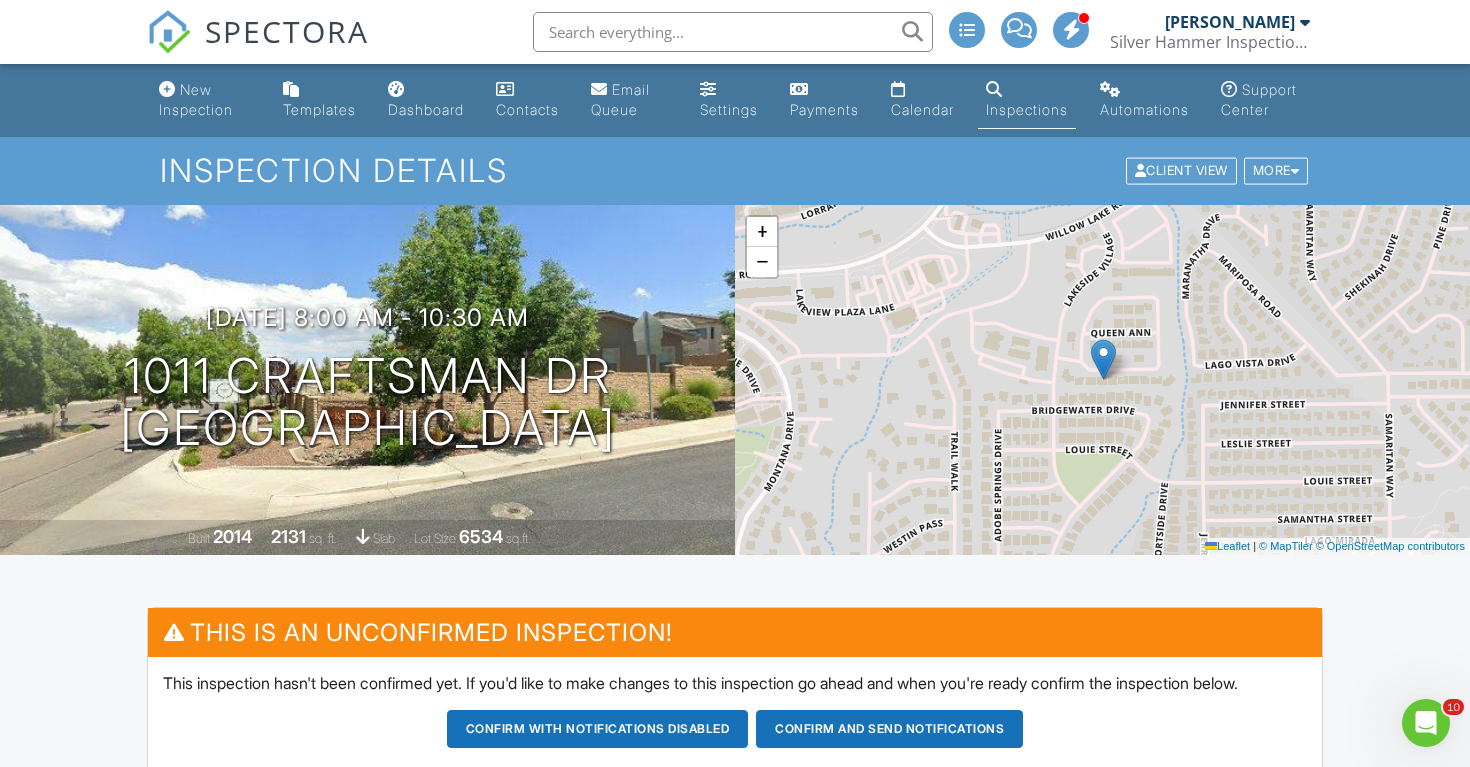 scroll, scrollTop: 0, scrollLeft: 0, axis: both 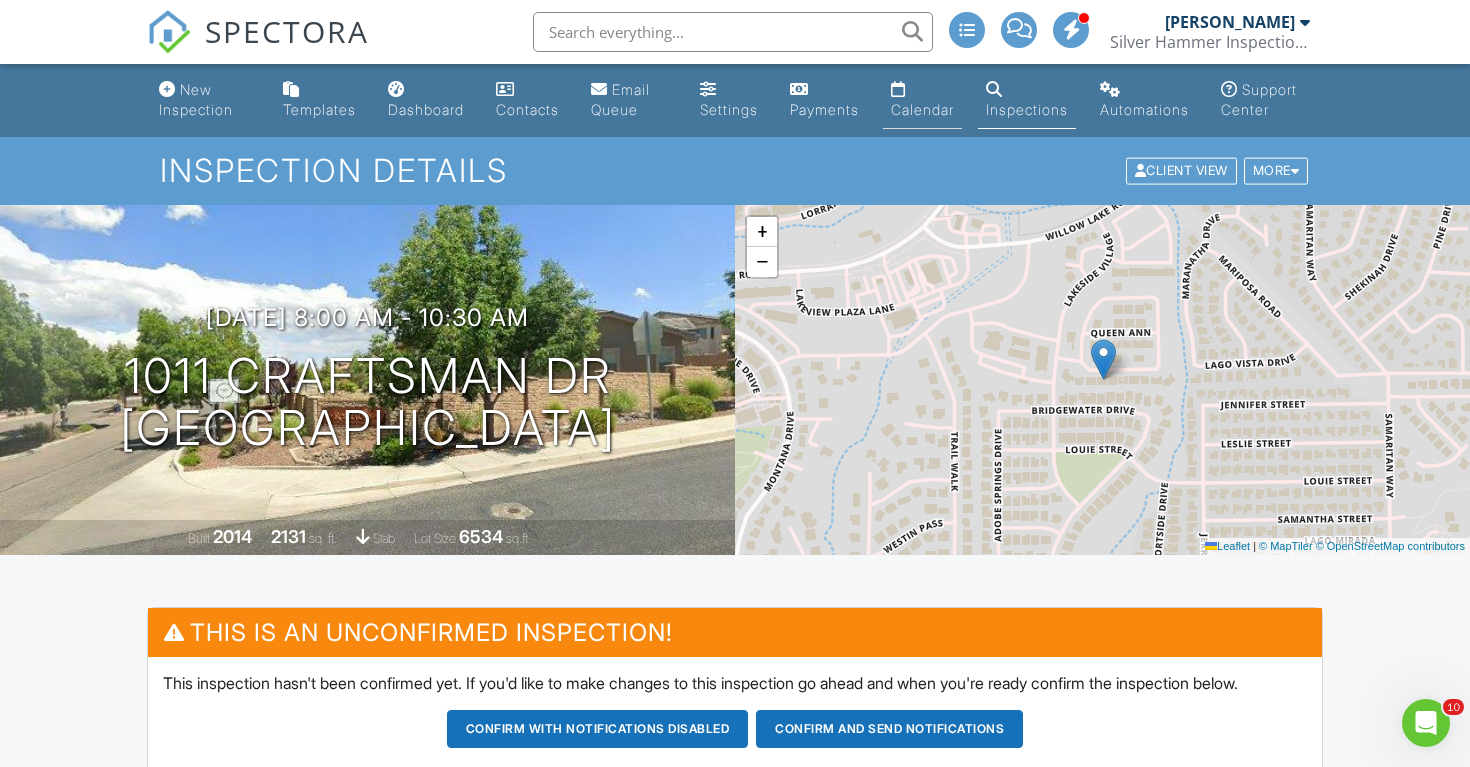 click on "Calendar" at bounding box center [922, 109] 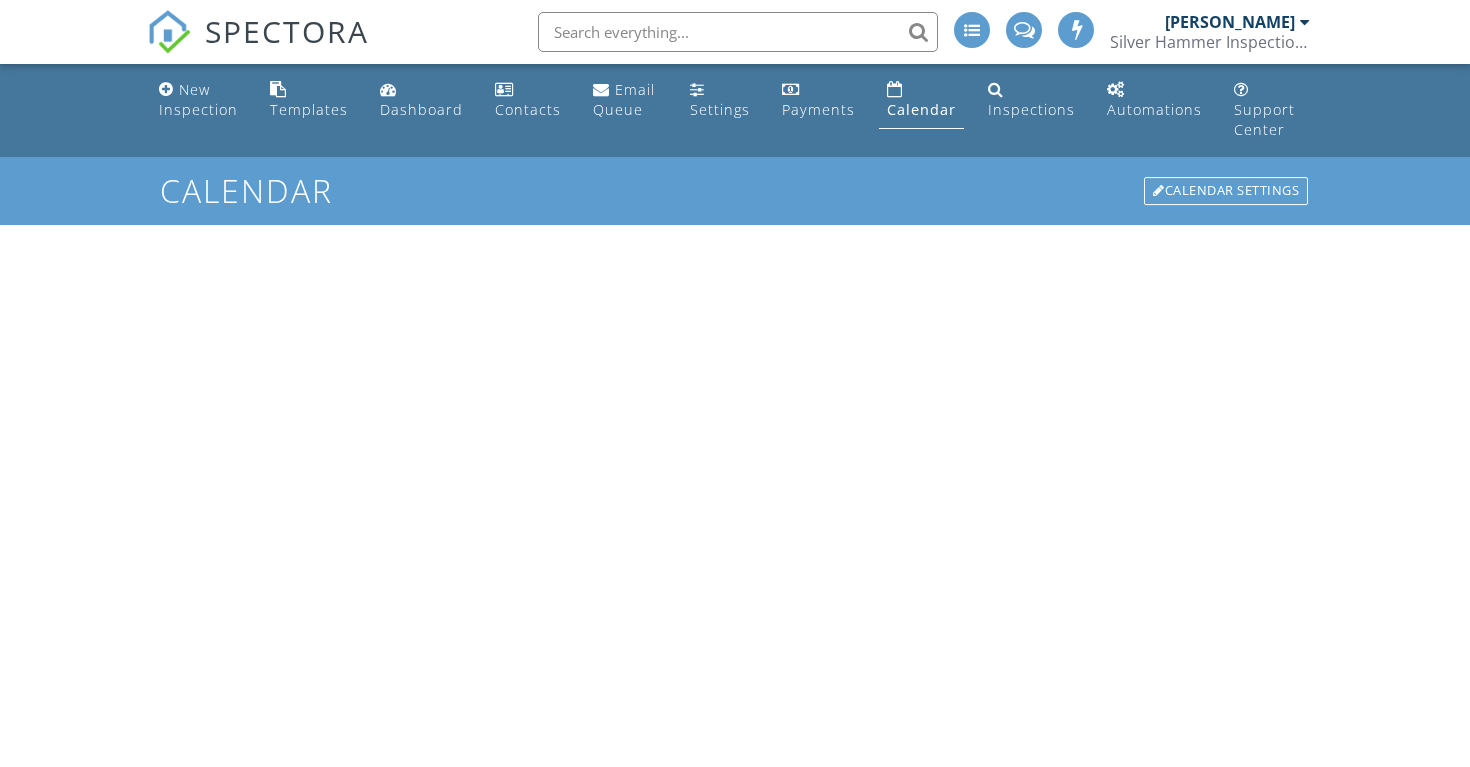 scroll, scrollTop: 0, scrollLeft: 0, axis: both 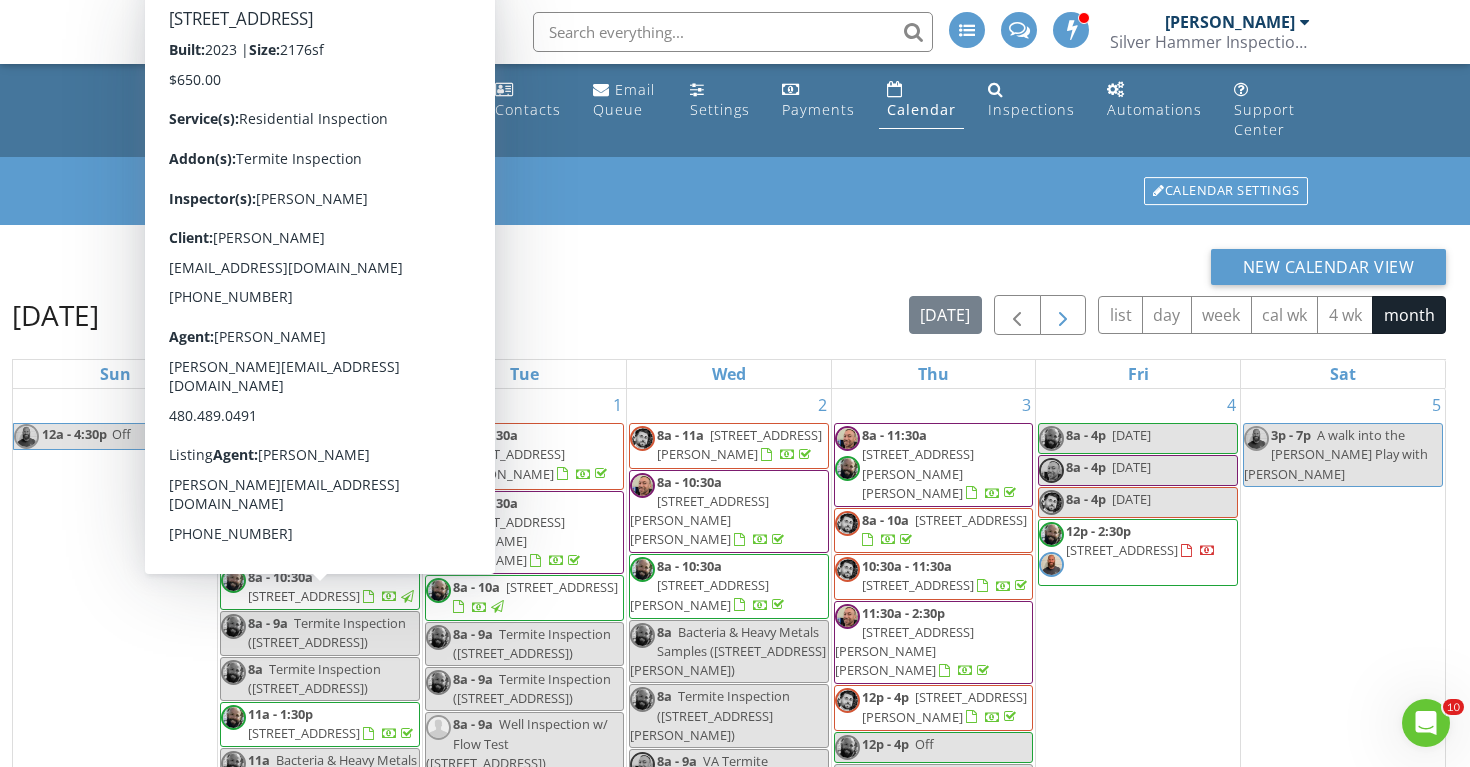 click at bounding box center (1063, 316) 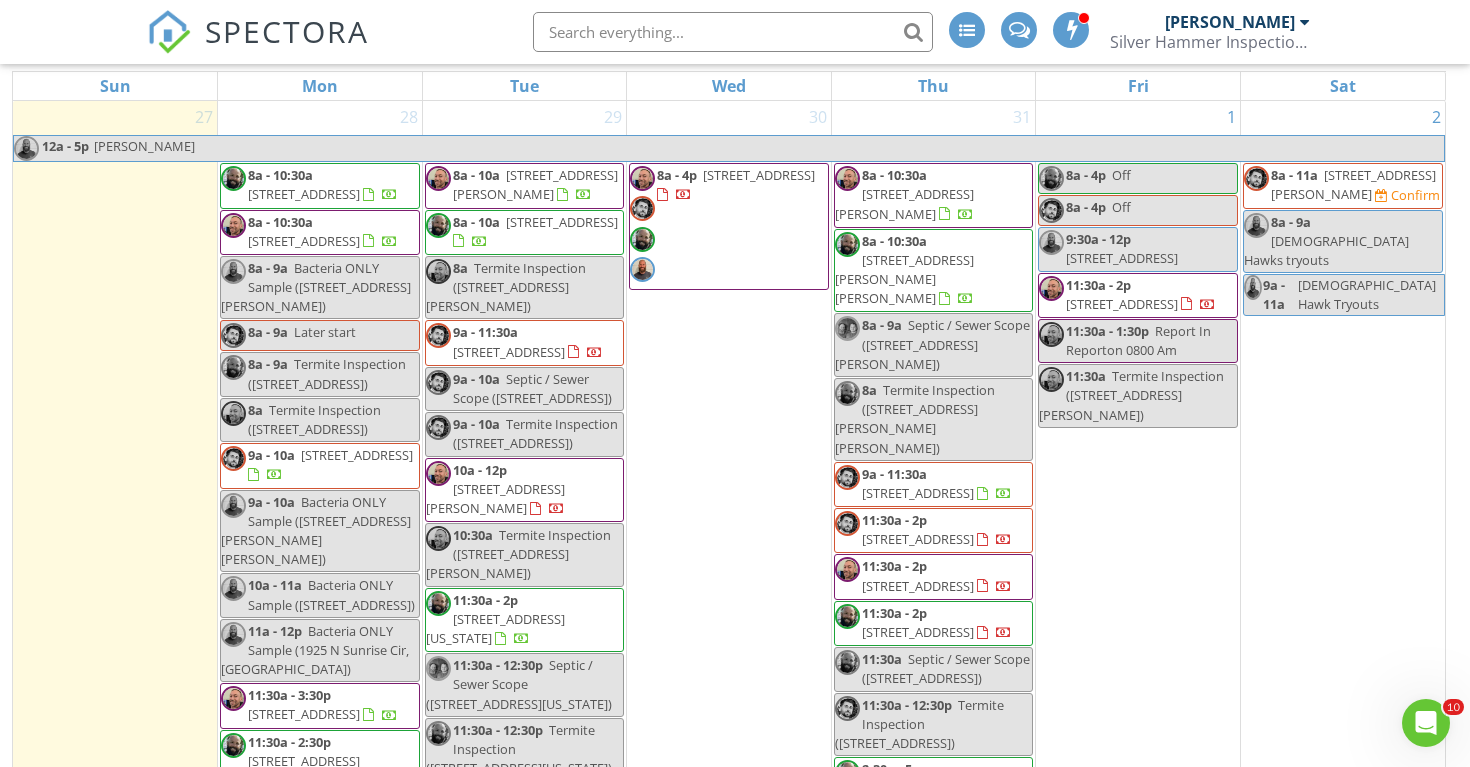 scroll, scrollTop: 286, scrollLeft: 0, axis: vertical 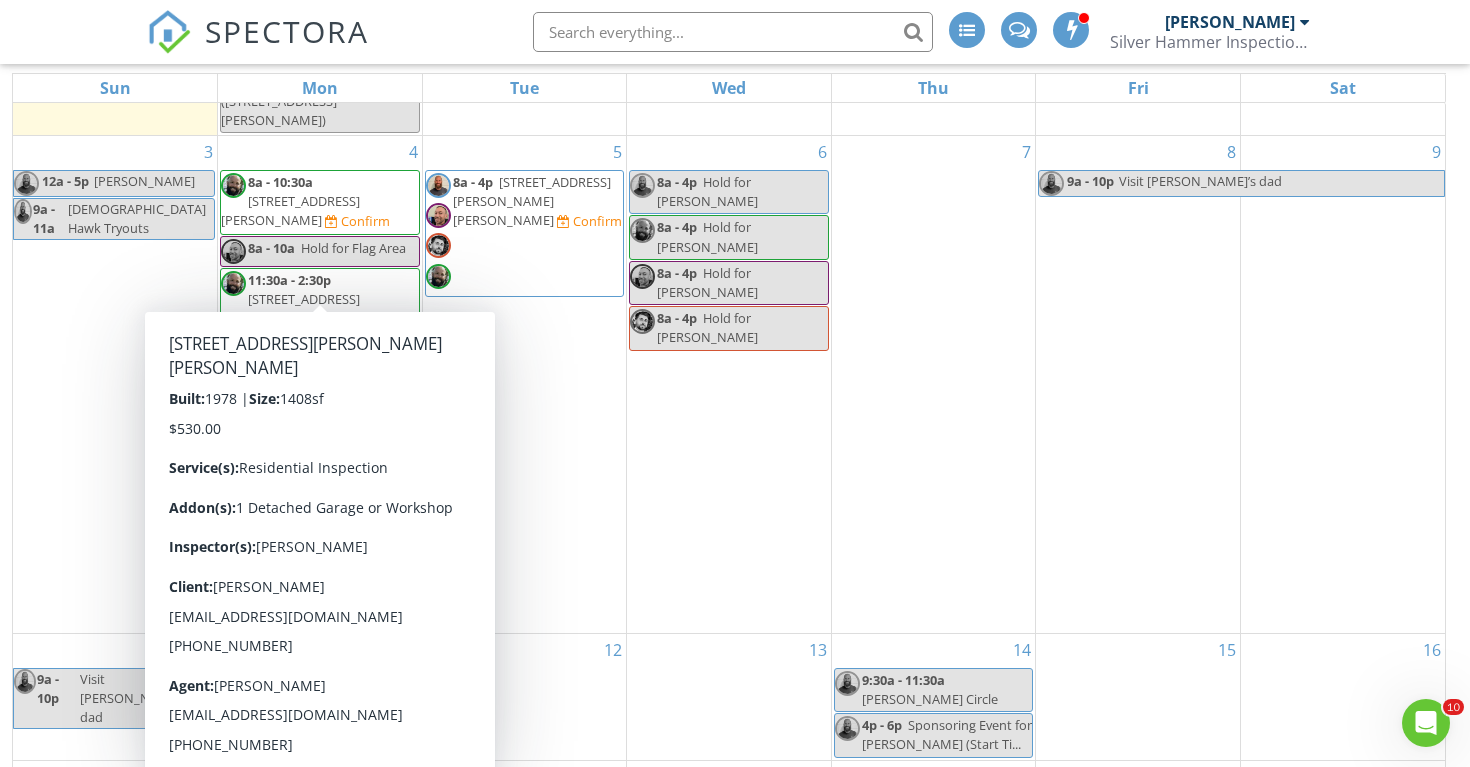 click on "[STREET_ADDRESS][PERSON_NAME][PERSON_NAME]" at bounding box center [290, 318] 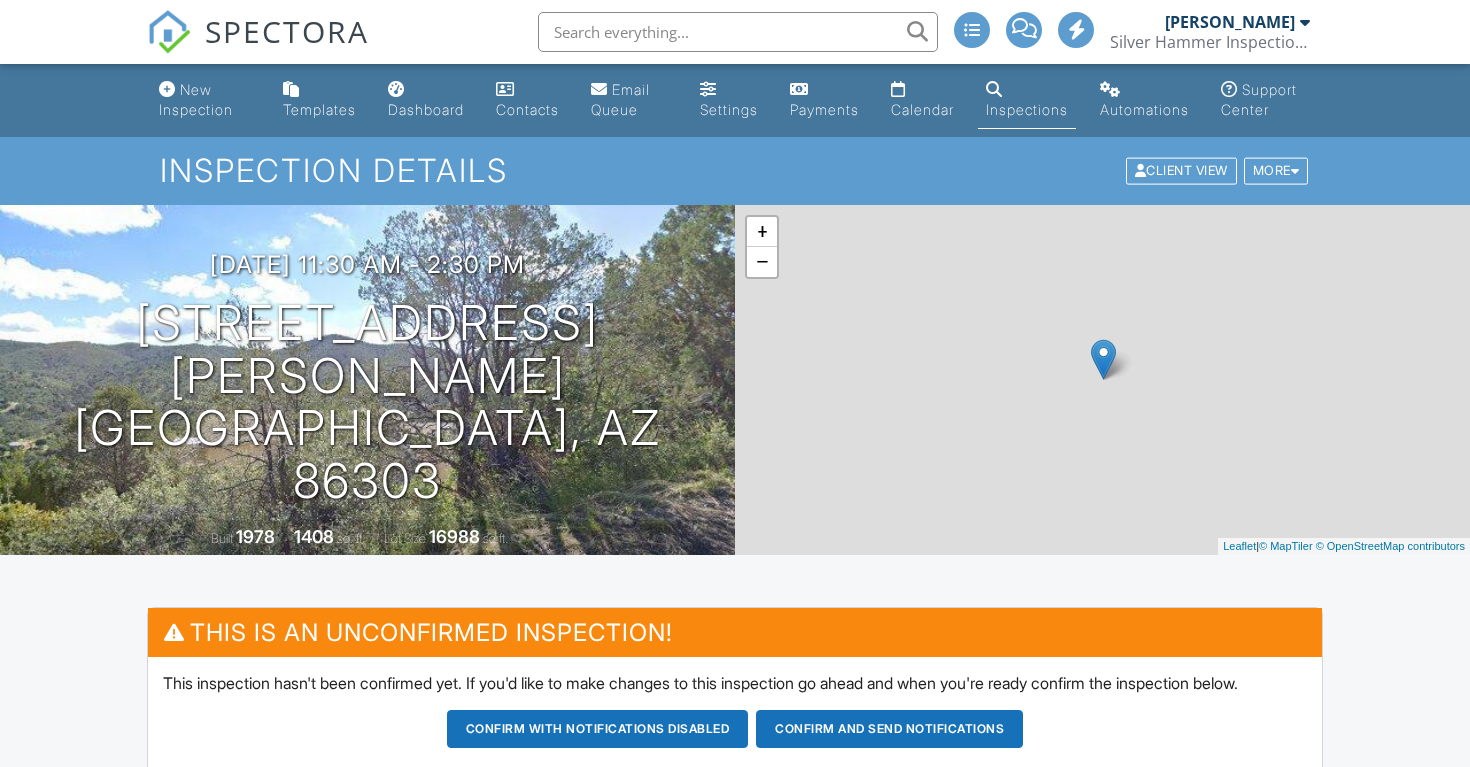 scroll, scrollTop: 0, scrollLeft: 0, axis: both 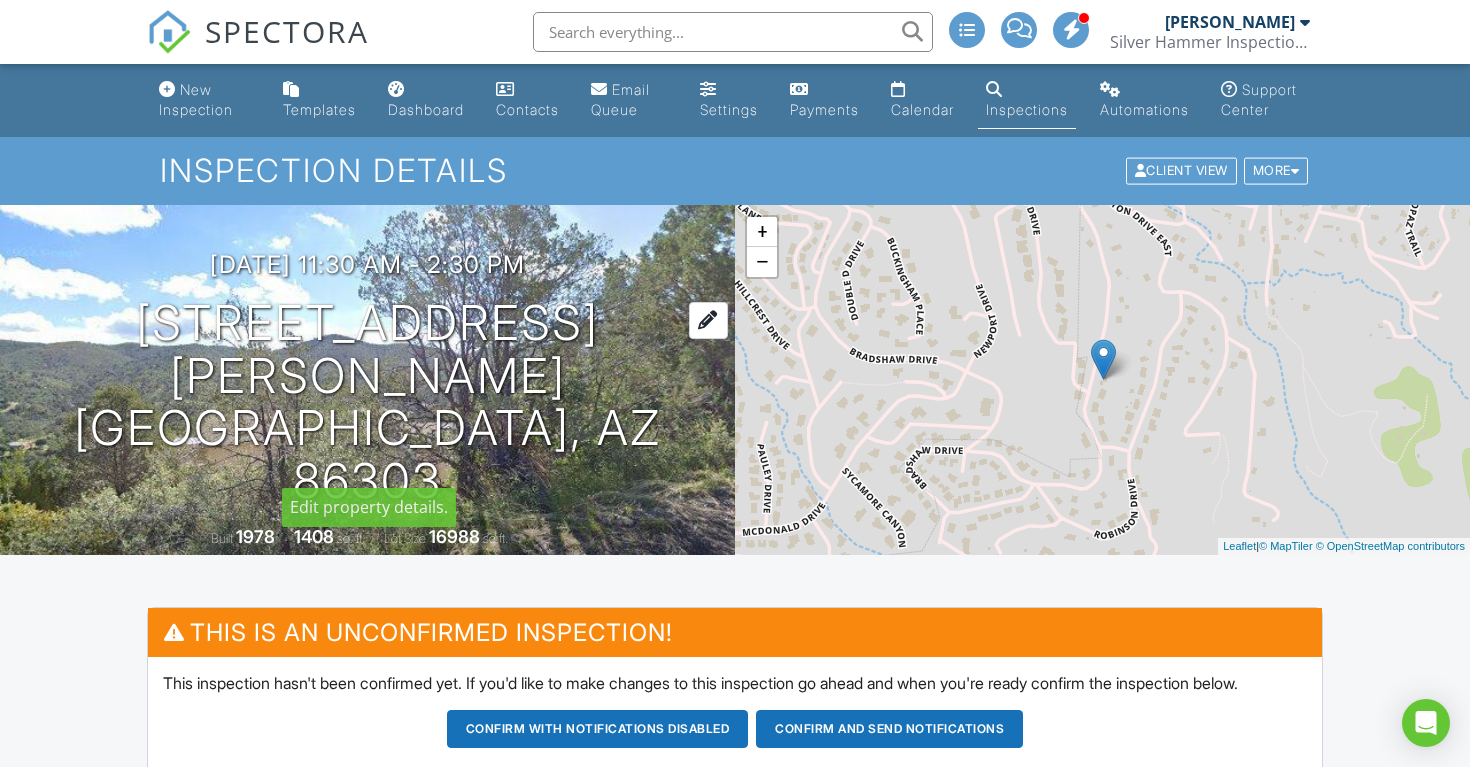 click on "[STREET_ADDRESS][PERSON_NAME]
[GEOGRAPHIC_DATA], AZ 86303" at bounding box center [367, 402] 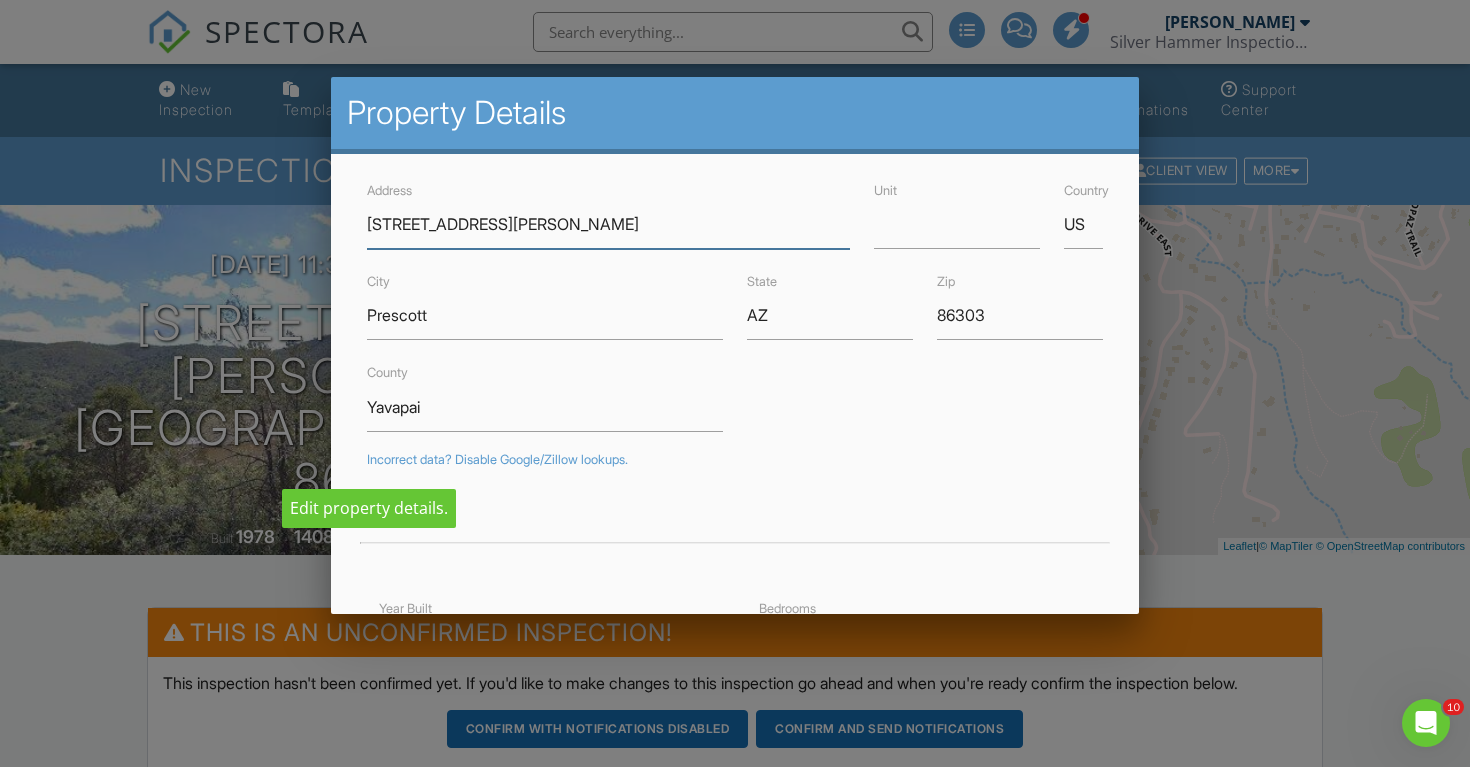 scroll, scrollTop: 0, scrollLeft: 0, axis: both 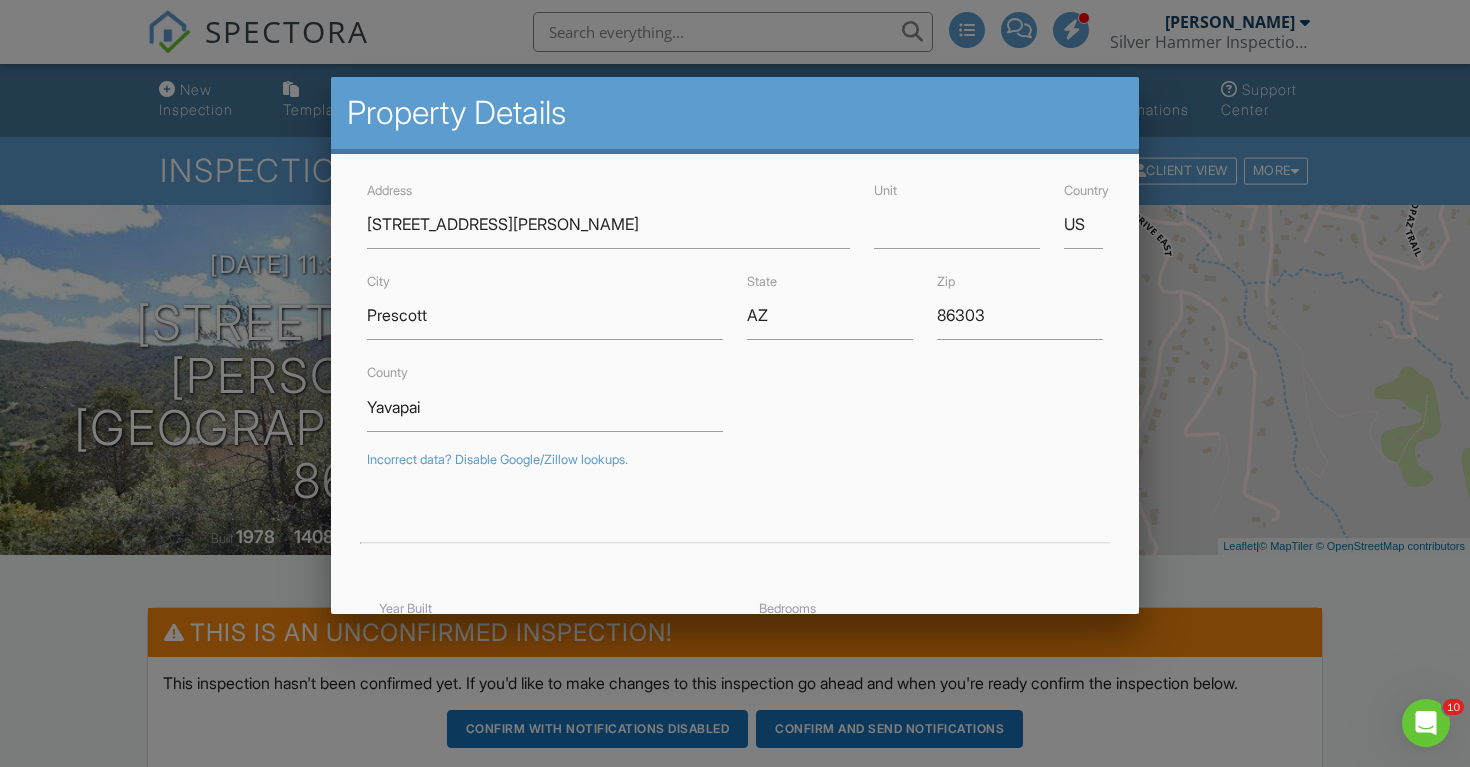 click at bounding box center (735, 379) 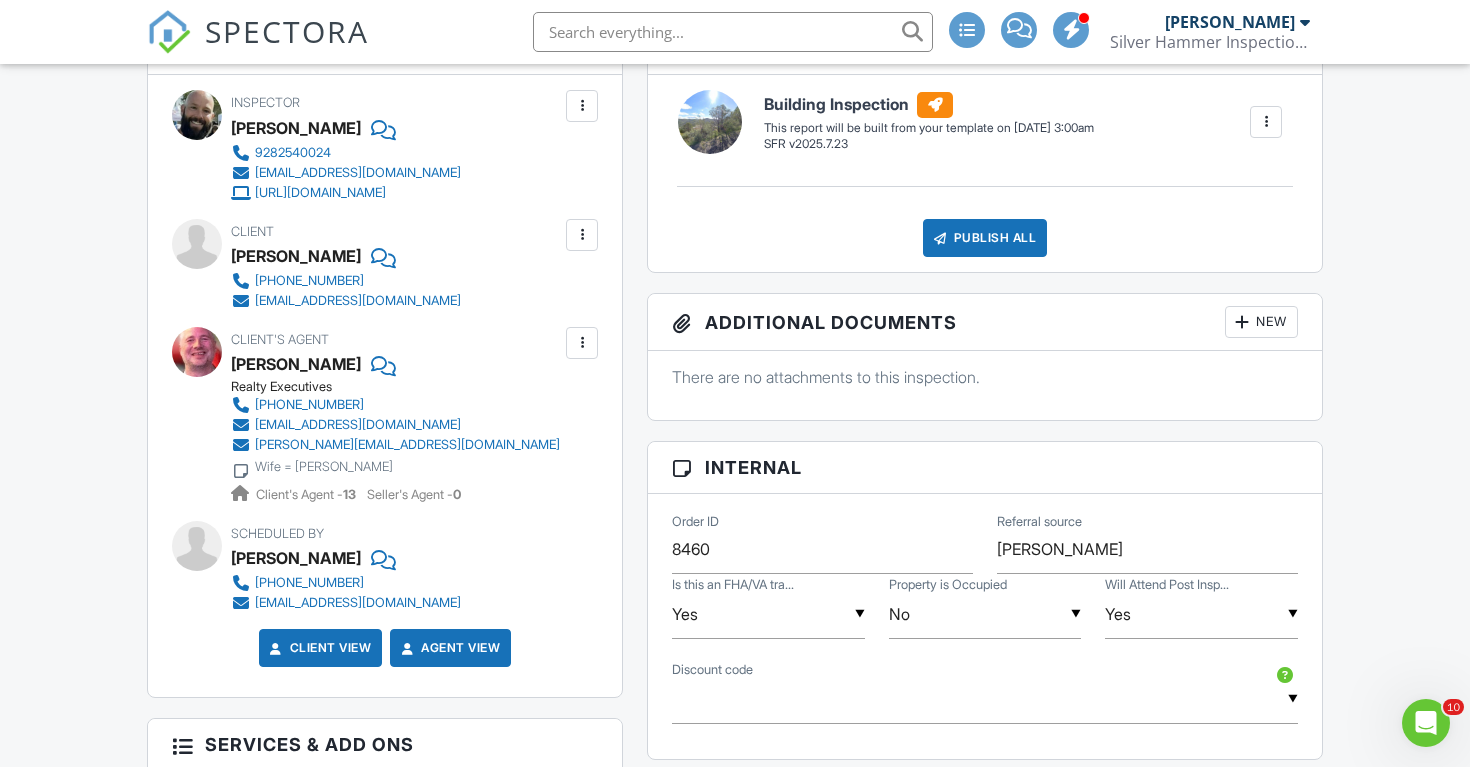 scroll, scrollTop: 792, scrollLeft: 0, axis: vertical 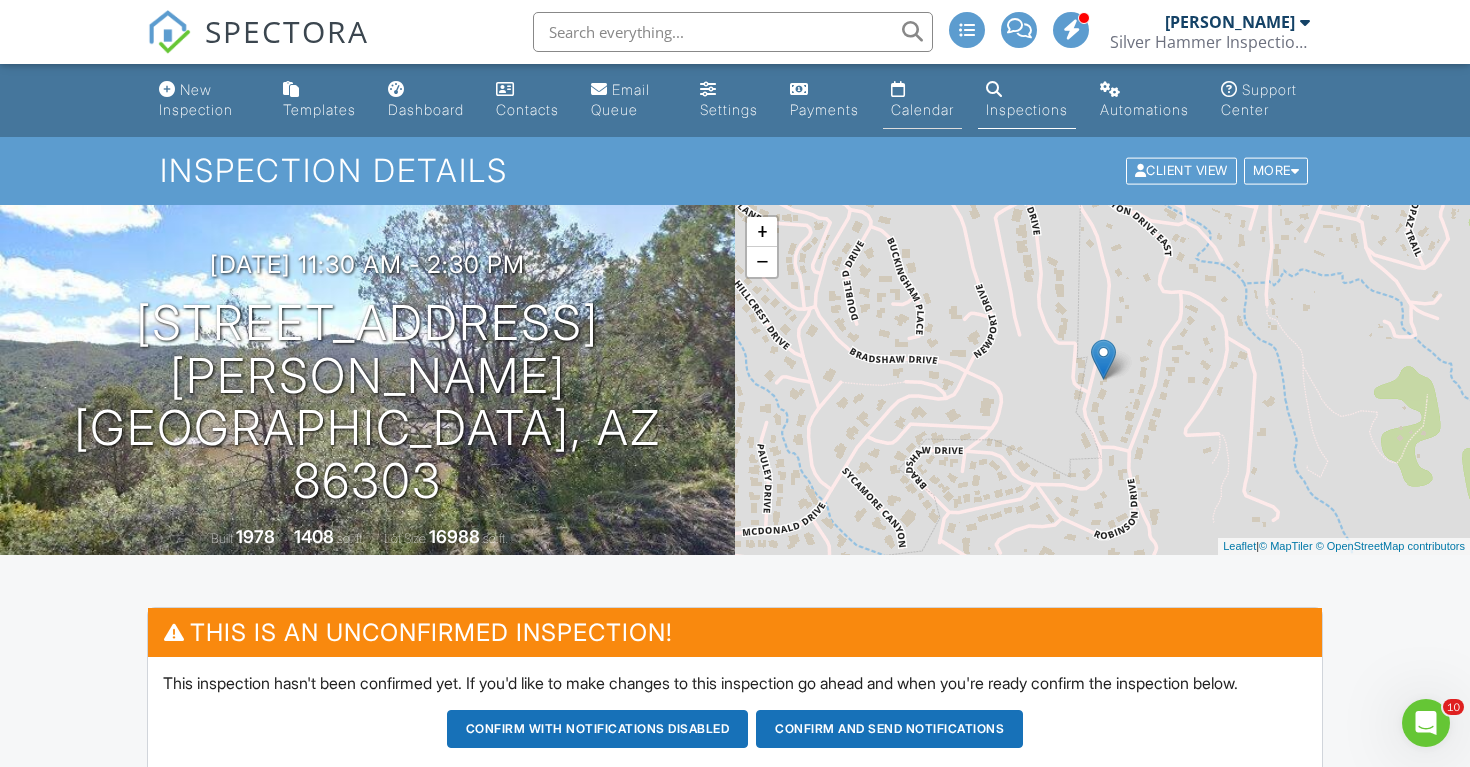 click on "Calendar" at bounding box center [922, 100] 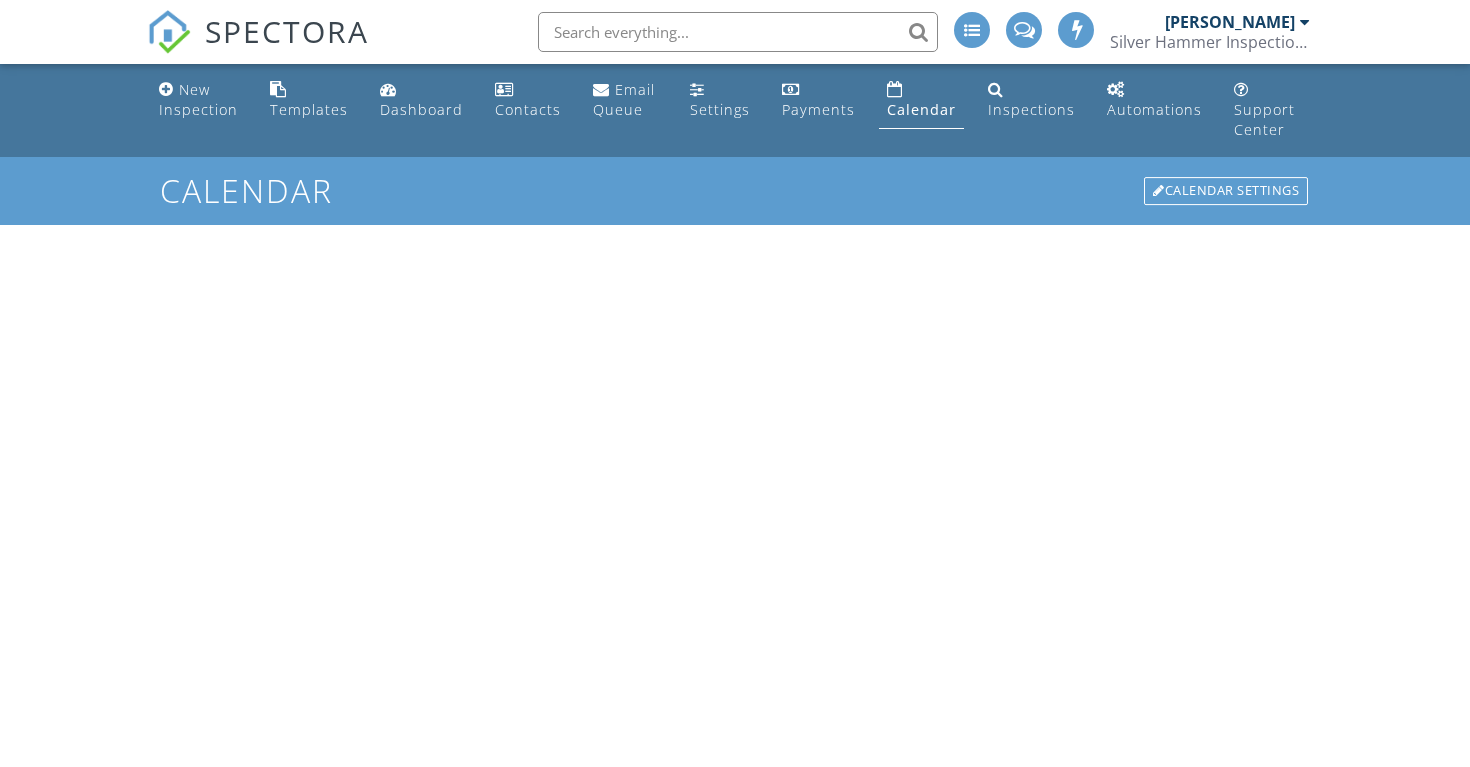 scroll, scrollTop: 0, scrollLeft: 0, axis: both 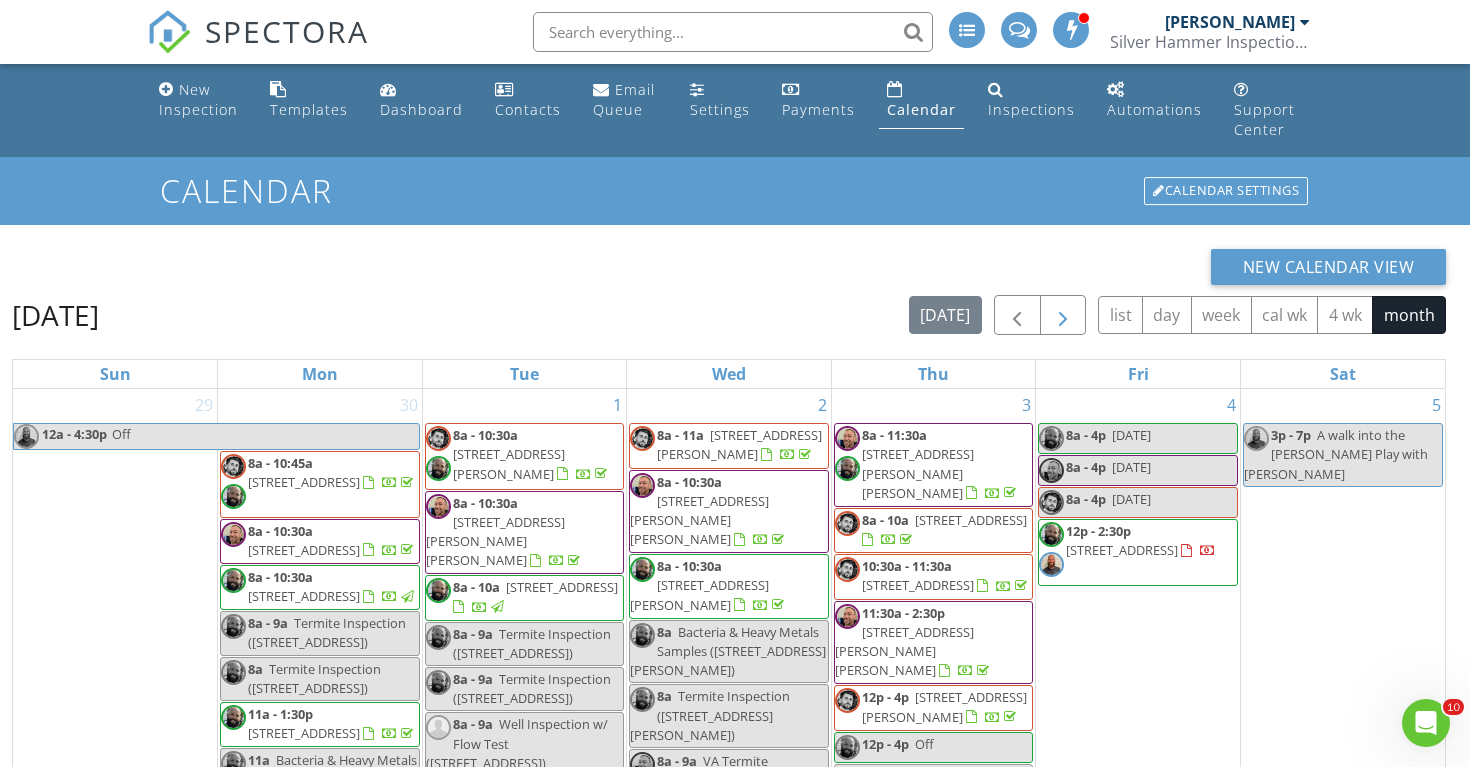 click at bounding box center (1063, 316) 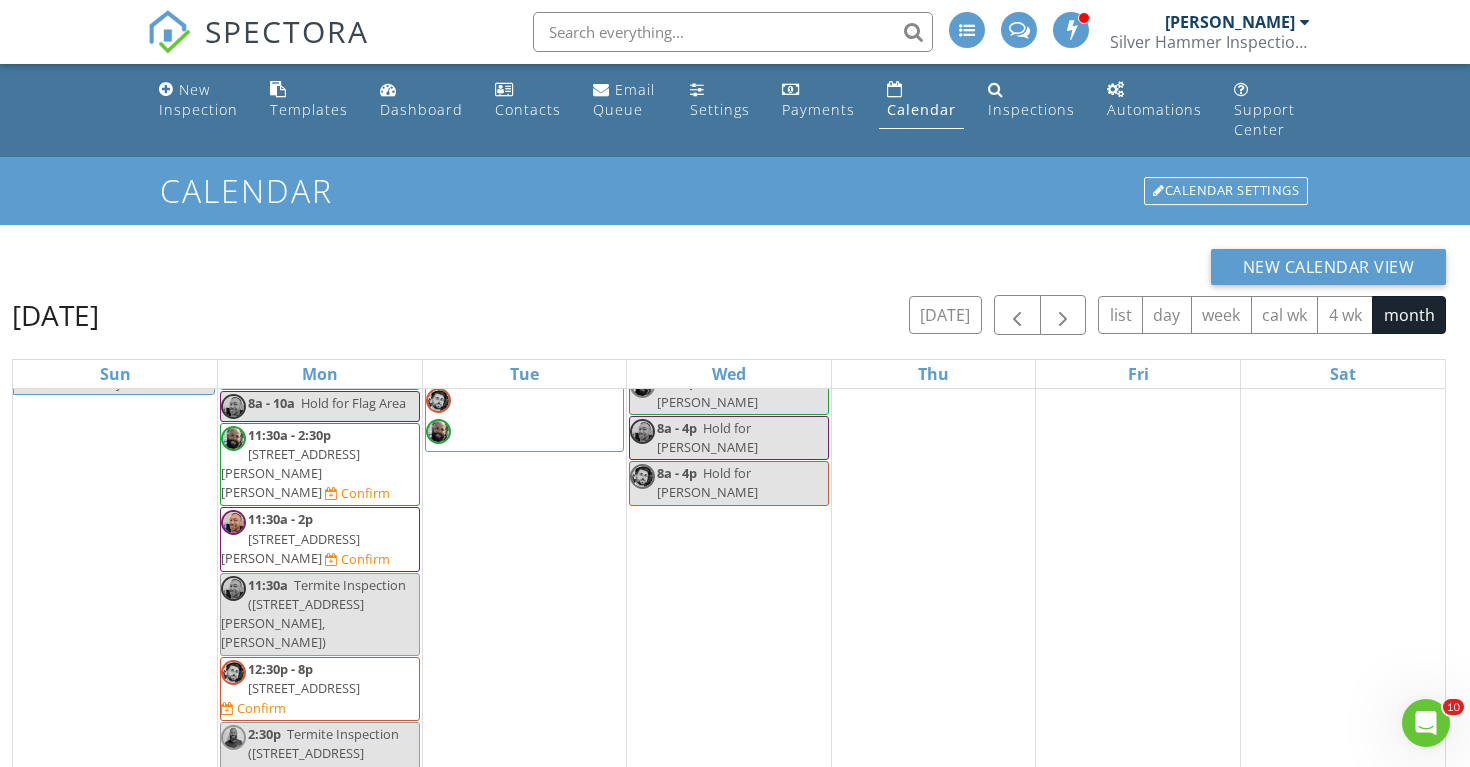 scroll, scrollTop: 1245, scrollLeft: 0, axis: vertical 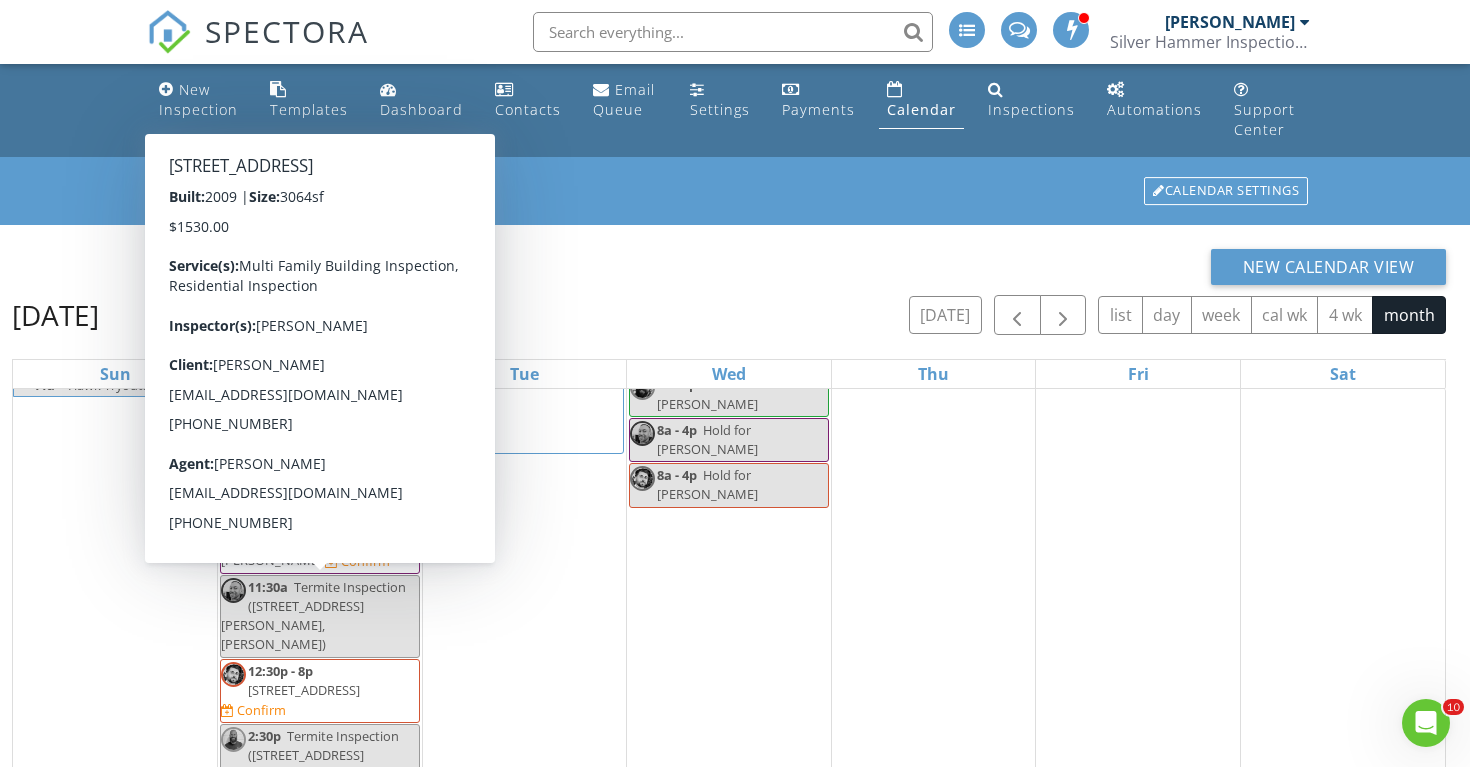 click on "12:30p - 8p
11355 Waylands Trl, Prescott 86305
Confirm" at bounding box center (320, 691) 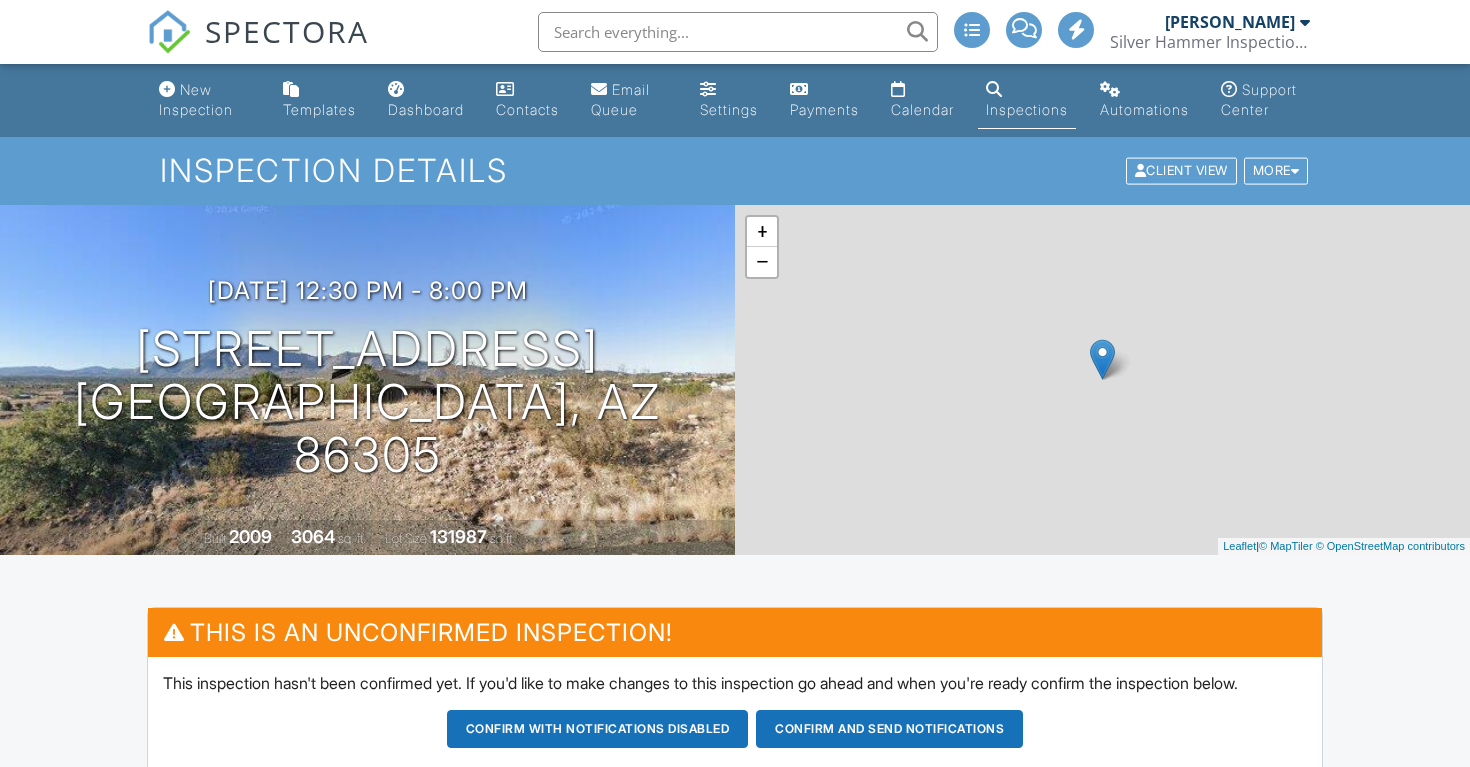 scroll, scrollTop: 0, scrollLeft: 0, axis: both 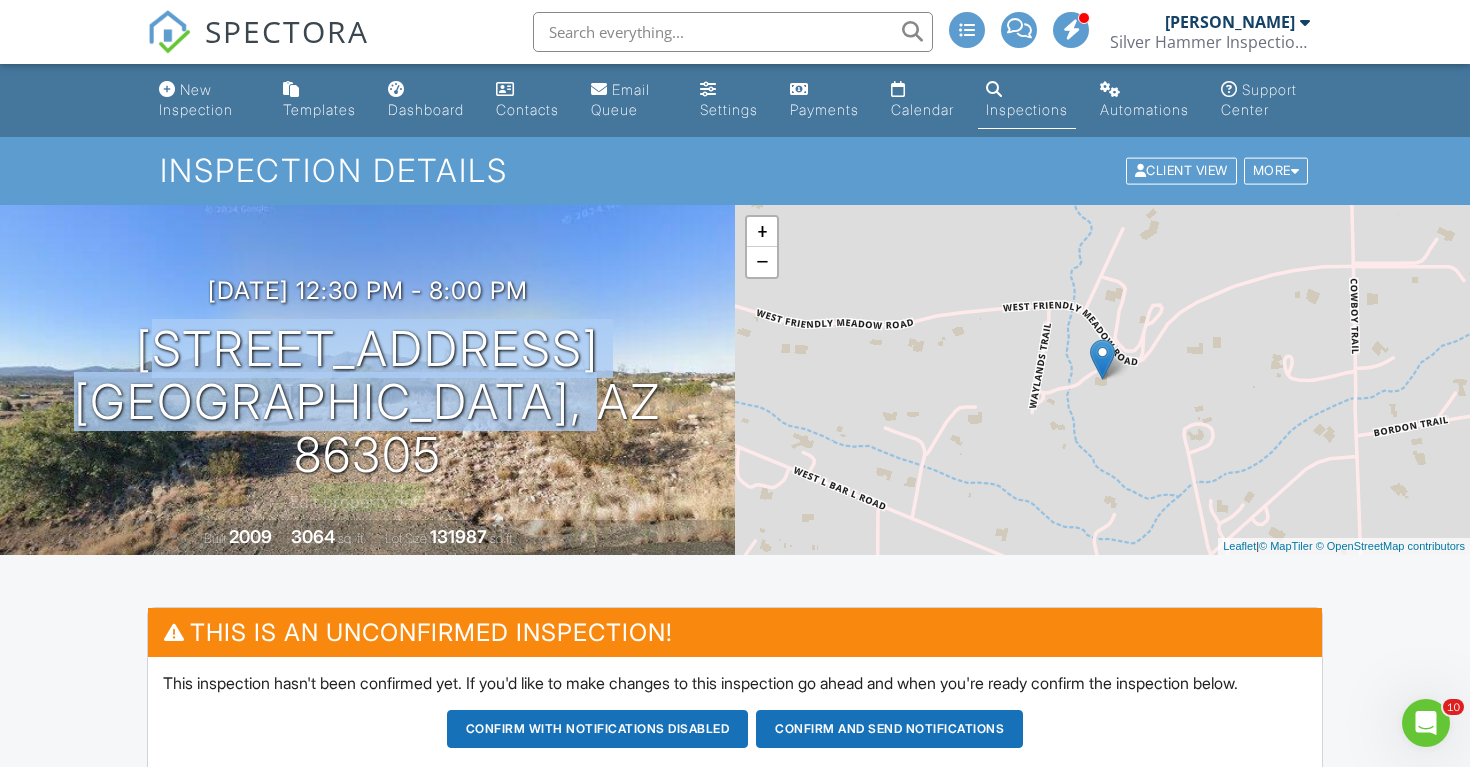 click on "New Inspection
Templates
Dashboard
Contacts
Email Queue
Settings
Payments
Calendar
Inspections
Automations
Support Center
Inspection Details
Client View
More
Property Details
Reschedule
Reorder / Copy
Share
Cancel
[GEOGRAPHIC_DATA]
Print Order
Convert to V9
Enable Pass on CC Fees
View Change Log
[DATE] 12:30 pm
- 8:00 pm
[STREET_ADDRESS]
[GEOGRAPHIC_DATA], AZ 86305
Built
2009
3064
sq. ft.
Lot Size
131987
sq.ft.
+ − Leaflet  |  © MapTiler   © OpenStreetMap contributors
This is an Unconfirmed Inspection!
This inspection hasn't been confirmed yet. If you'd like to make changes to this inspection go ahead and when you're ready confirm the inspection below." at bounding box center [735, 1582] 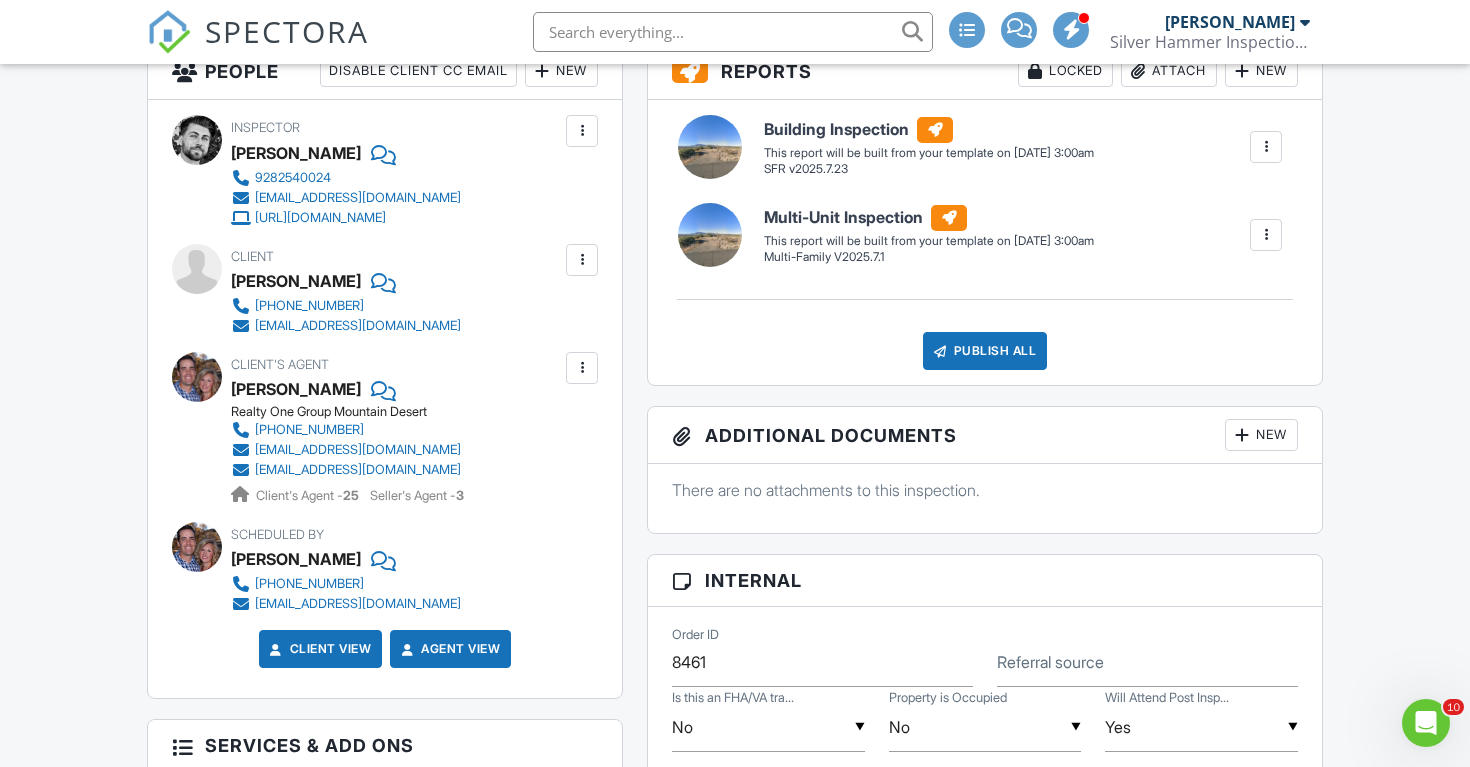 scroll, scrollTop: 759, scrollLeft: 0, axis: vertical 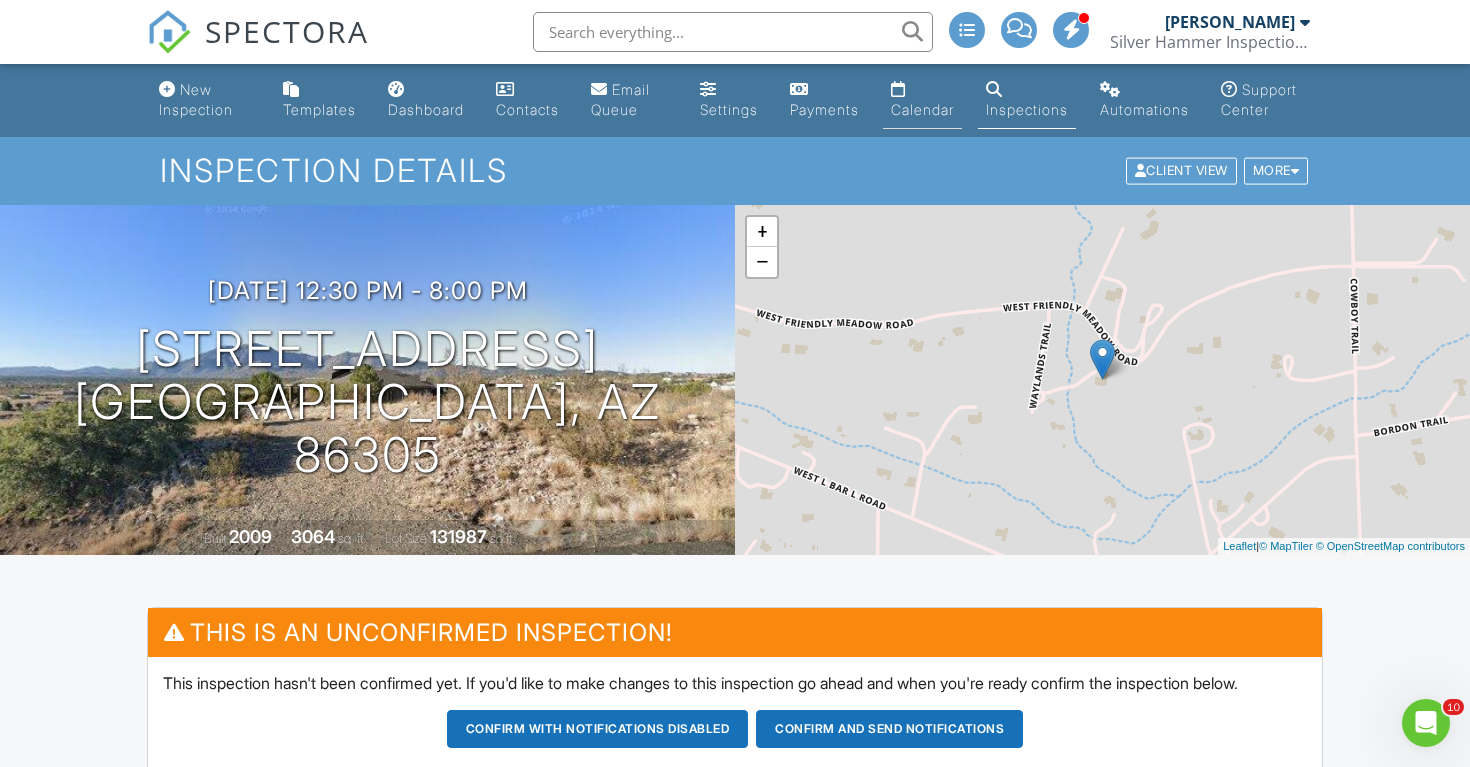 click on "Calendar" at bounding box center [922, 100] 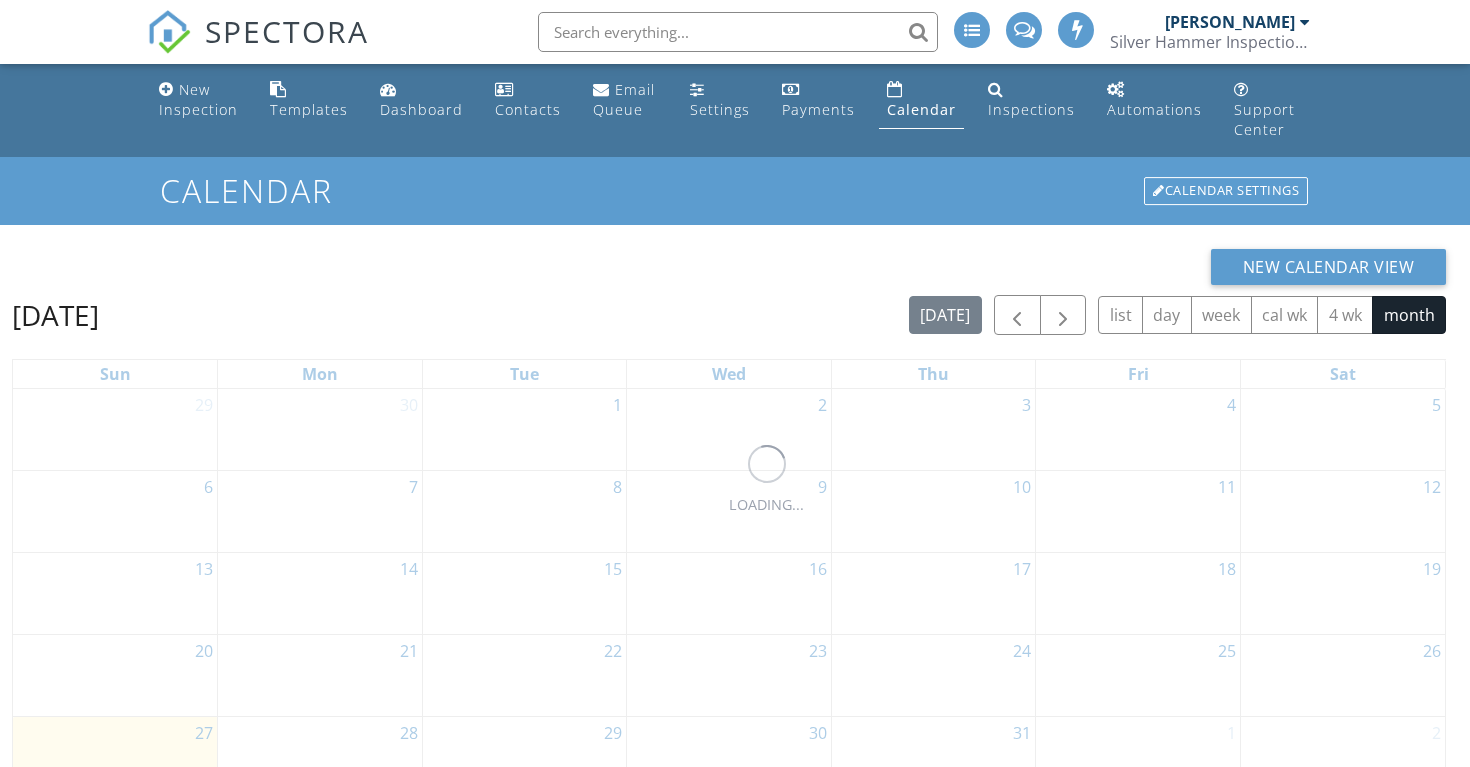 scroll, scrollTop: 0, scrollLeft: 0, axis: both 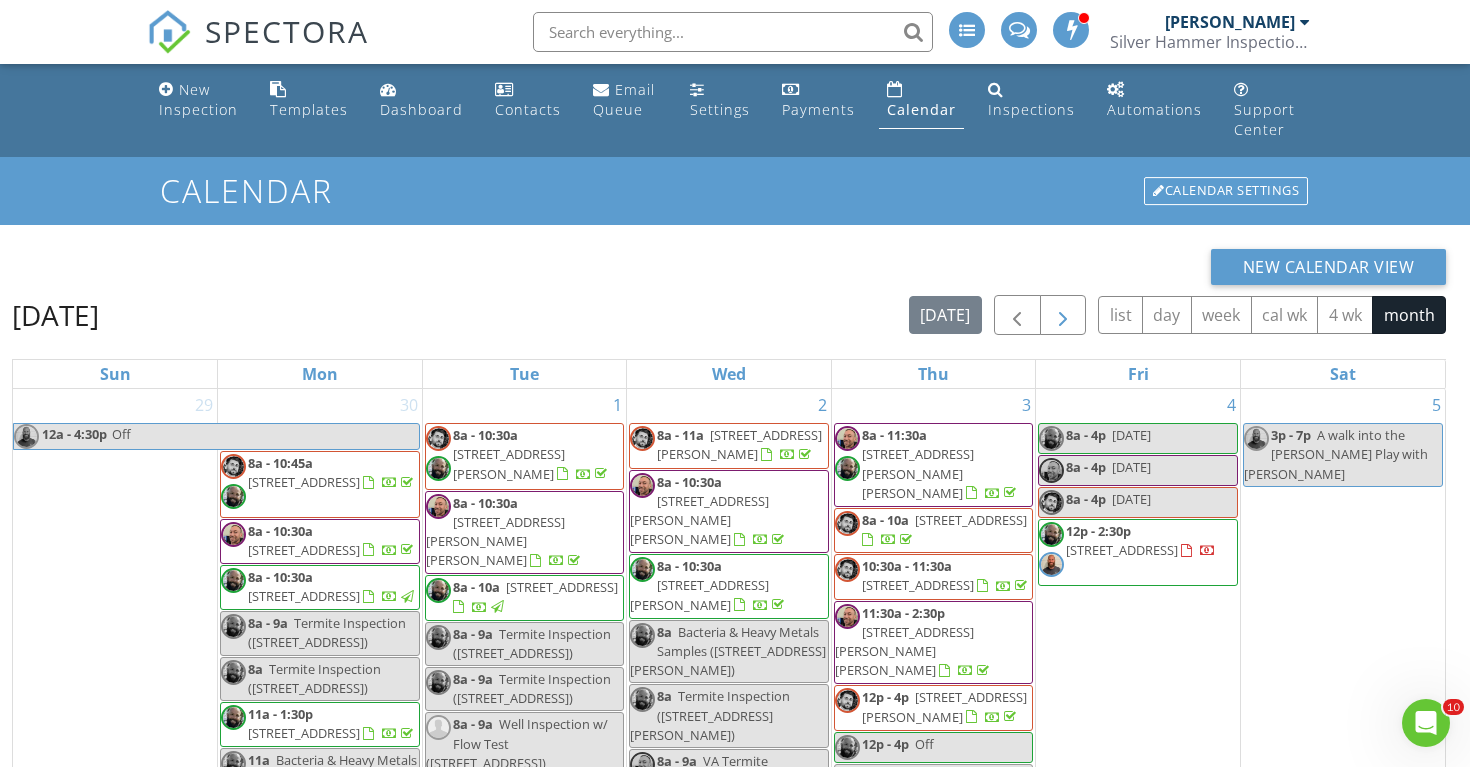 click at bounding box center [1063, 316] 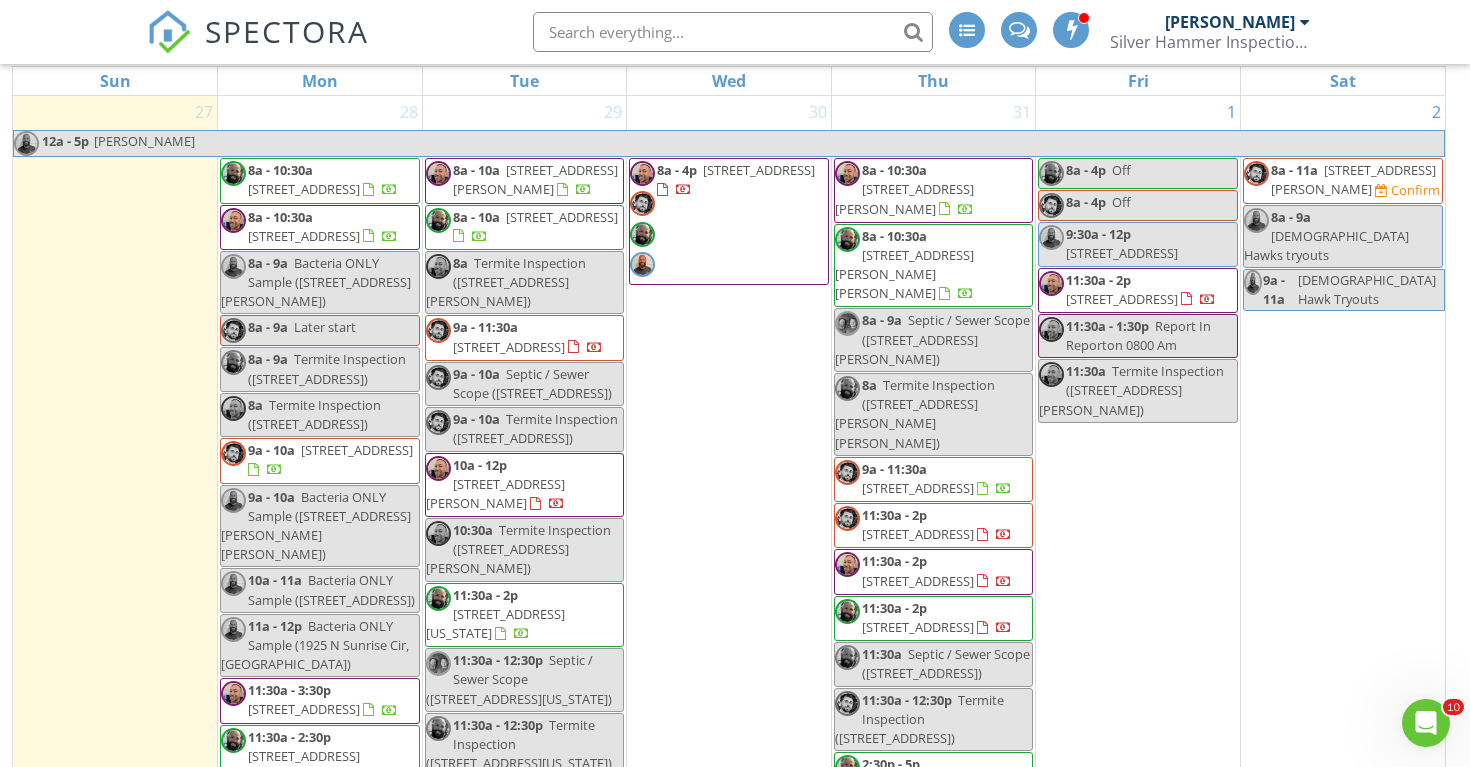 scroll, scrollTop: 288, scrollLeft: 0, axis: vertical 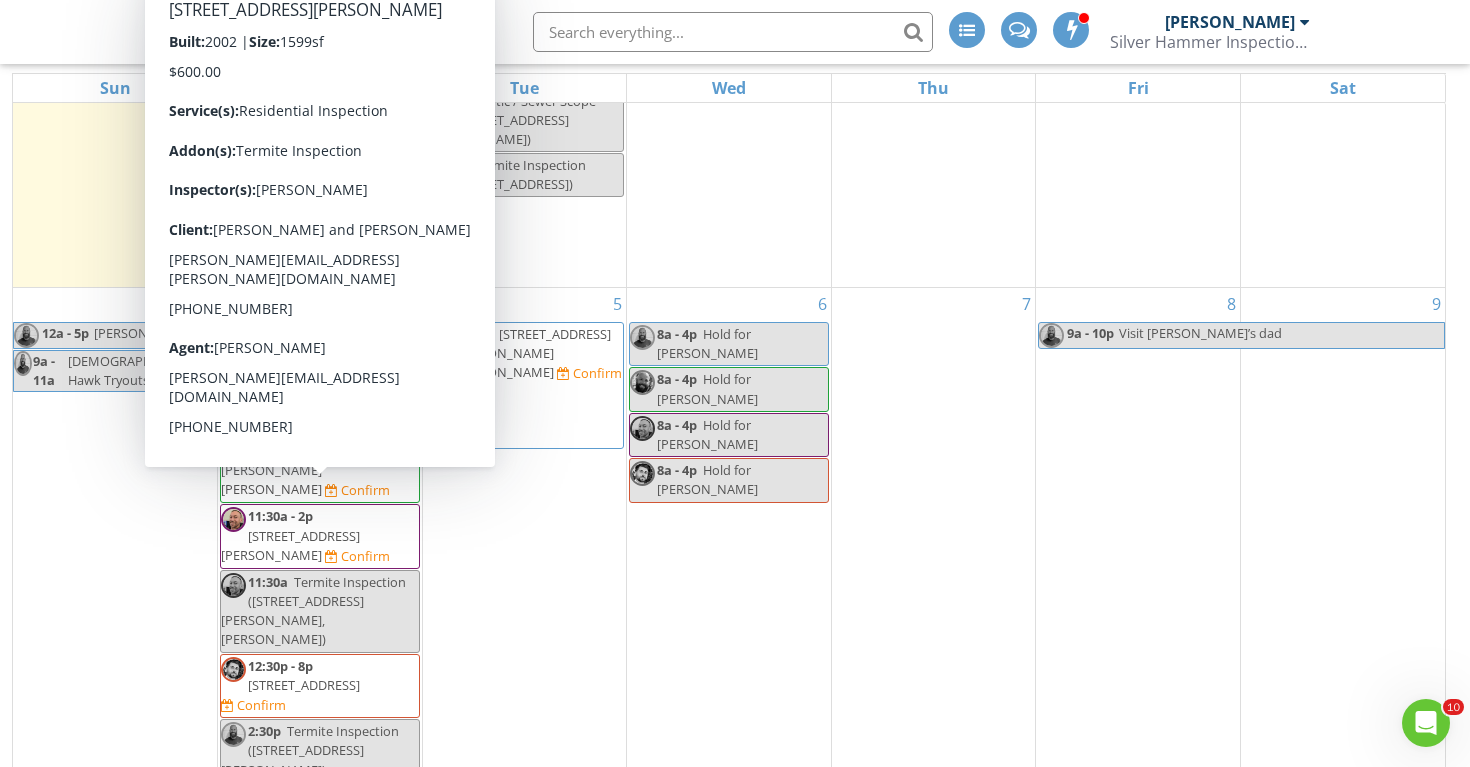 click on "11010 Henry Dr, Flagstaff 86004" at bounding box center (290, 545) 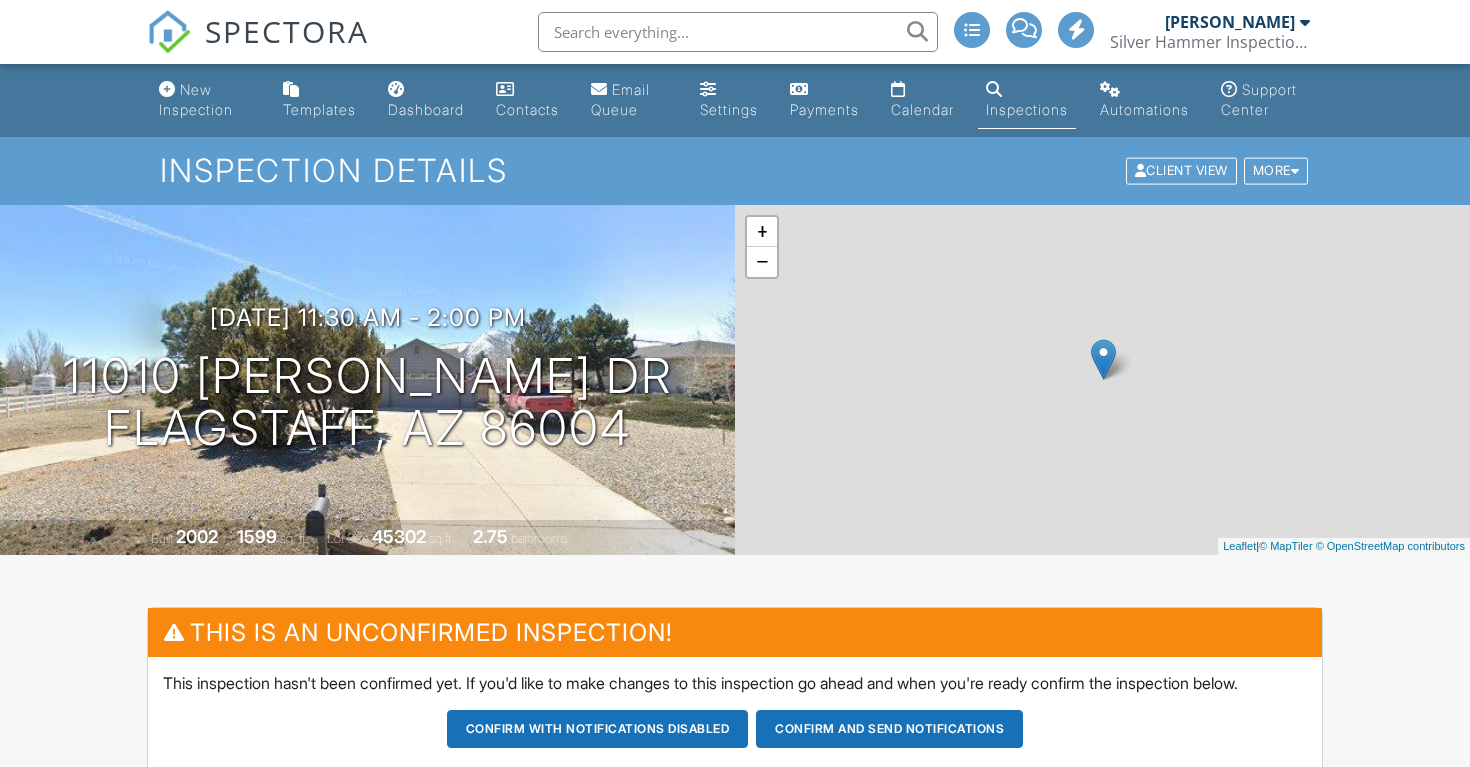 scroll, scrollTop: 0, scrollLeft: 0, axis: both 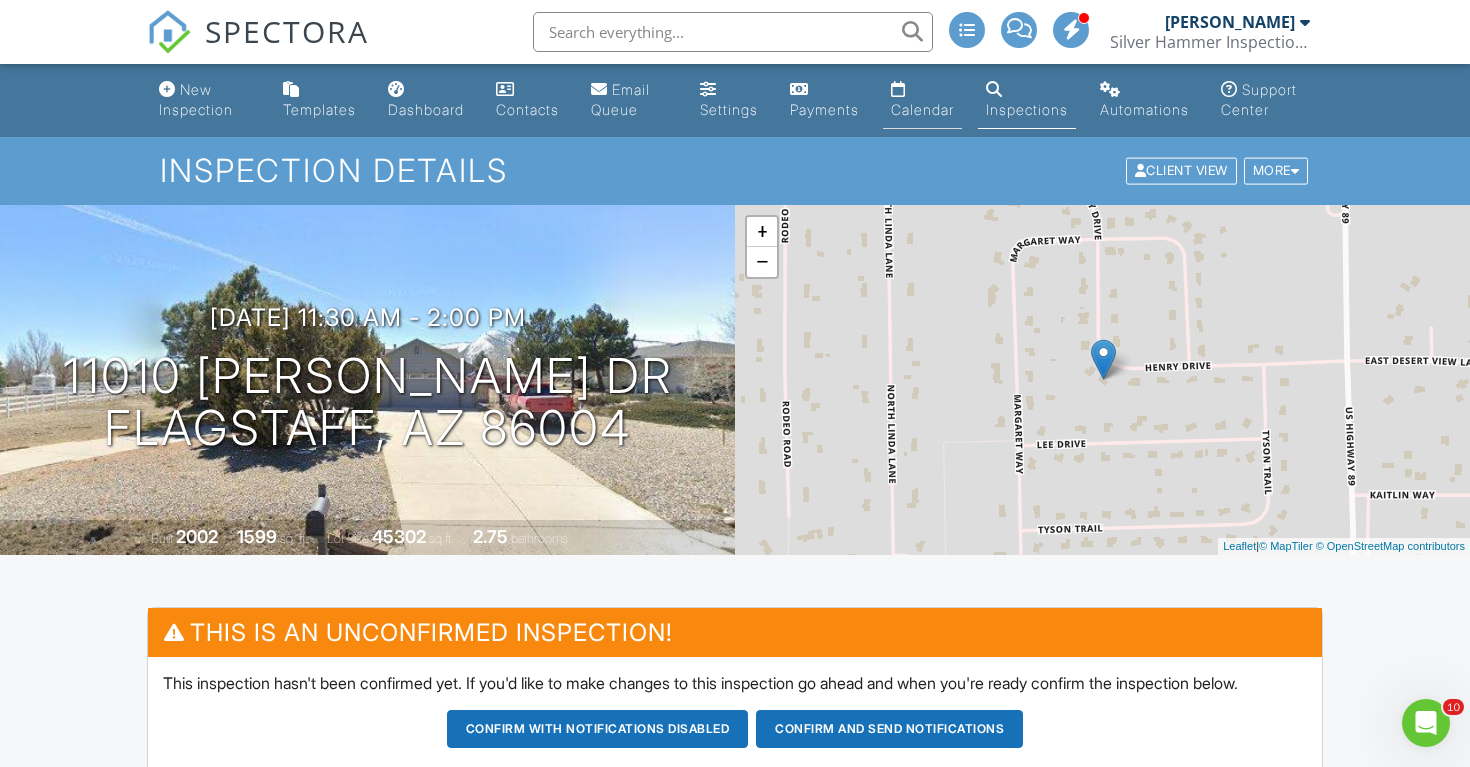click on "Calendar" at bounding box center (922, 109) 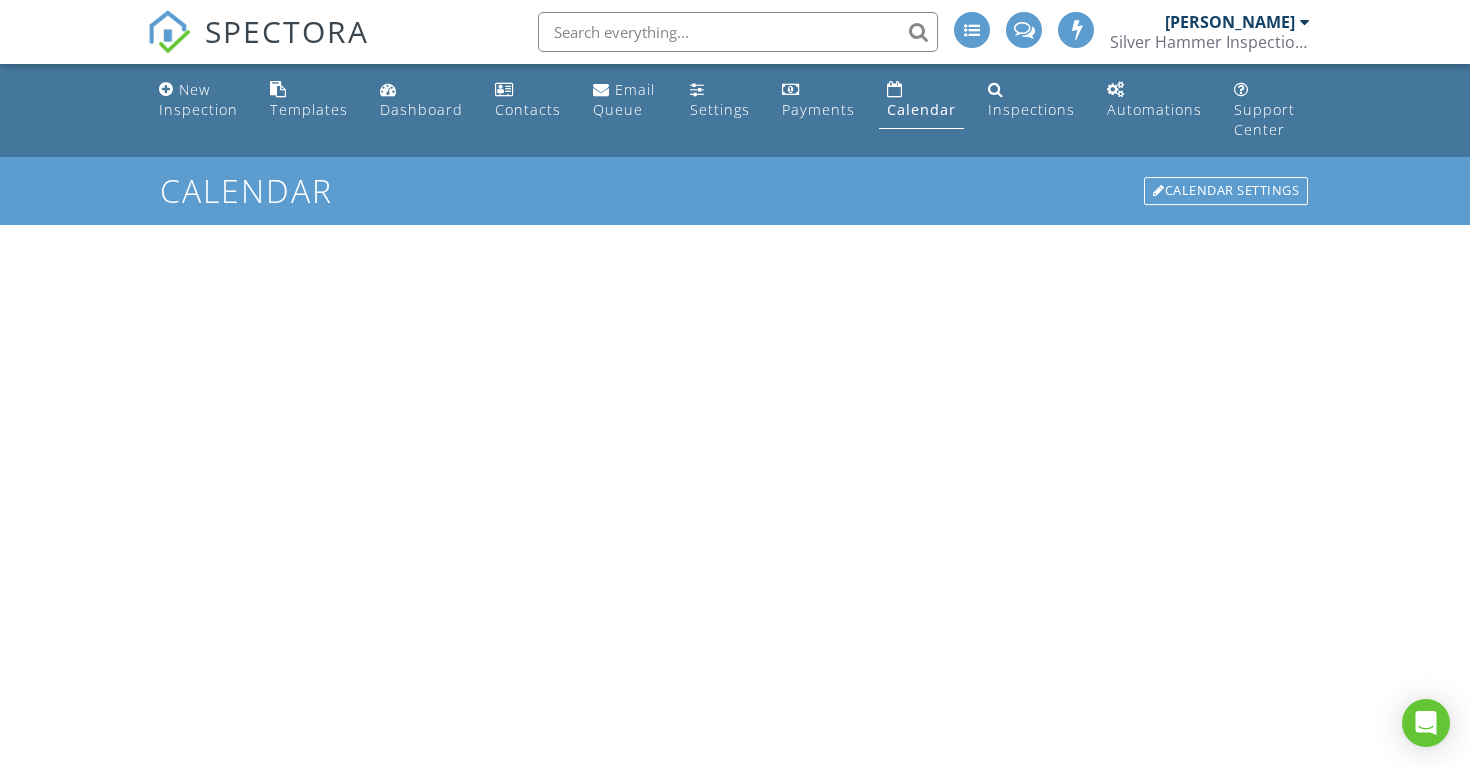 scroll, scrollTop: 0, scrollLeft: 0, axis: both 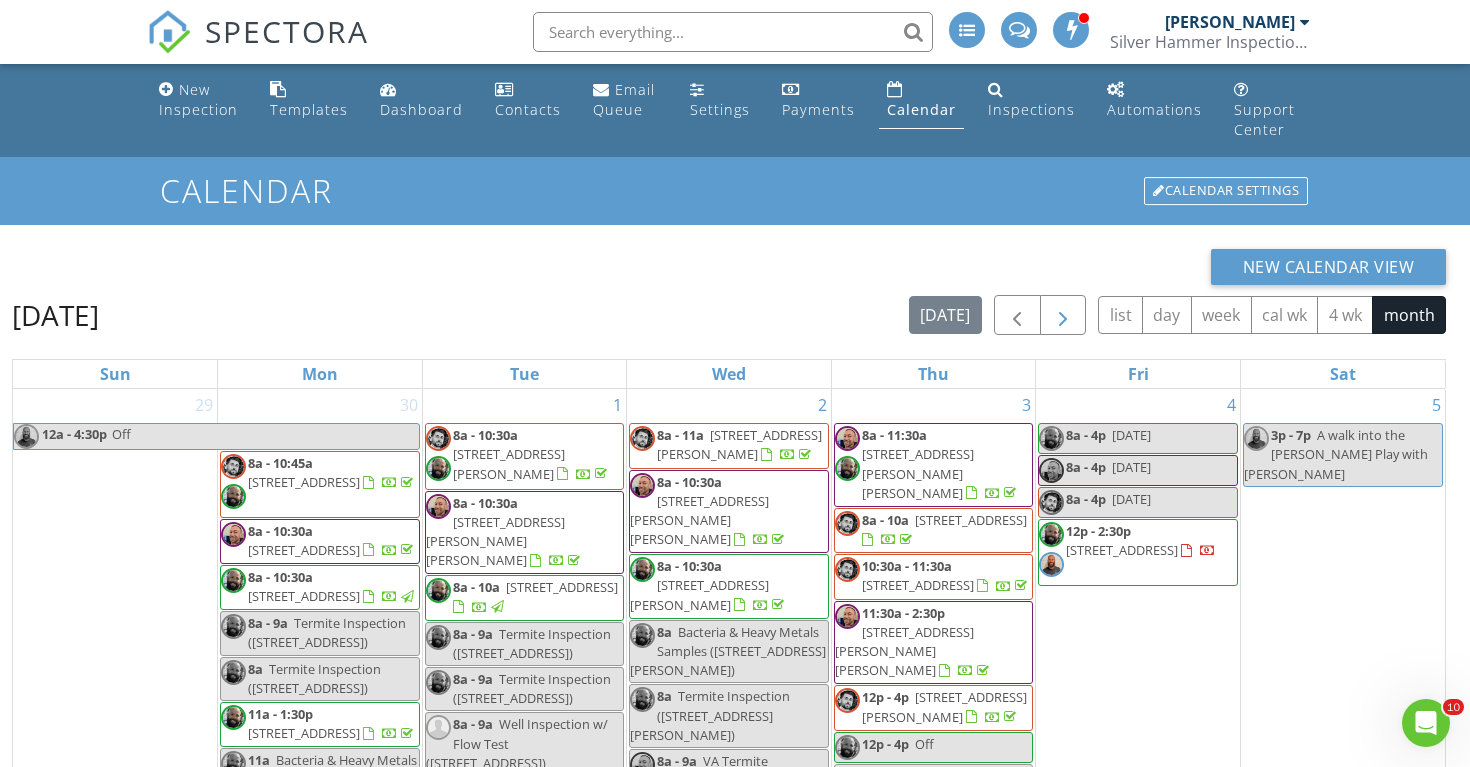 click at bounding box center [1063, 316] 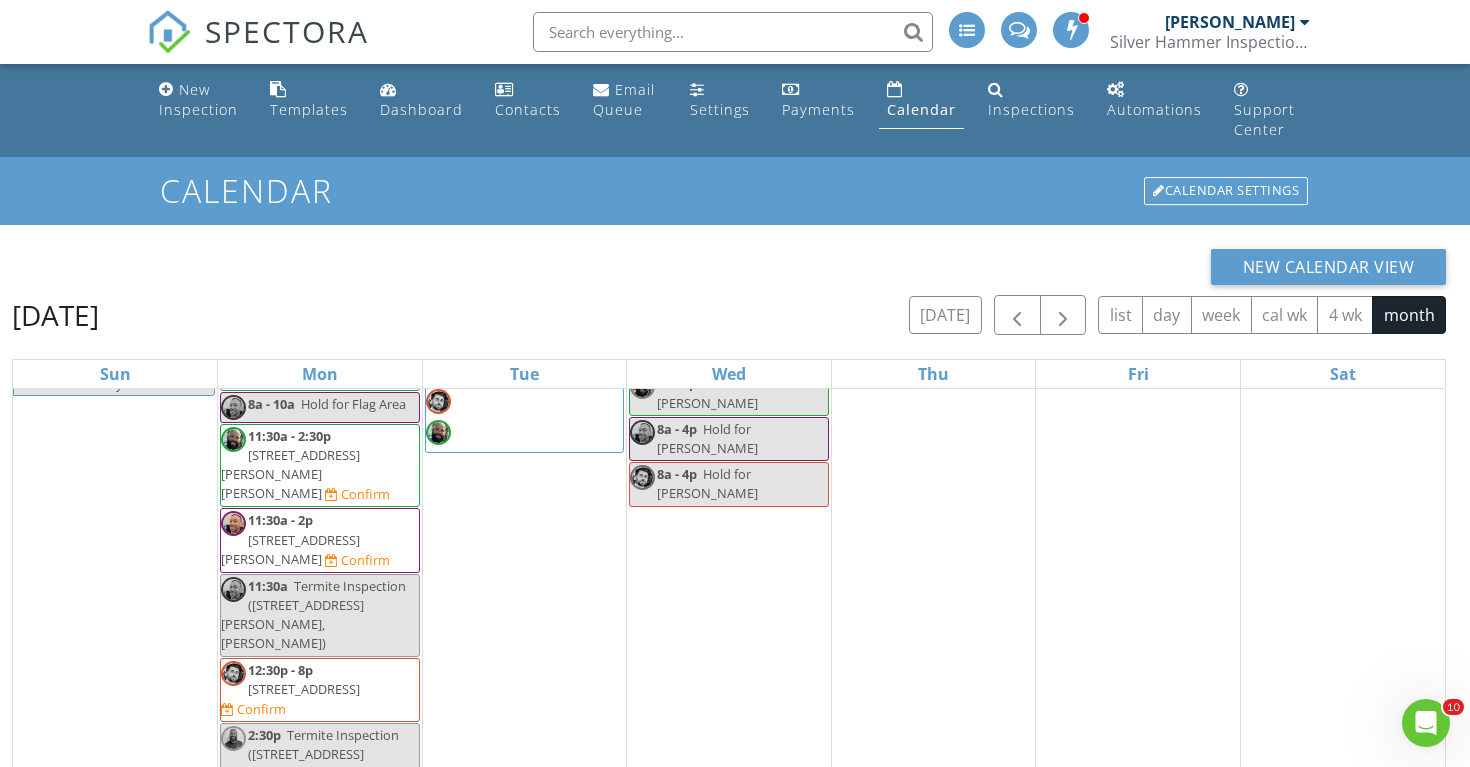 scroll, scrollTop: 1245, scrollLeft: 0, axis: vertical 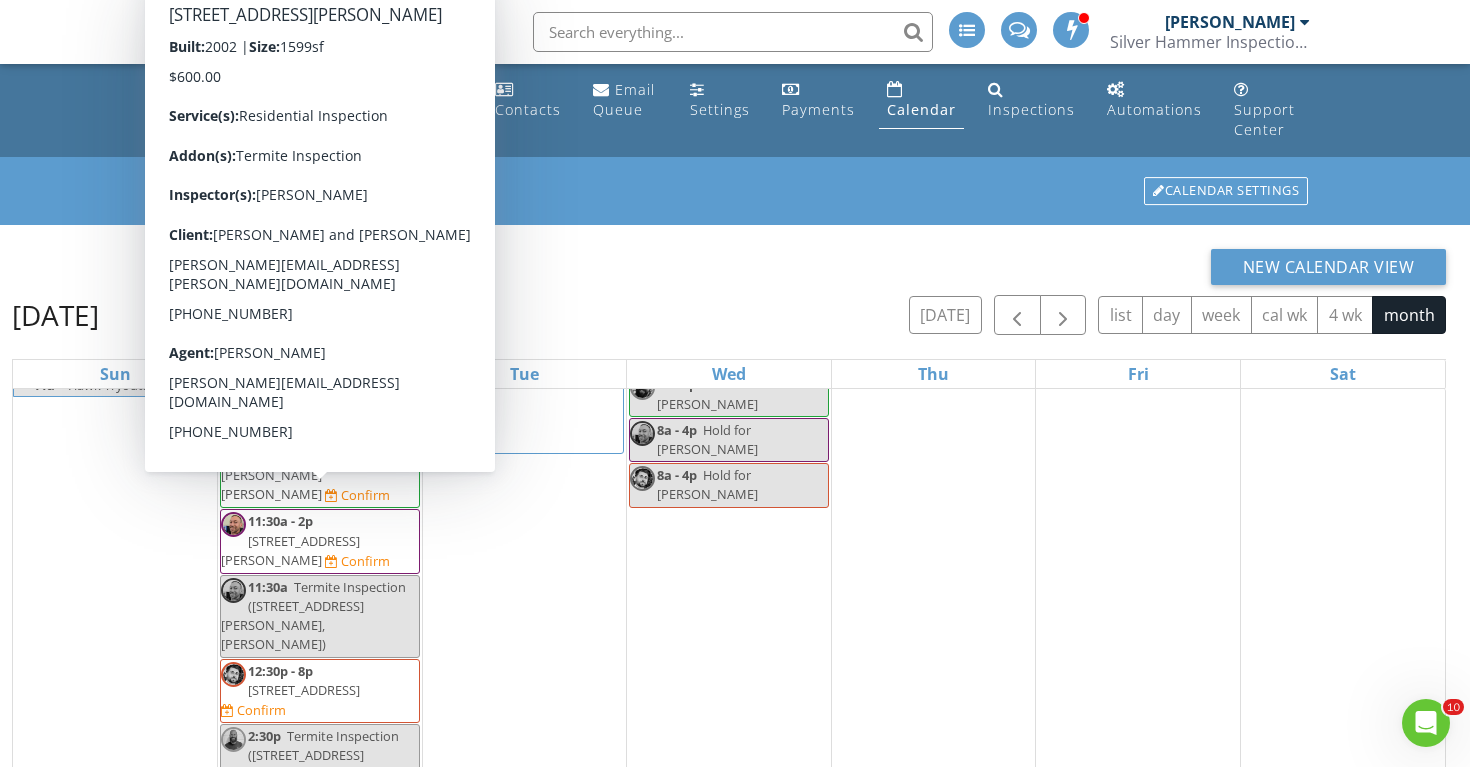 click on "11010 Henry Dr, Flagstaff 86004" at bounding box center (290, 550) 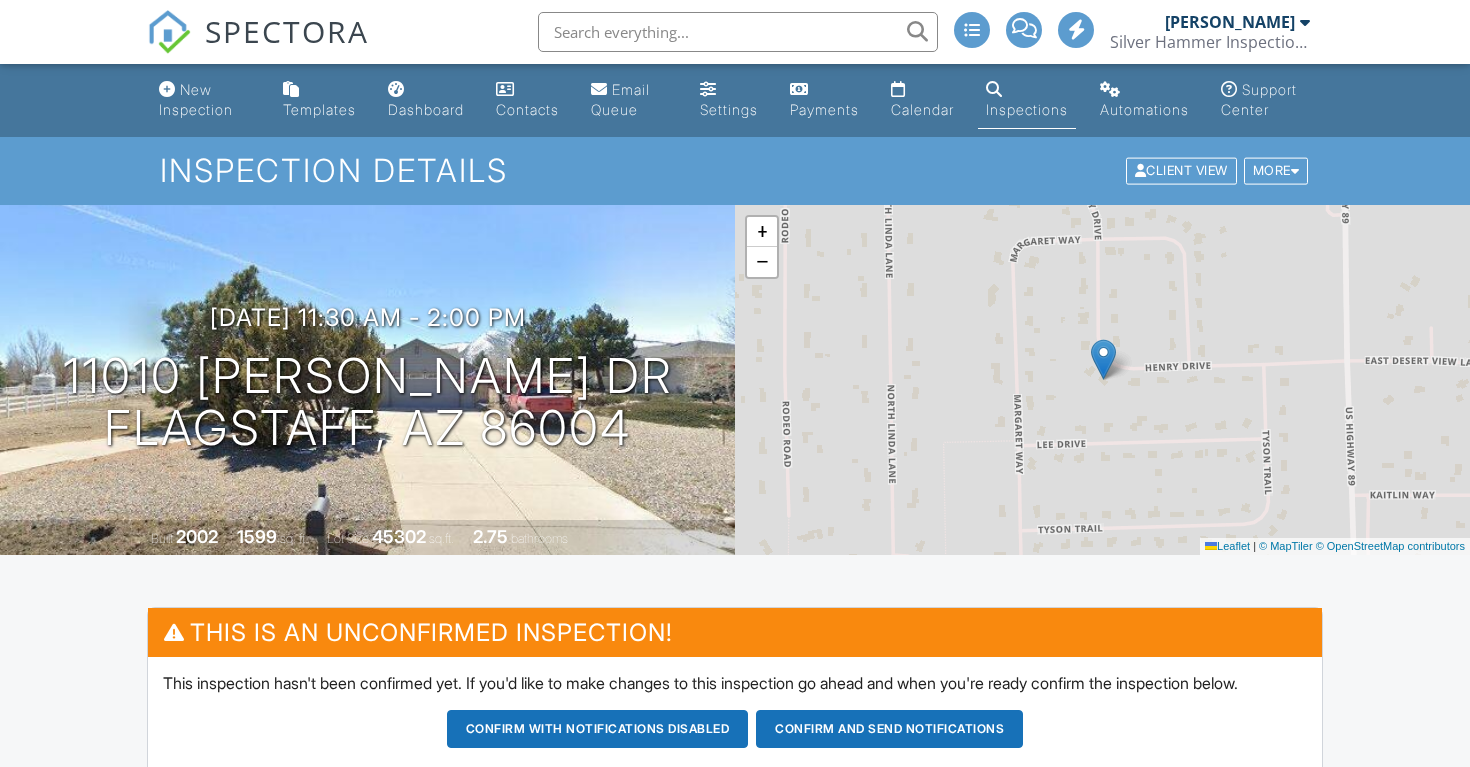 scroll, scrollTop: 0, scrollLeft: 0, axis: both 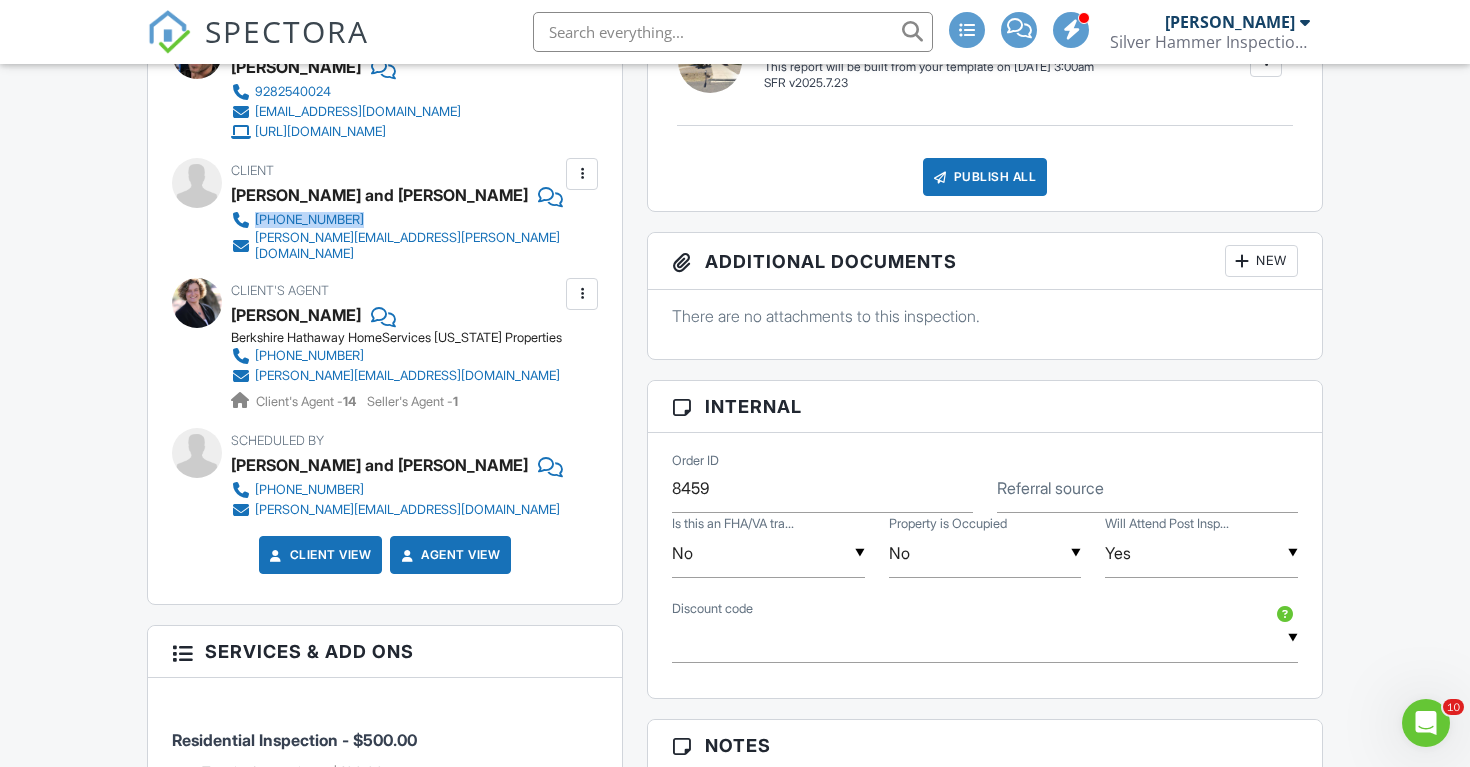 click on "kirstin.correia@gmail.com" at bounding box center [408, 246] 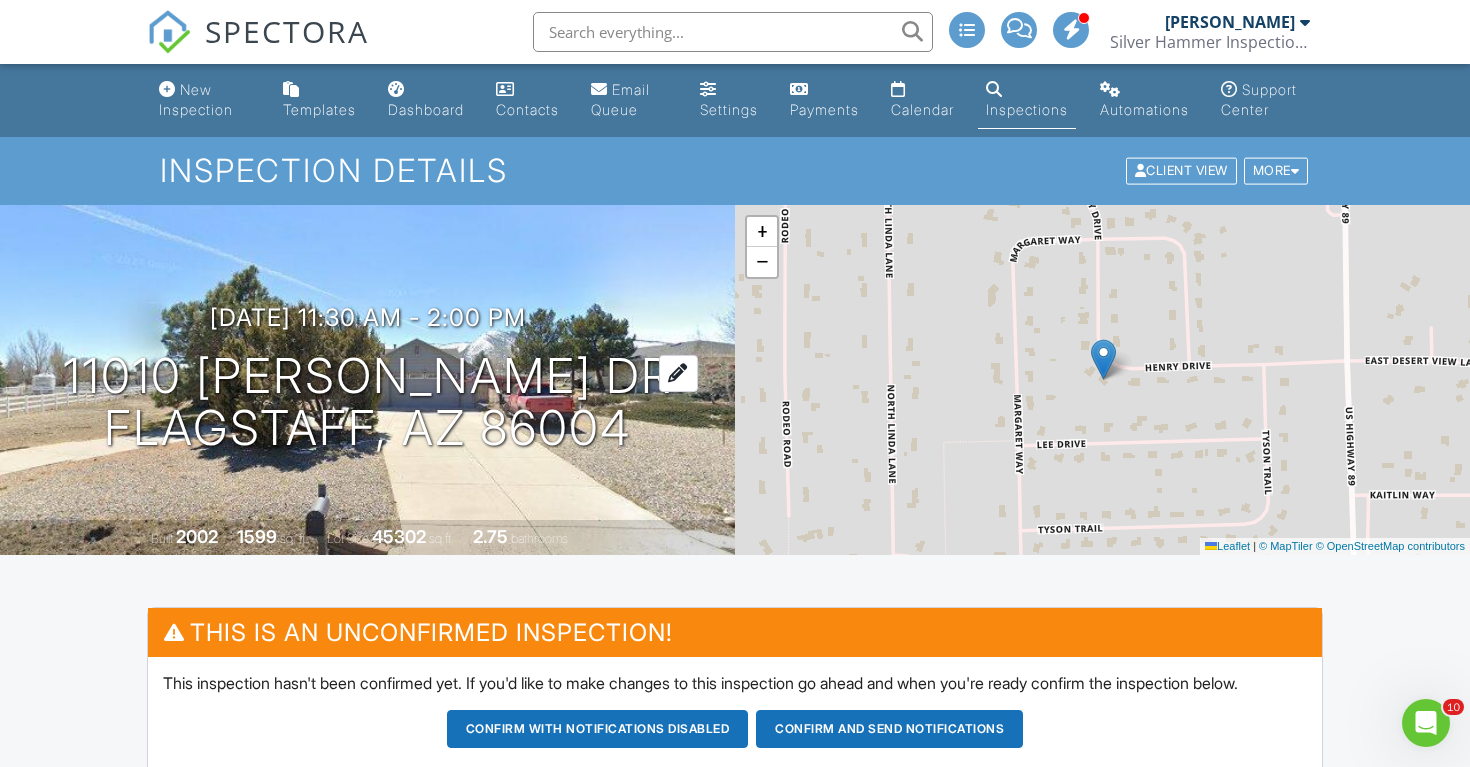 scroll, scrollTop: 0, scrollLeft: 0, axis: both 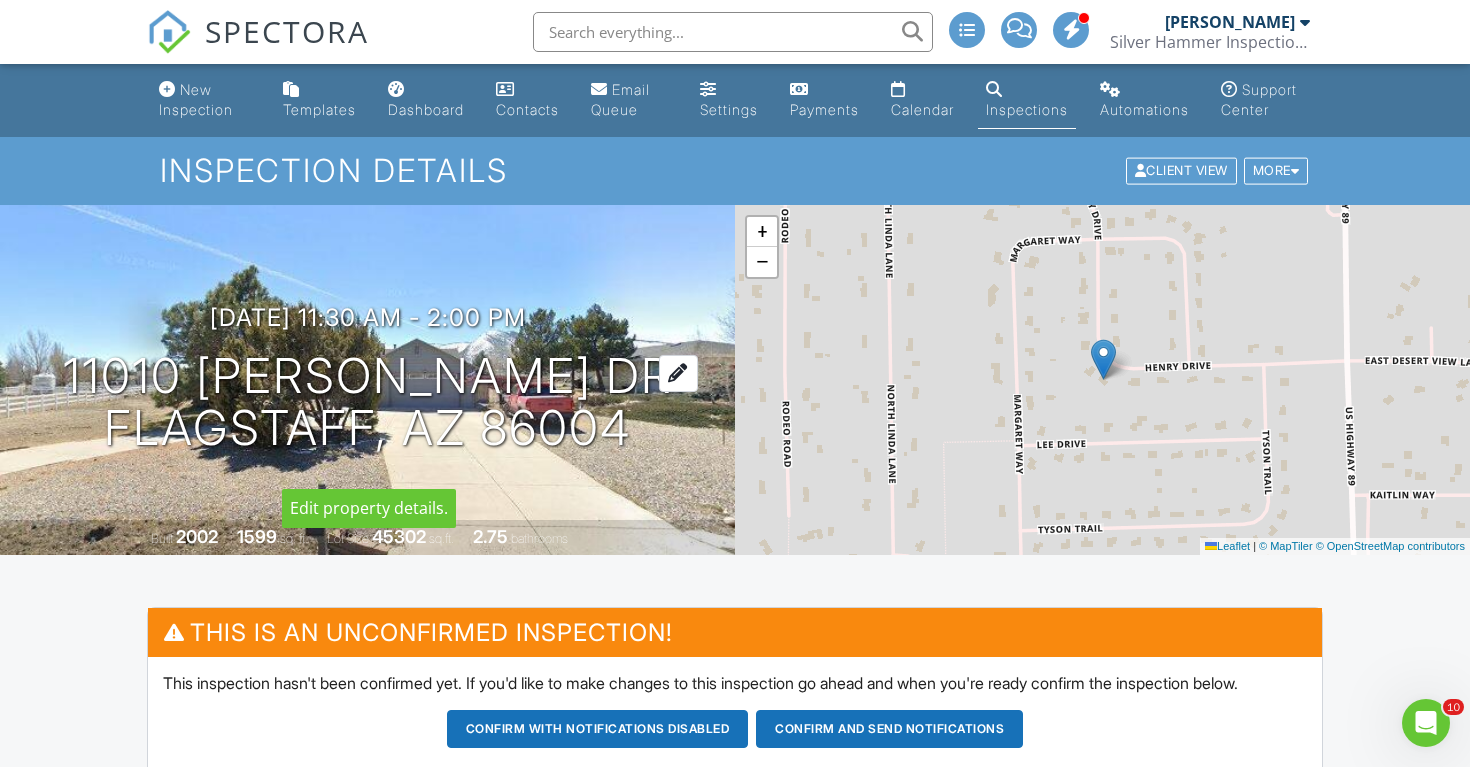click on "11010 Henry Dr
Flagstaff, AZ 86004" at bounding box center [368, 403] 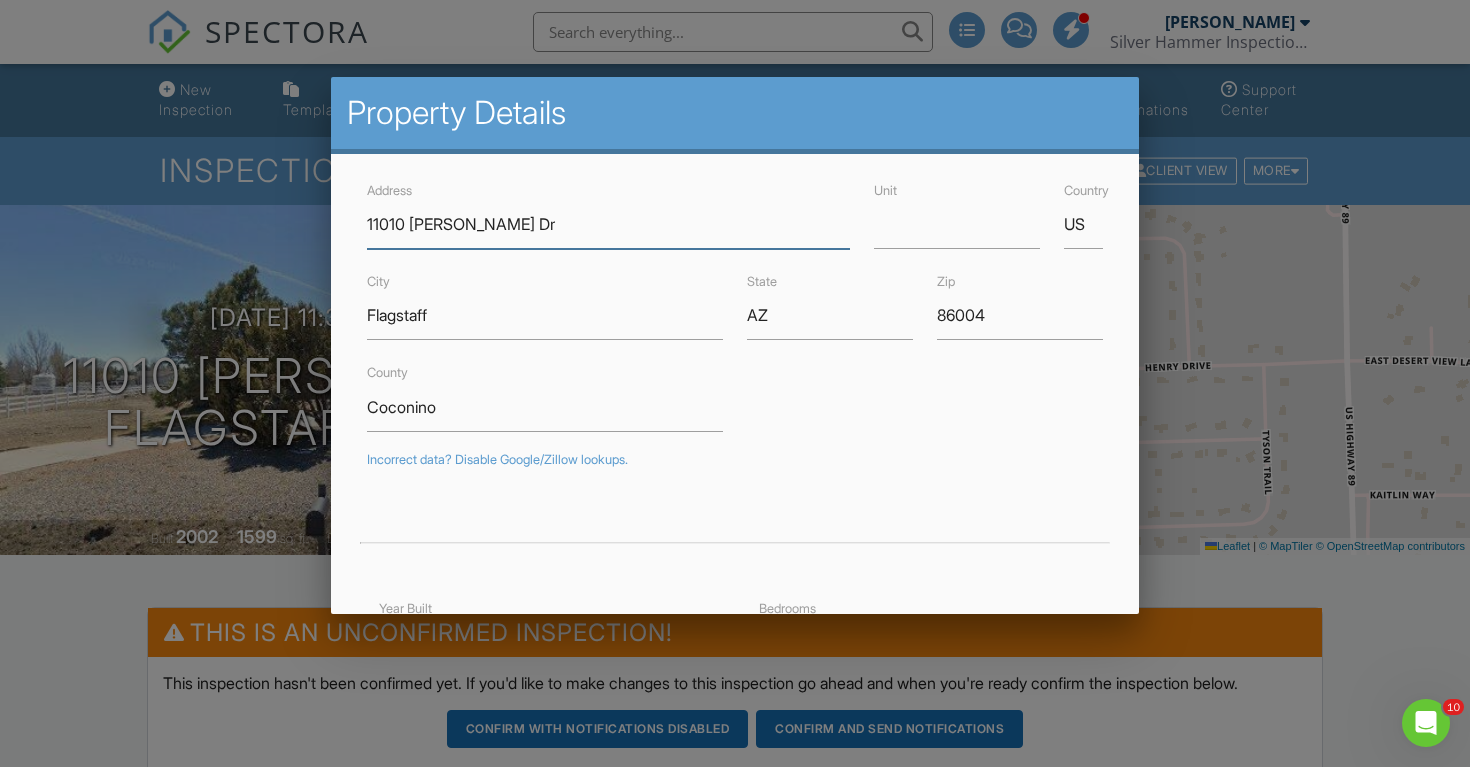 click on "11010 Henry Dr" at bounding box center (608, 224) 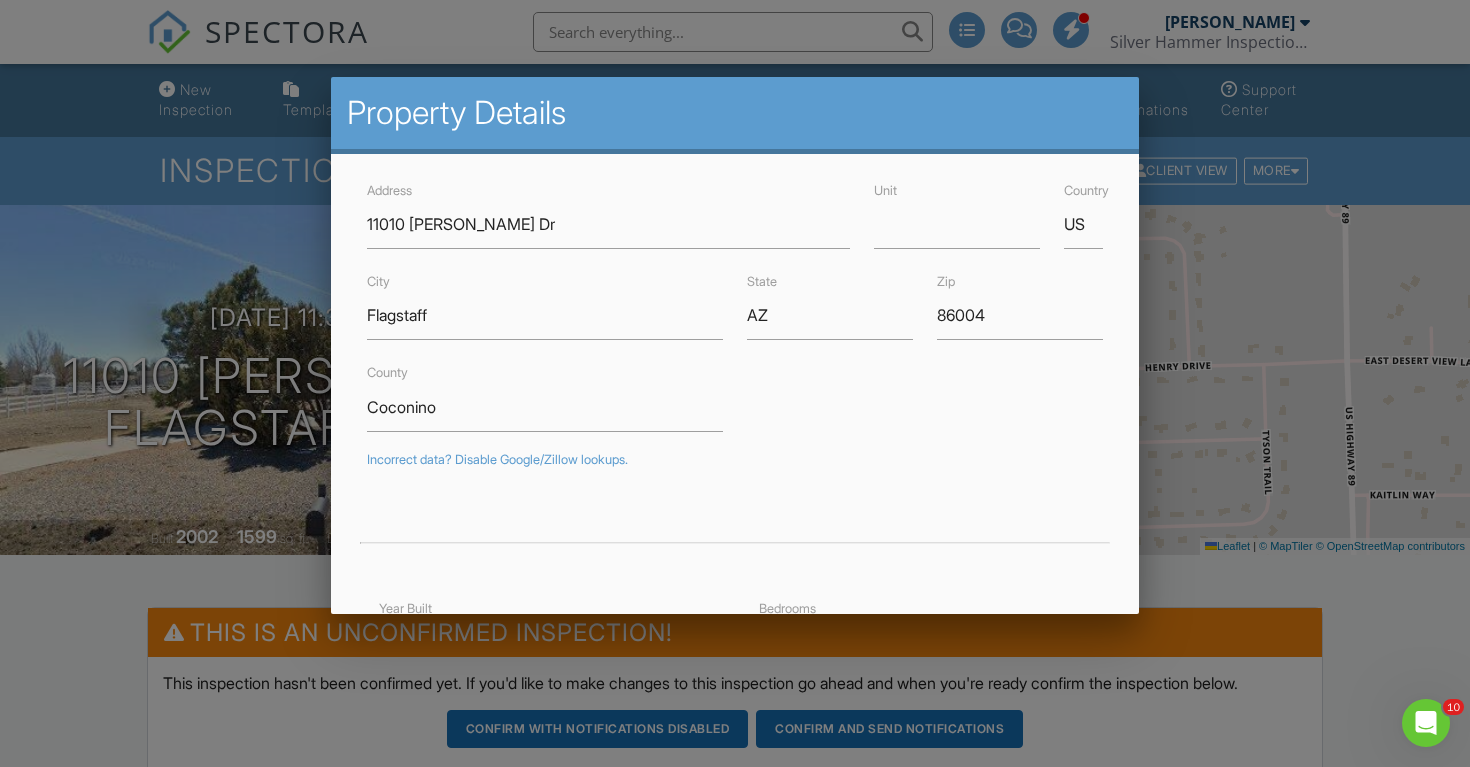 click at bounding box center [735, 379] 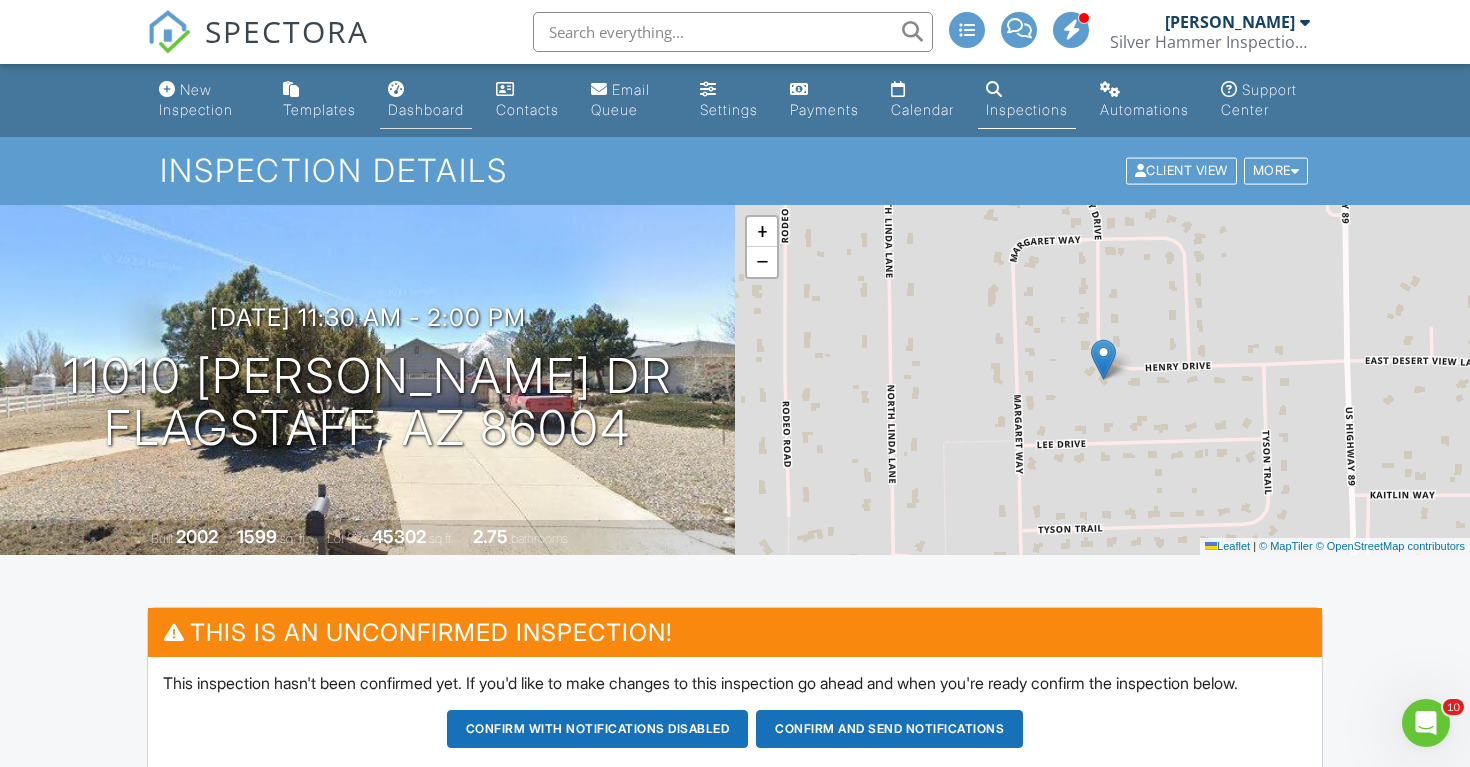 scroll, scrollTop: 0, scrollLeft: 0, axis: both 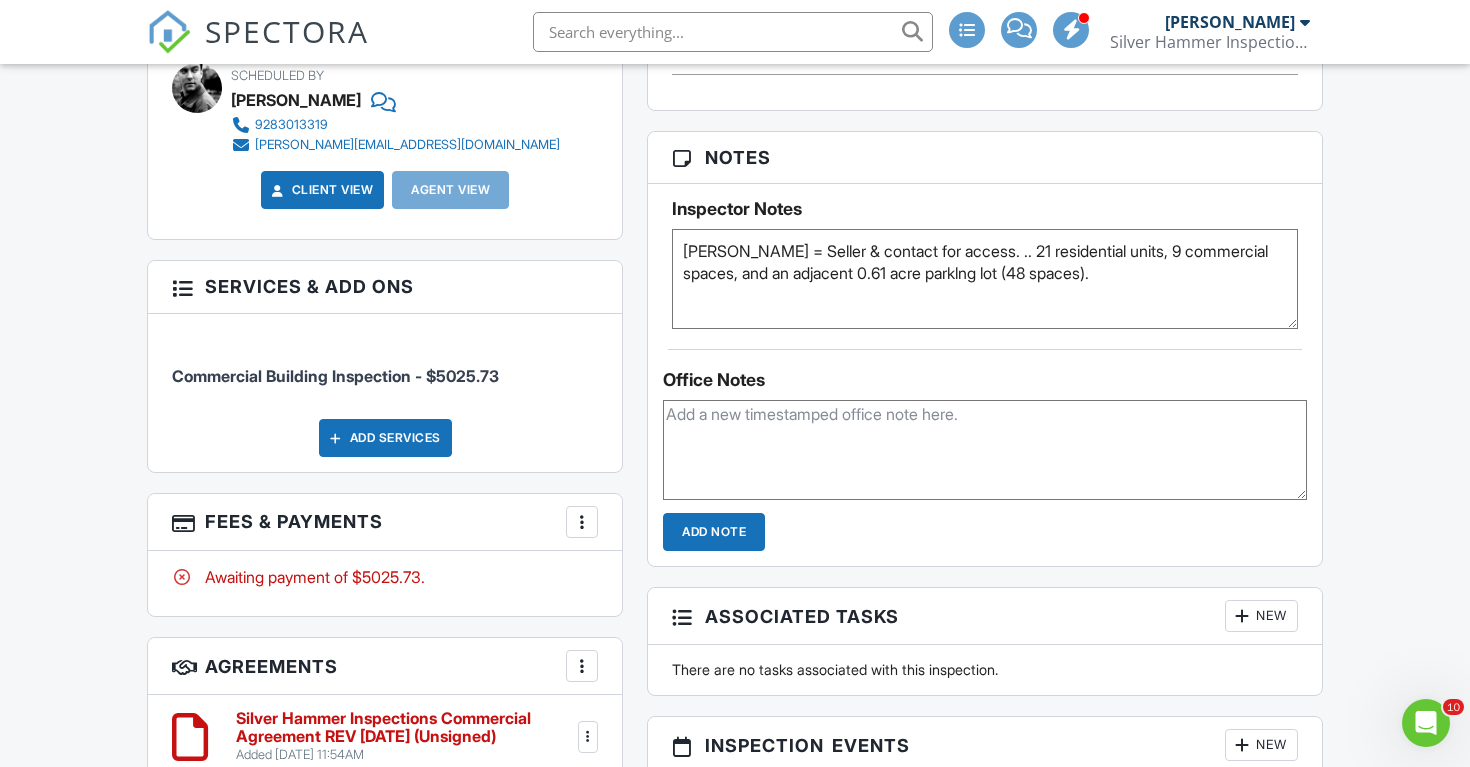 click at bounding box center (582, 522) 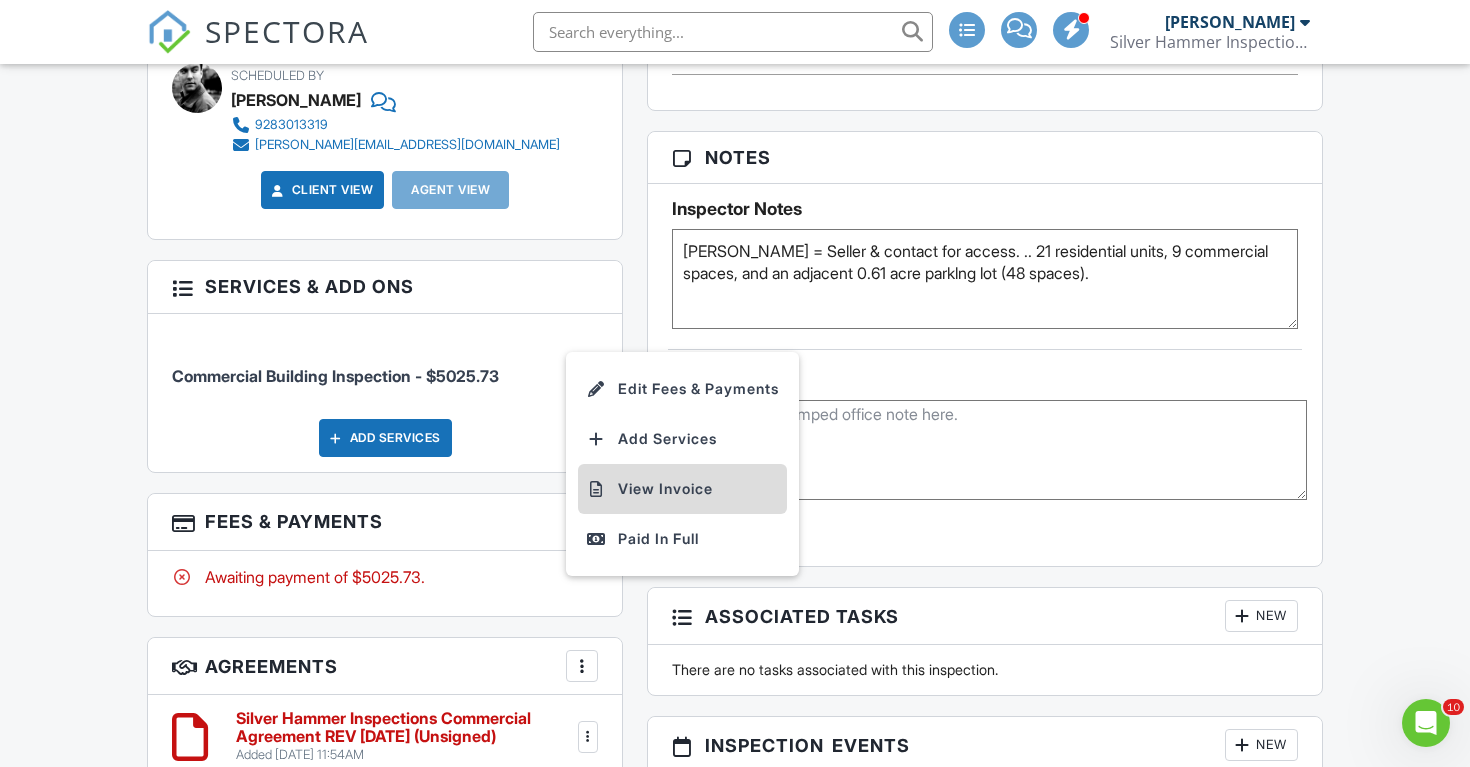 click on "View Invoice" at bounding box center (682, 489) 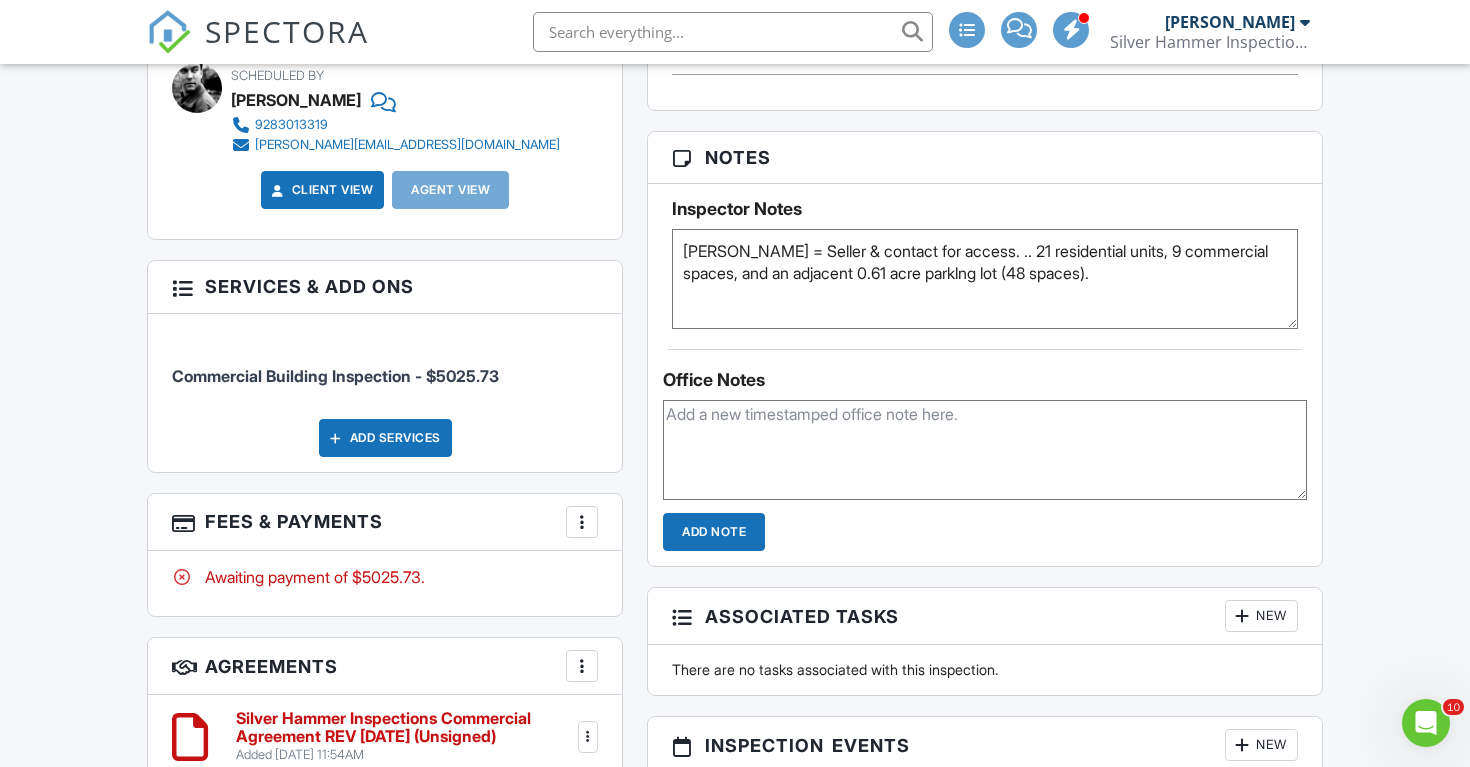 click at bounding box center (582, 522) 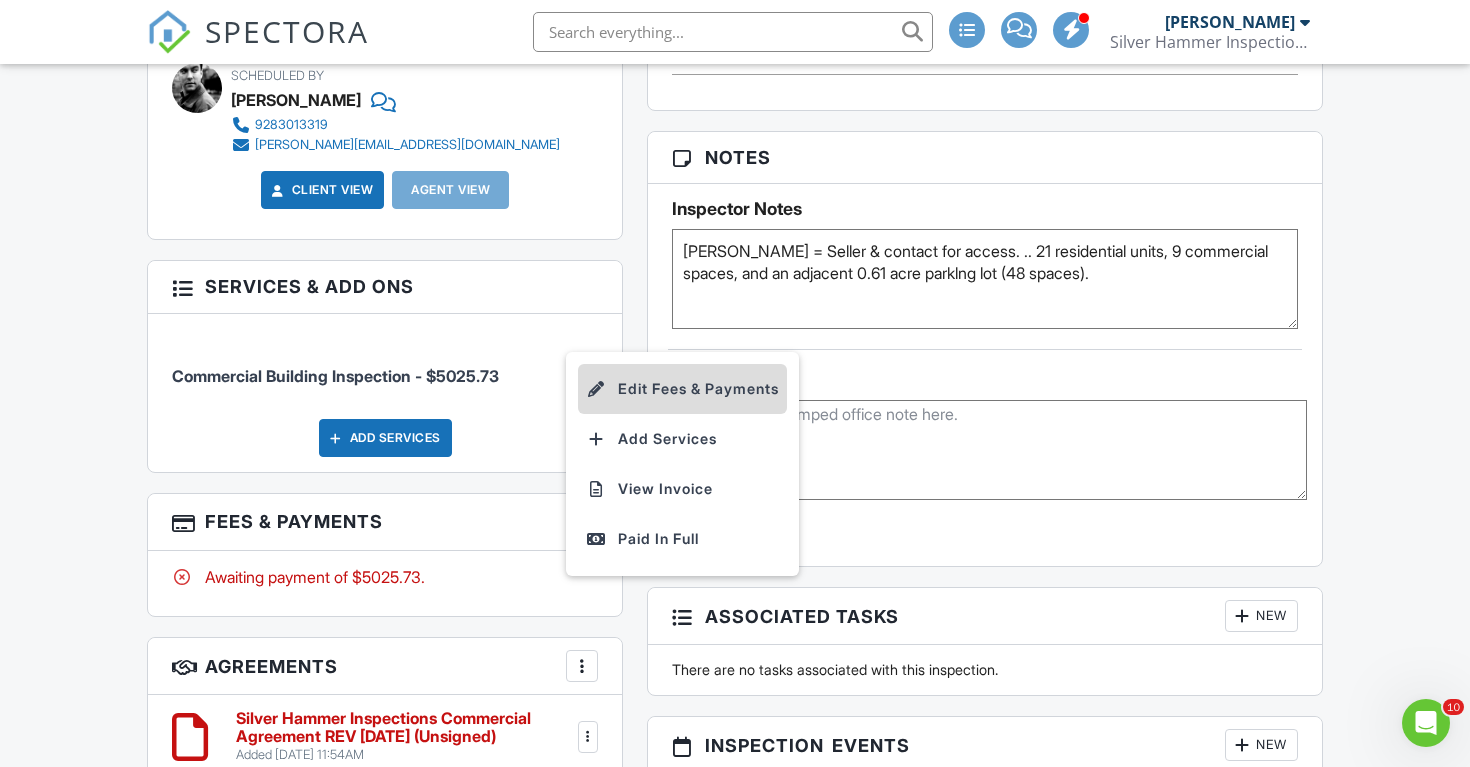 click on "Edit Fees & Payments" at bounding box center (682, 389) 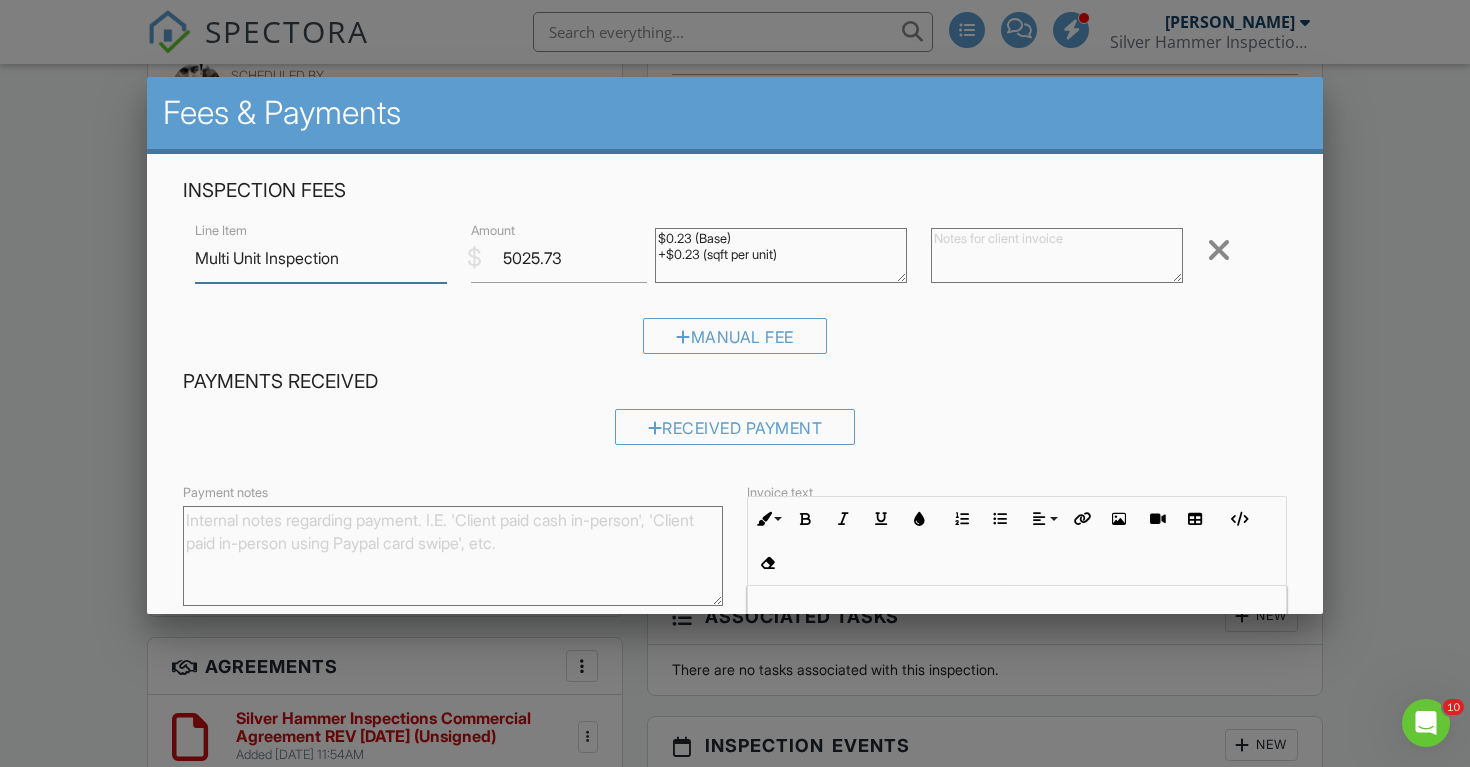 type on "Multi Unit Inspection" 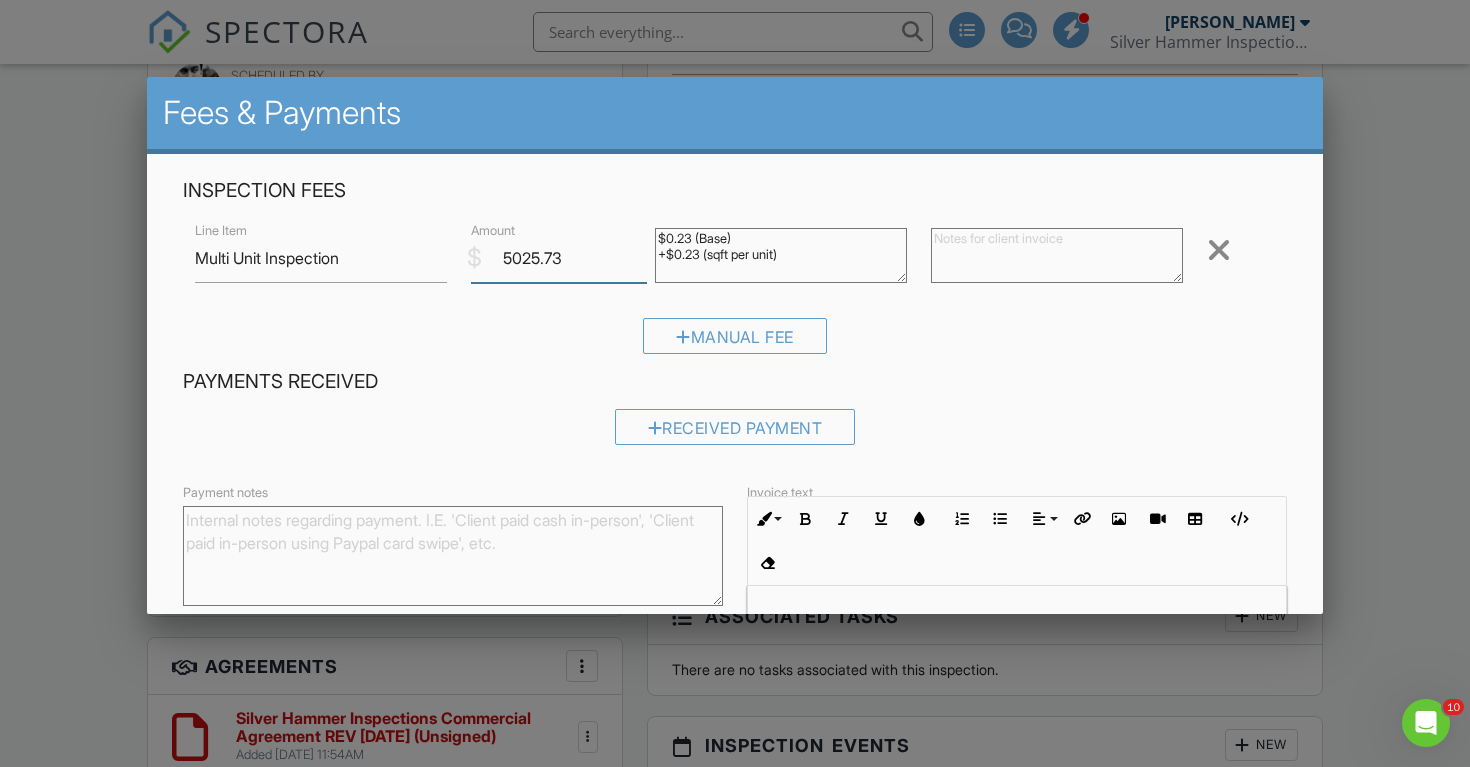 click on "5025.73" at bounding box center [559, 258] 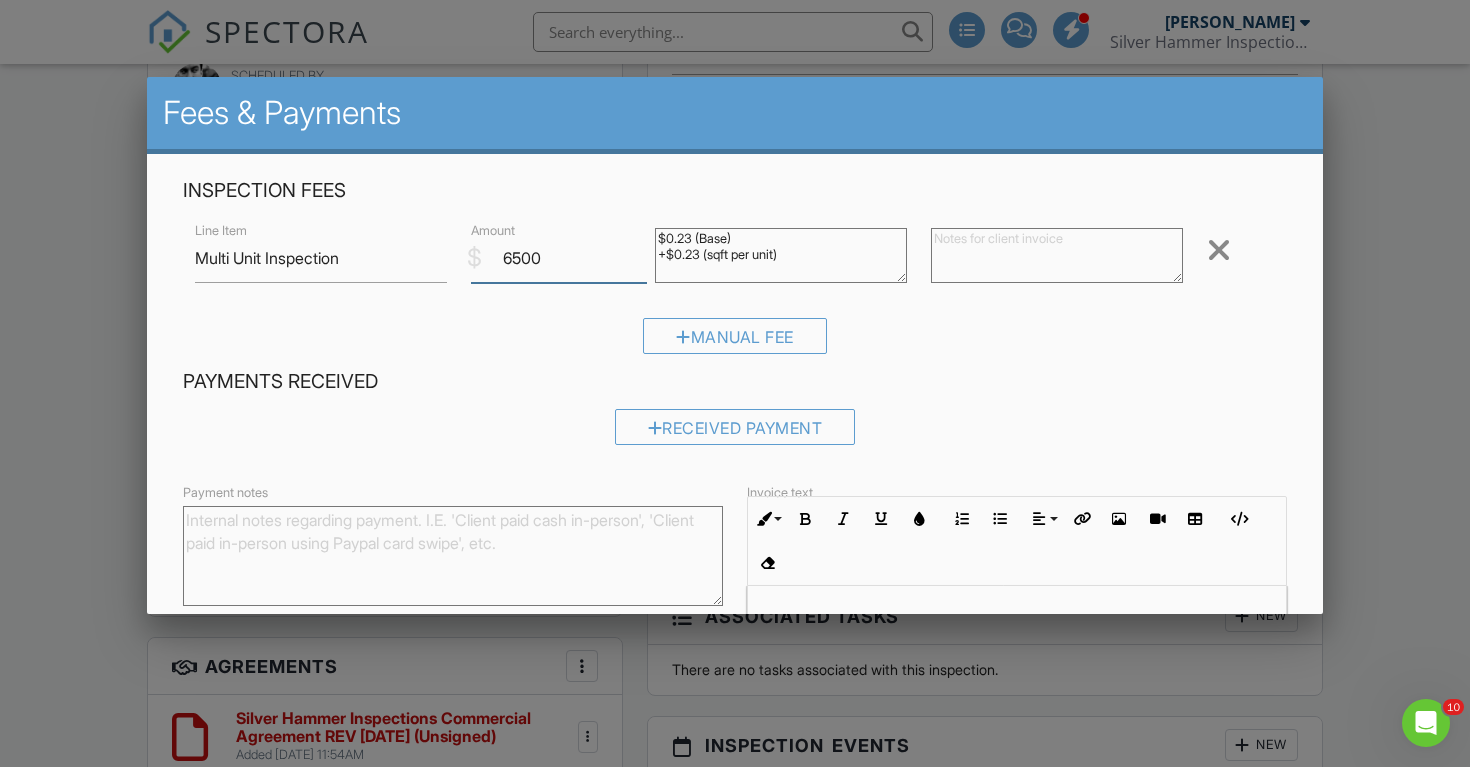 type on "6500" 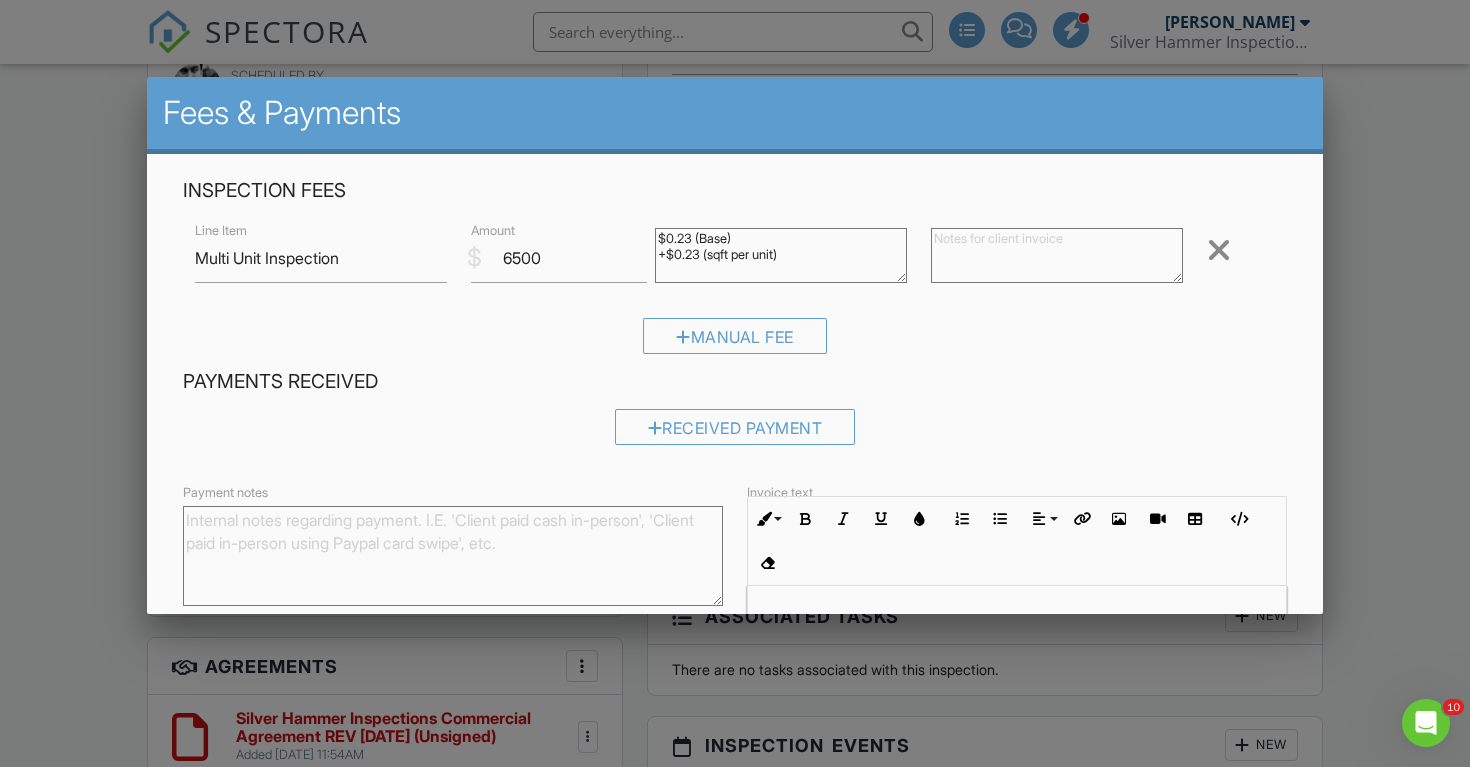 click on "$0.23 (Base)
+$0.23 (sqft per unit)" at bounding box center (781, 255) 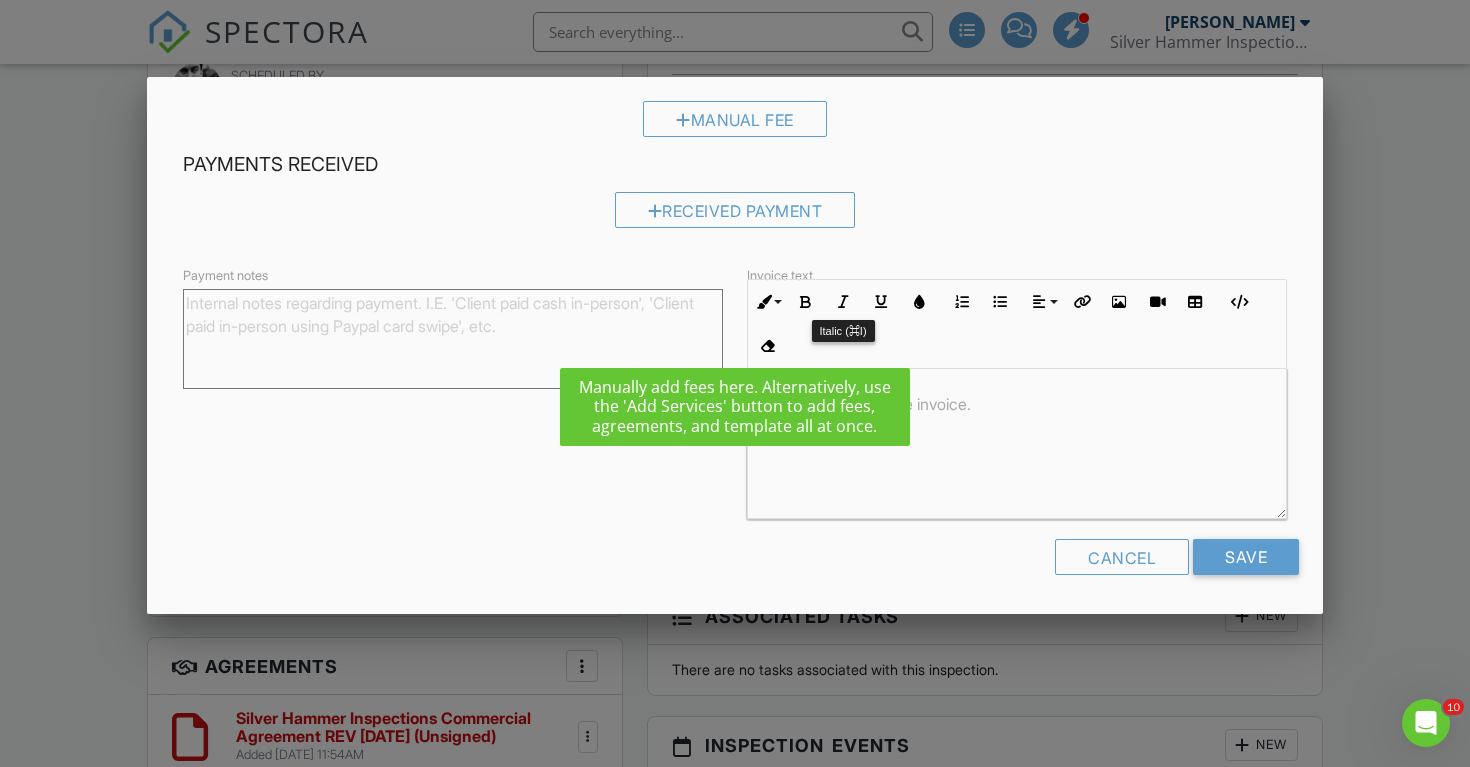 scroll, scrollTop: 216, scrollLeft: 0, axis: vertical 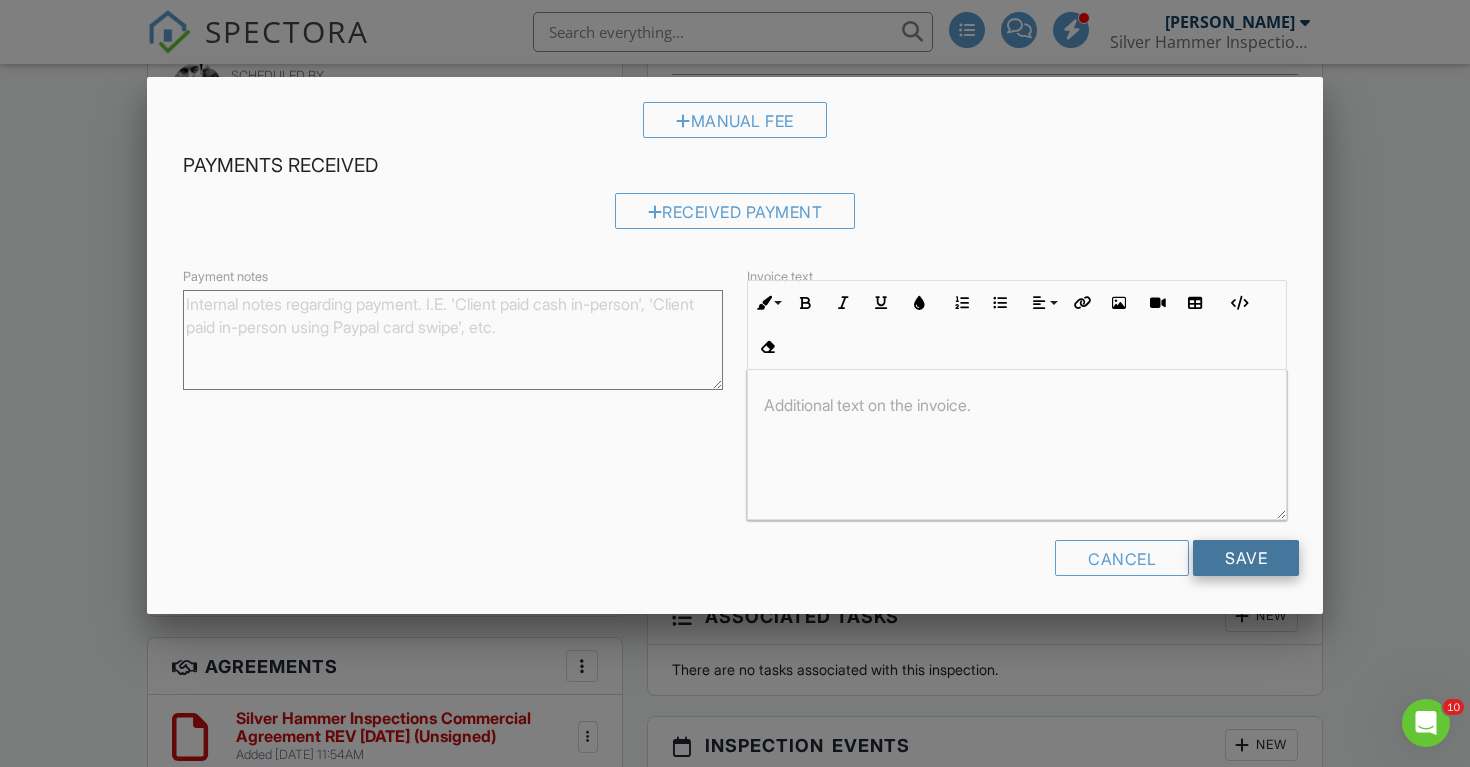 type on "200 per unit including commercial spaces and parking lot. Age of building modifier applied." 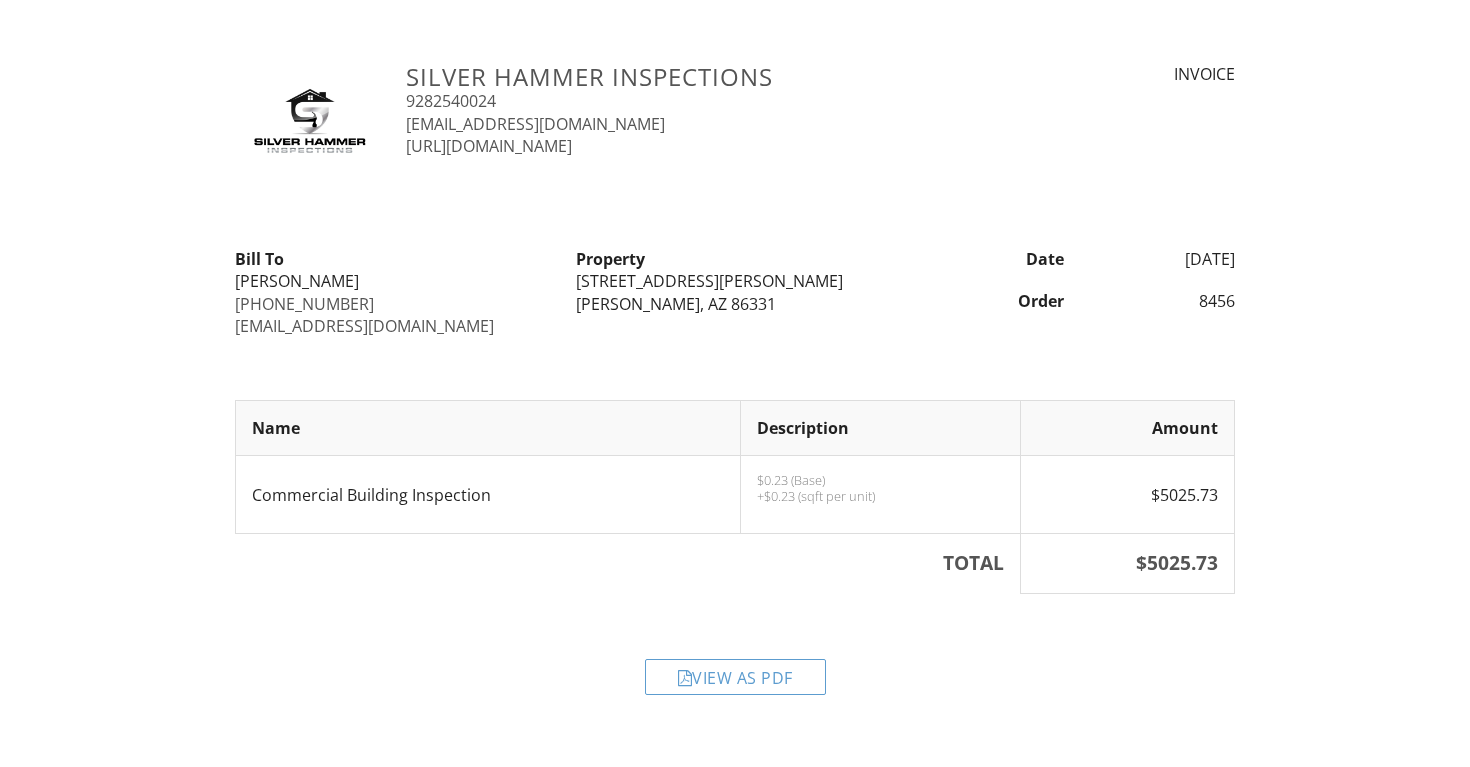 scroll, scrollTop: 0, scrollLeft: 0, axis: both 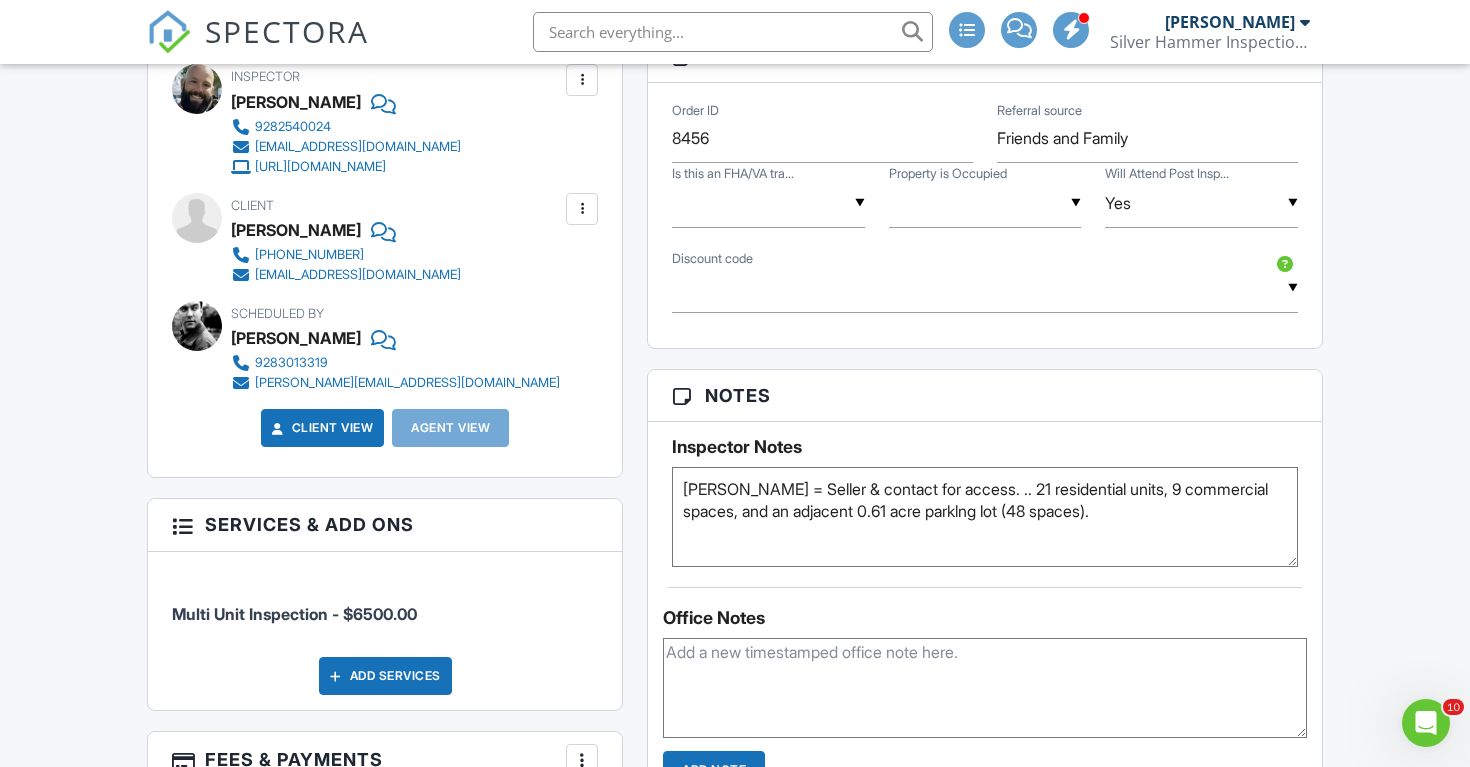 drag, startPoint x: 683, startPoint y: 531, endPoint x: 1151, endPoint y: 544, distance: 468.1805 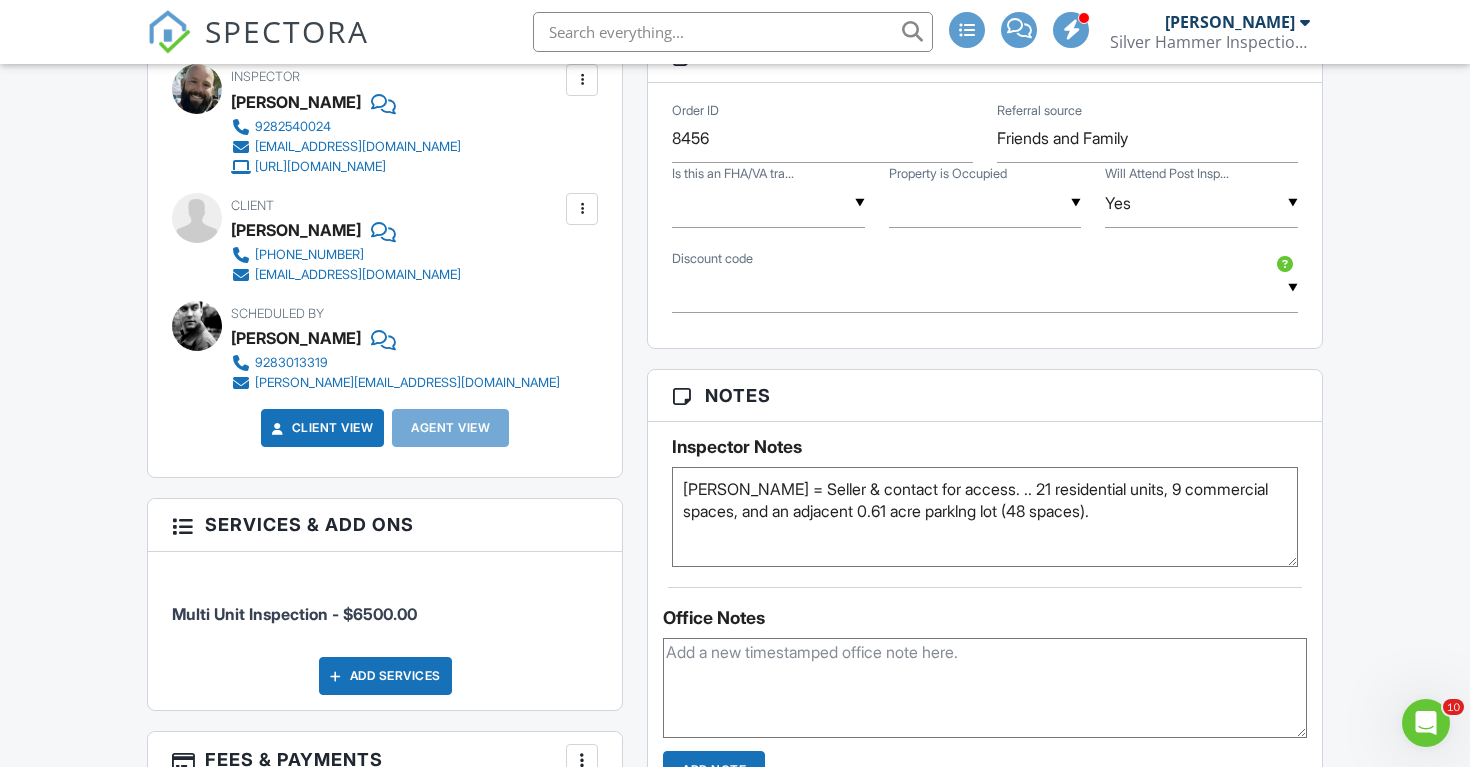 click on "Madeline = Seller & contact for access. .. 21 residential units, 9 commercial spaces, and an adjacent 0.61 acre parklng lot (48 spaces)." at bounding box center [985, 517] 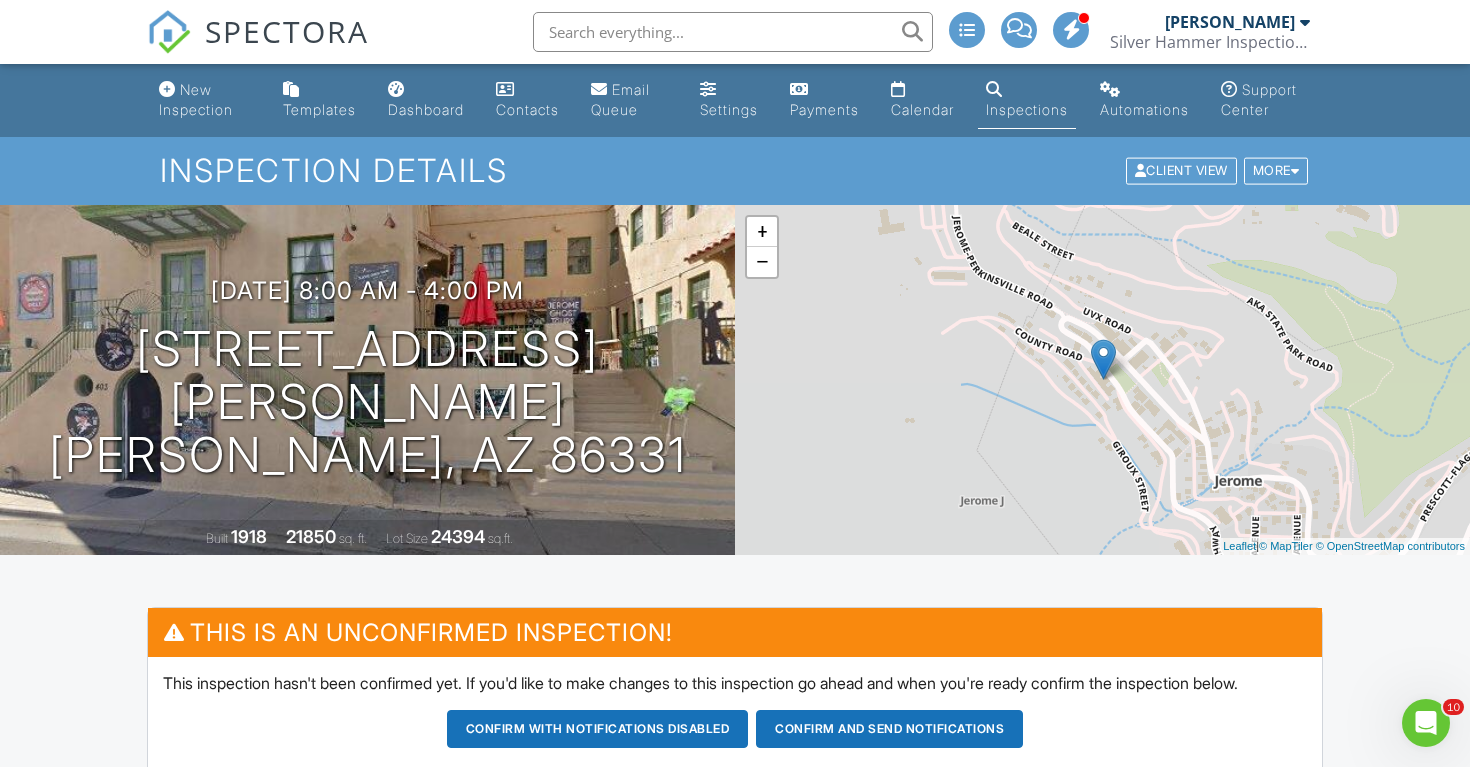 scroll, scrollTop: 0, scrollLeft: 0, axis: both 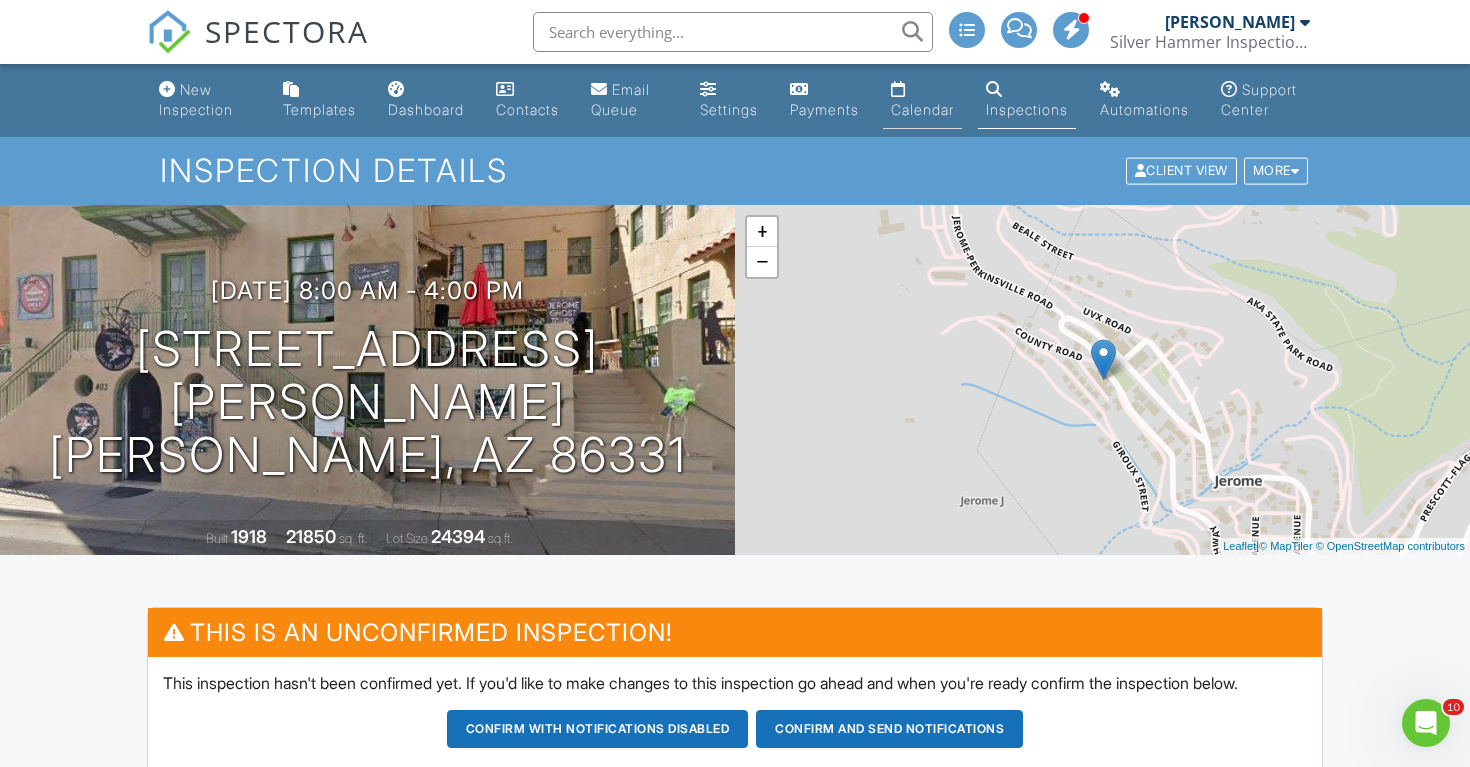 click on "Calendar" at bounding box center [922, 109] 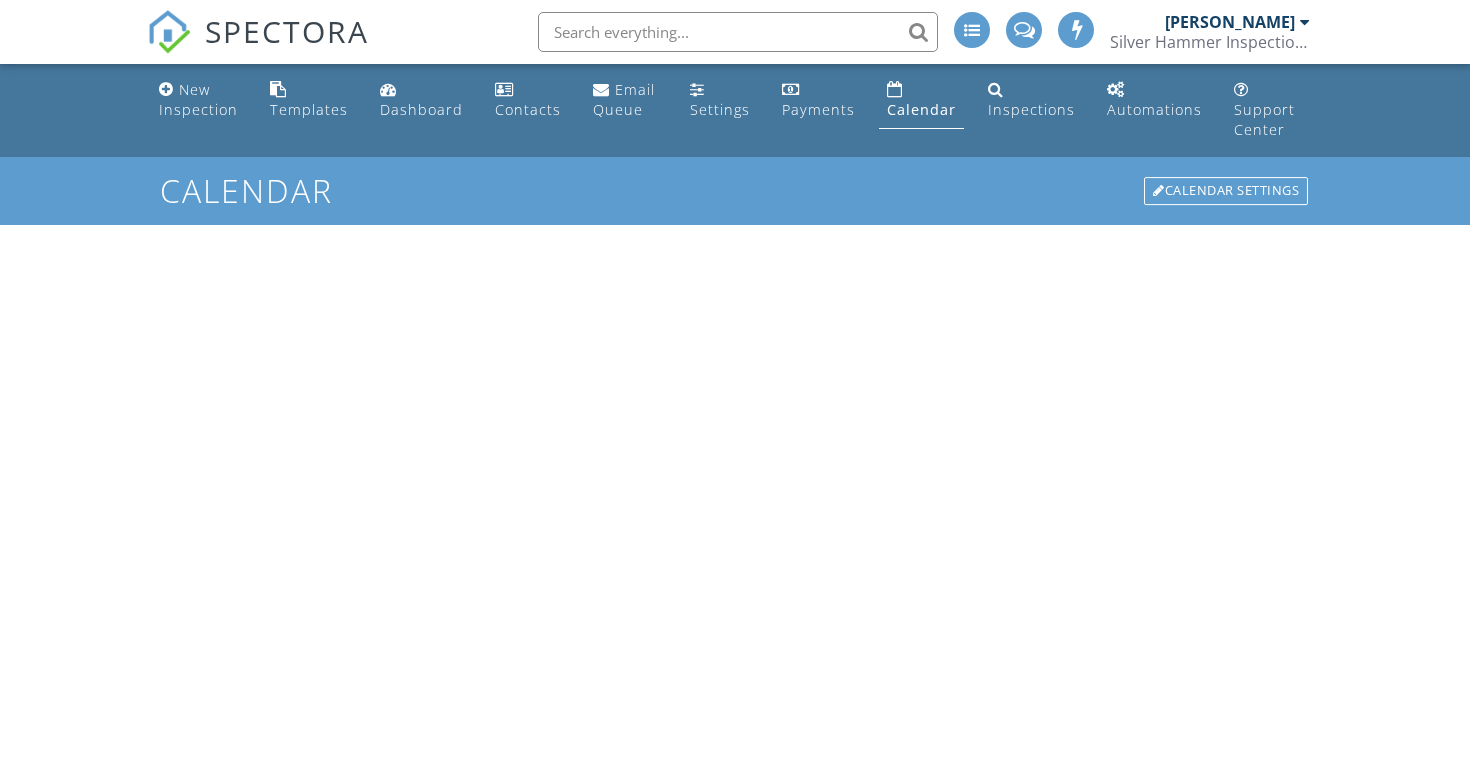 scroll, scrollTop: 0, scrollLeft: 0, axis: both 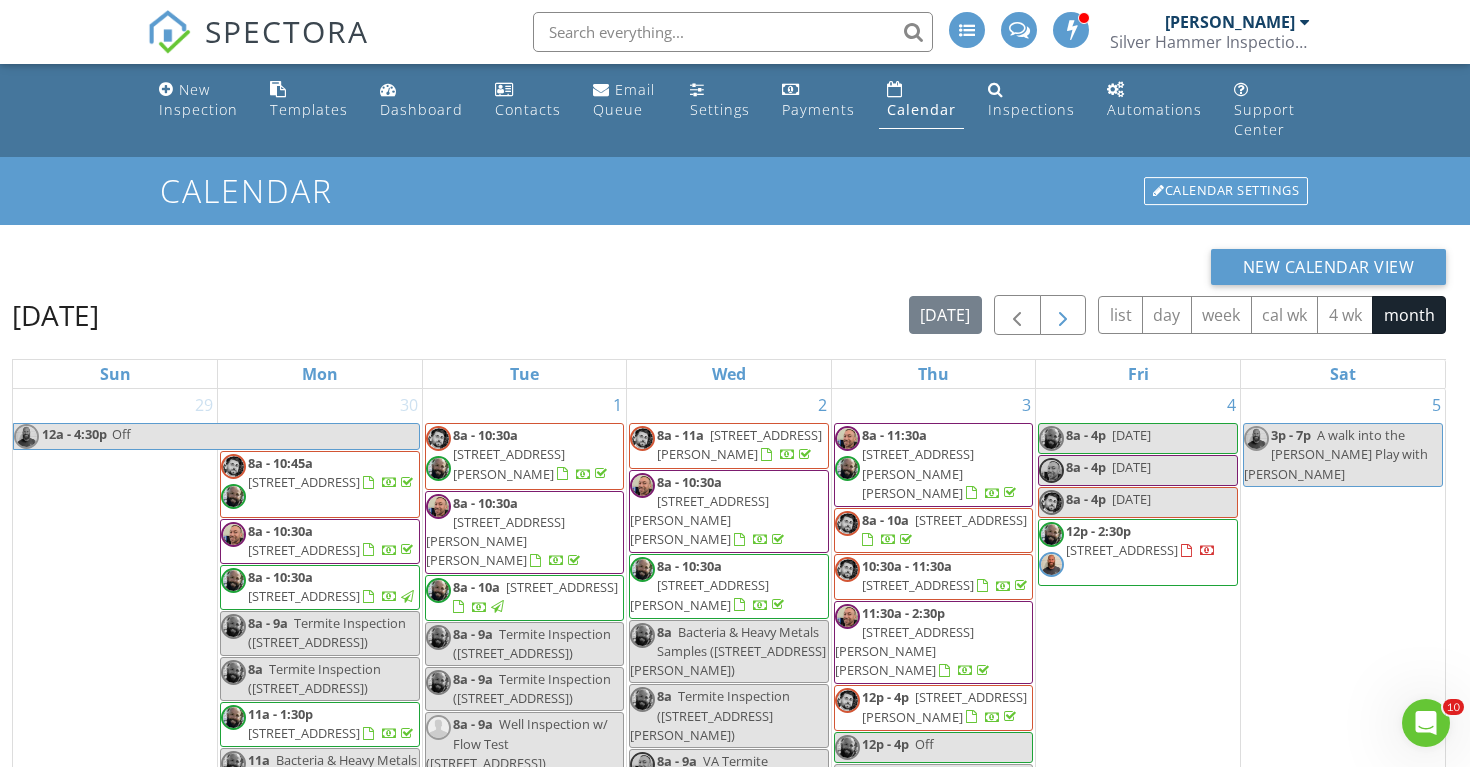 click at bounding box center [1063, 316] 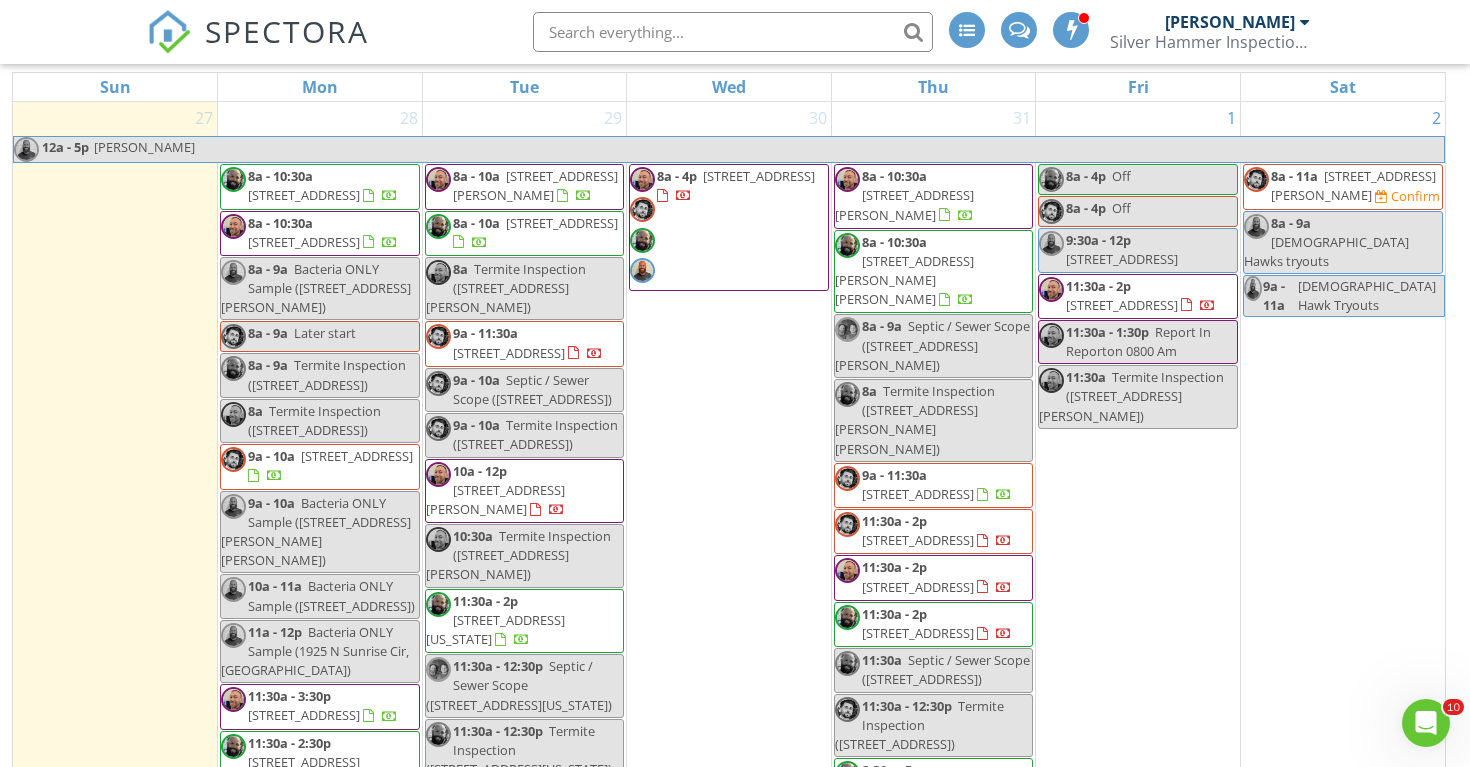 scroll, scrollTop: 286, scrollLeft: 0, axis: vertical 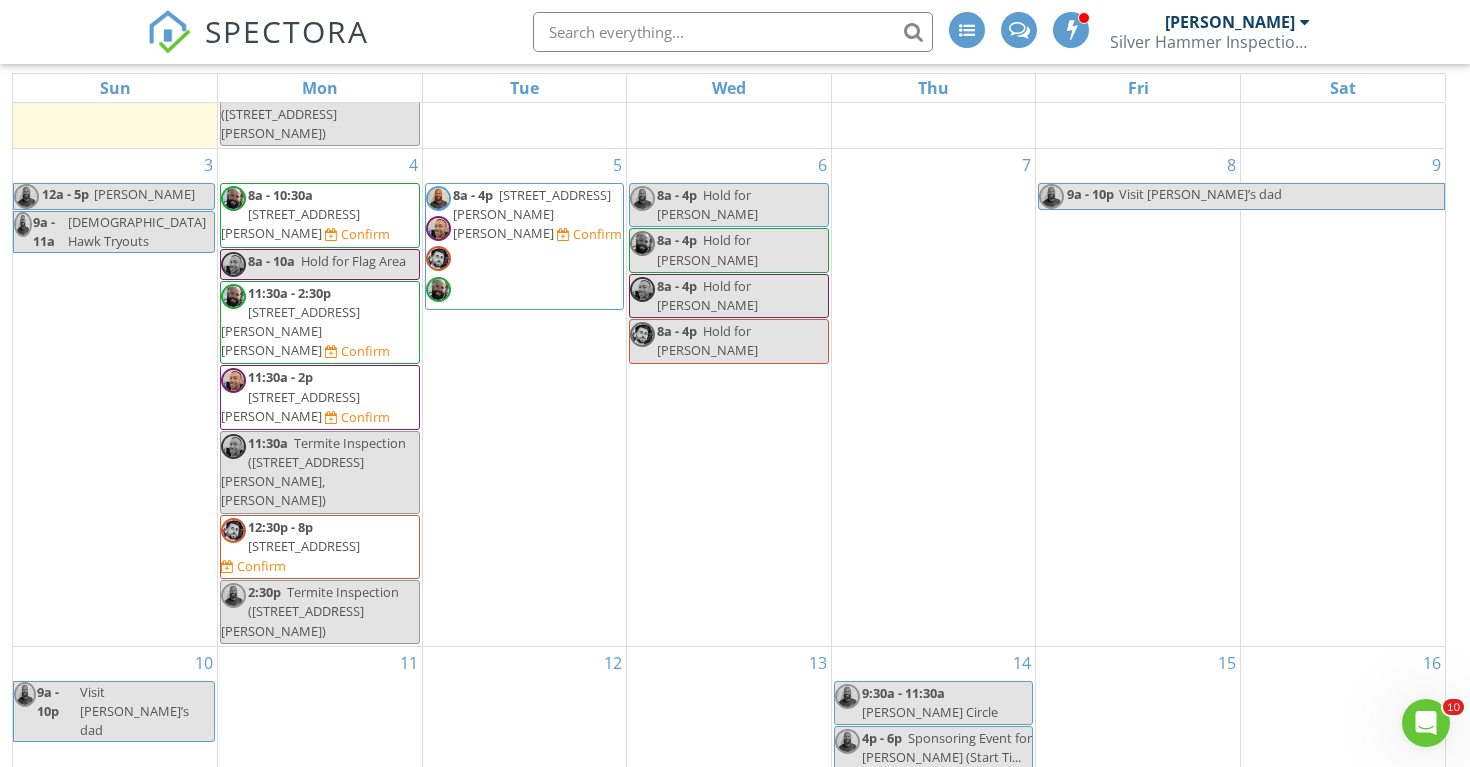 click on "Hold for [PERSON_NAME]" at bounding box center (707, 340) 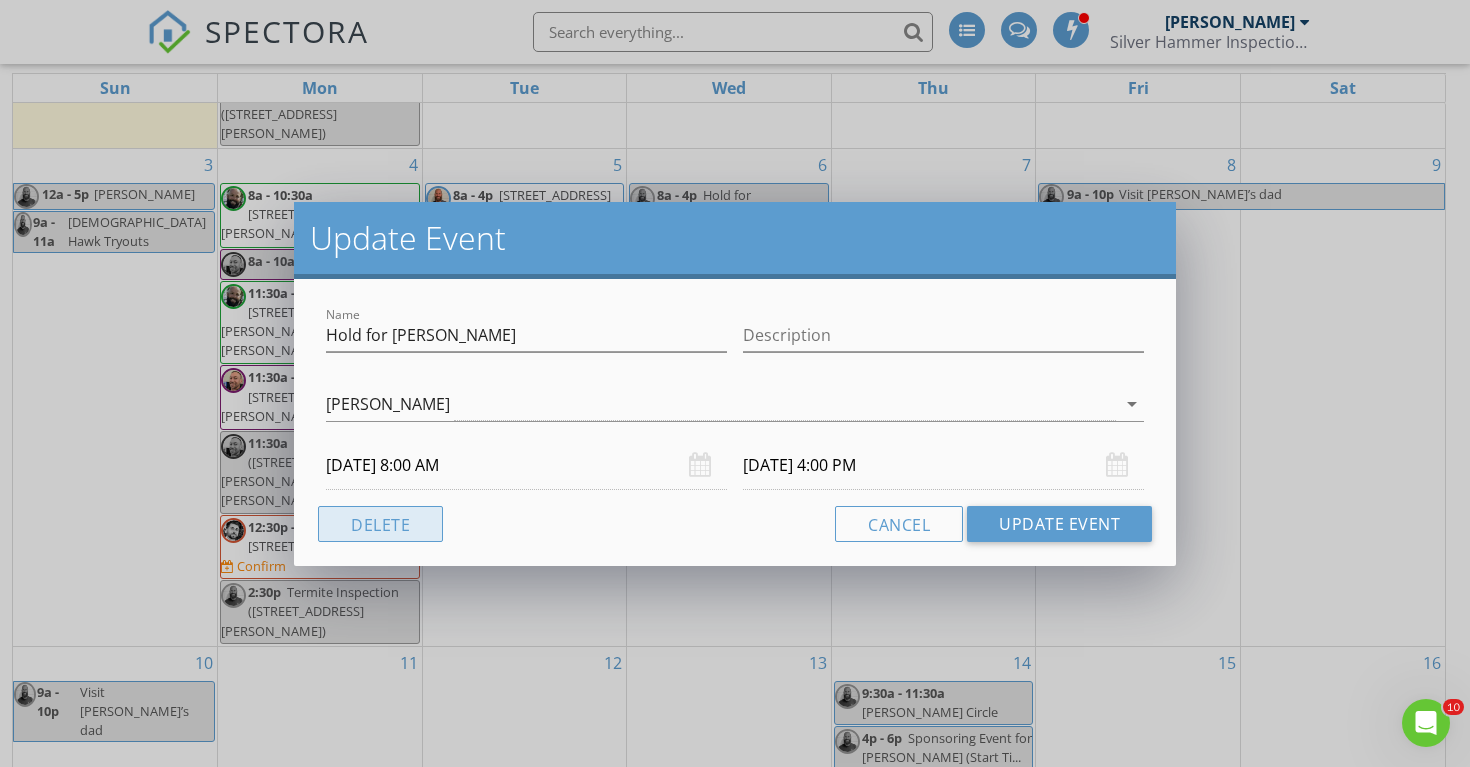 click on "Delete" at bounding box center [380, 524] 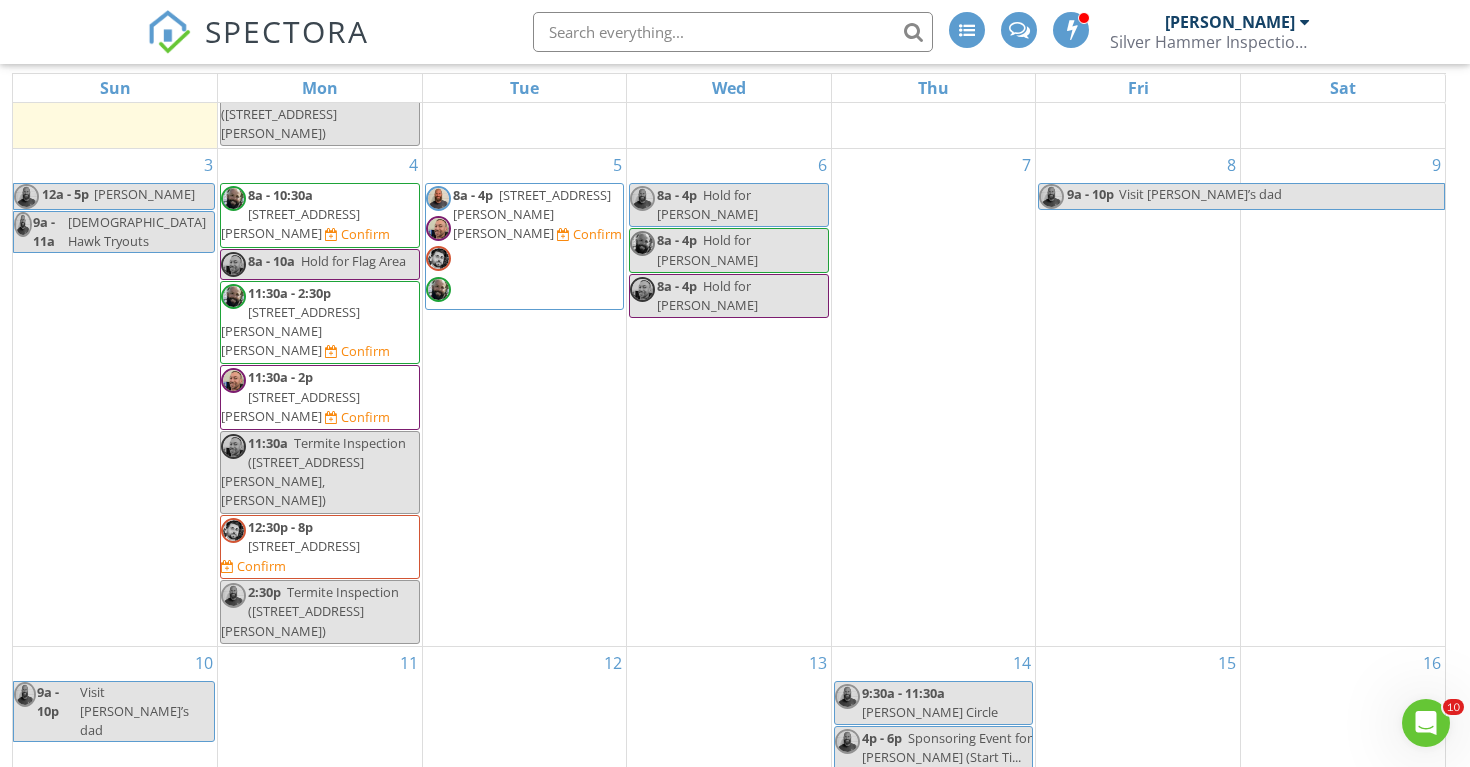 scroll, scrollTop: 0, scrollLeft: 0, axis: both 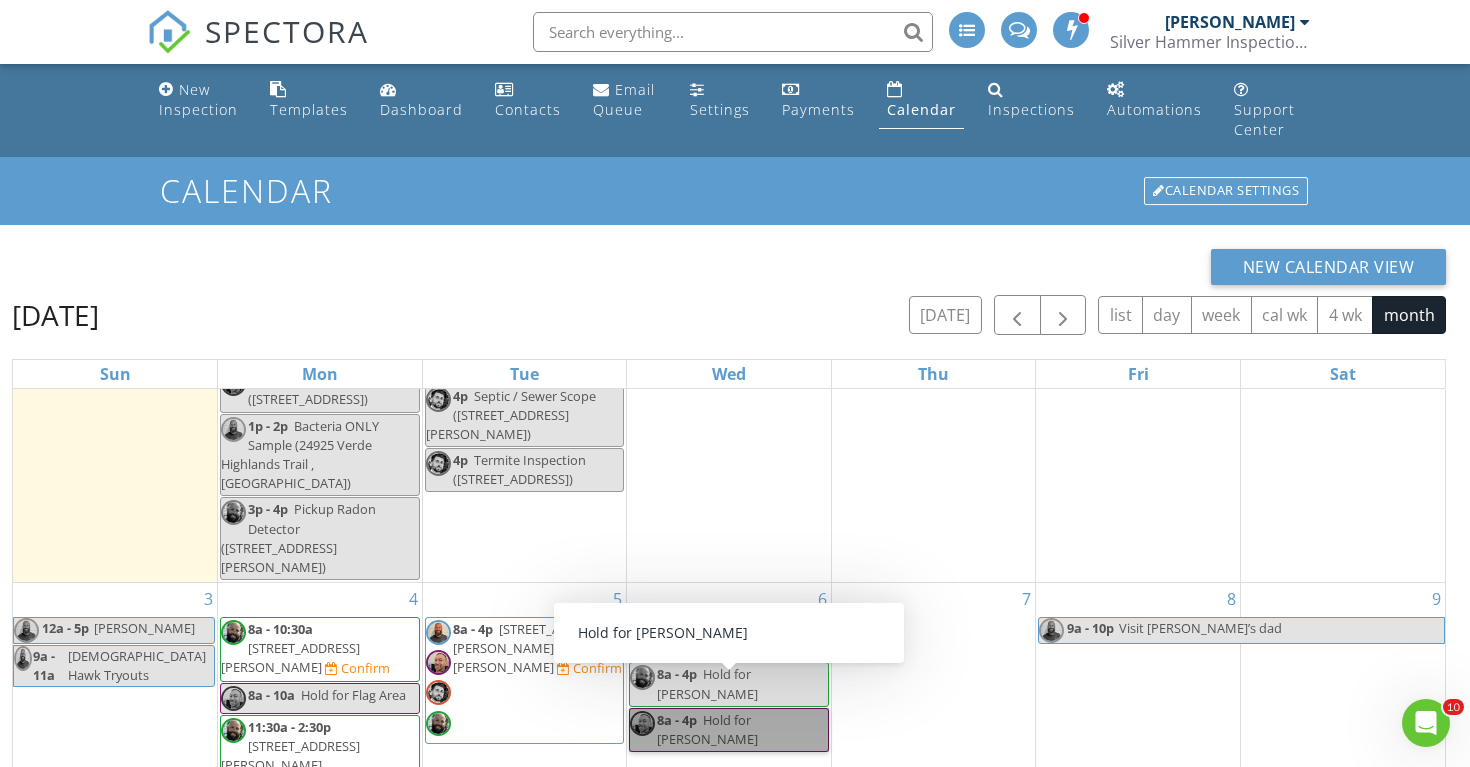 click on "8a - 4p
Hold for [PERSON_NAME]" at bounding box center (729, 730) 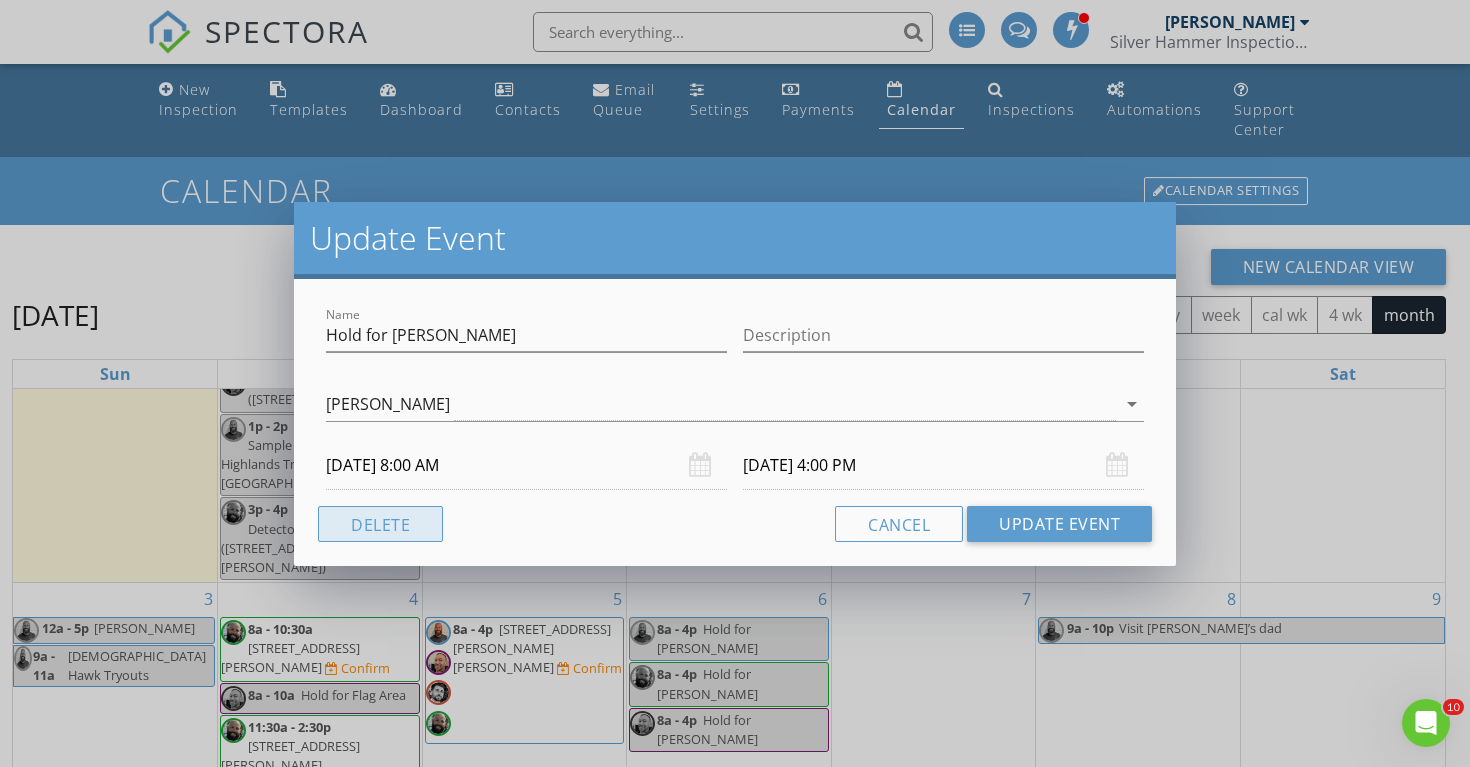 click on "Delete" at bounding box center (380, 524) 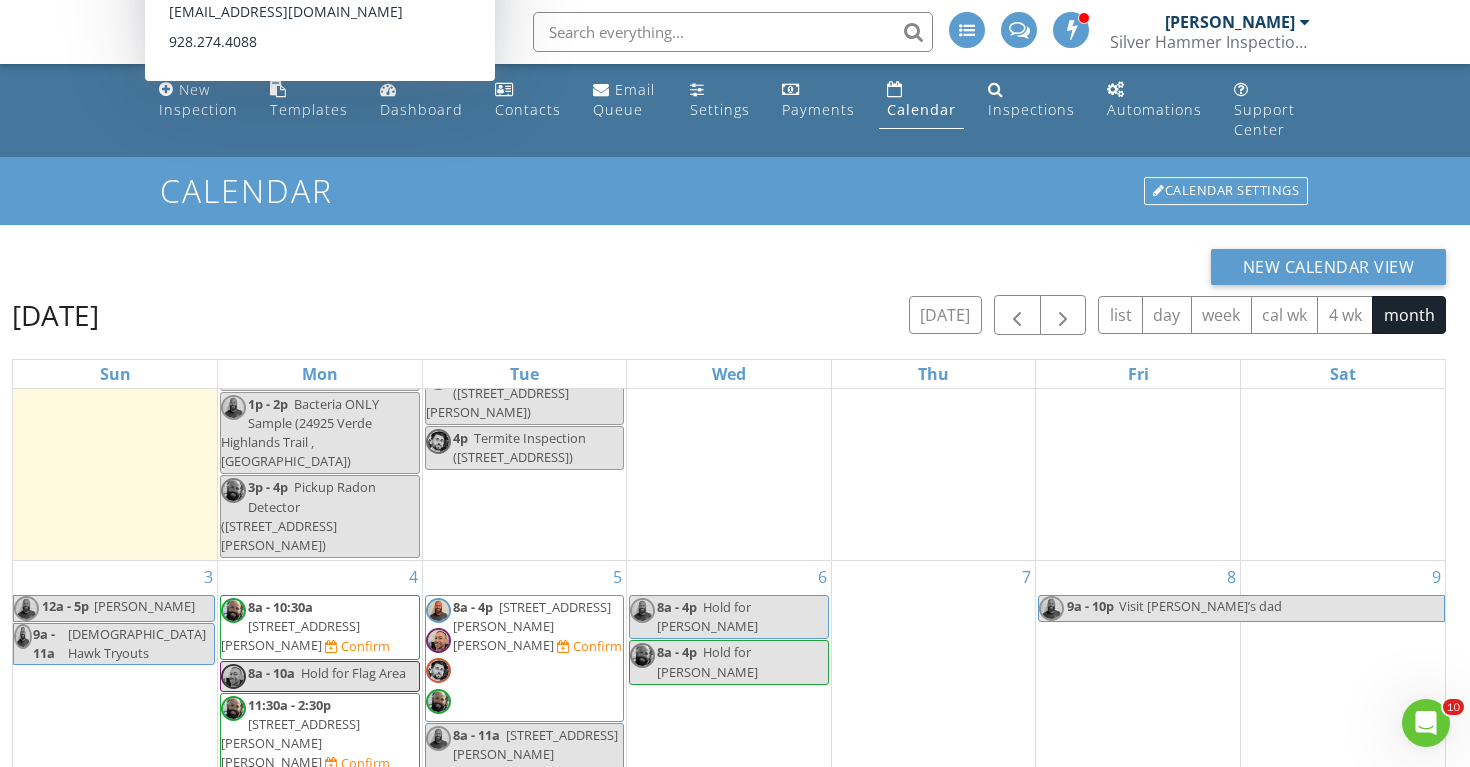 scroll, scrollTop: 1055, scrollLeft: 0, axis: vertical 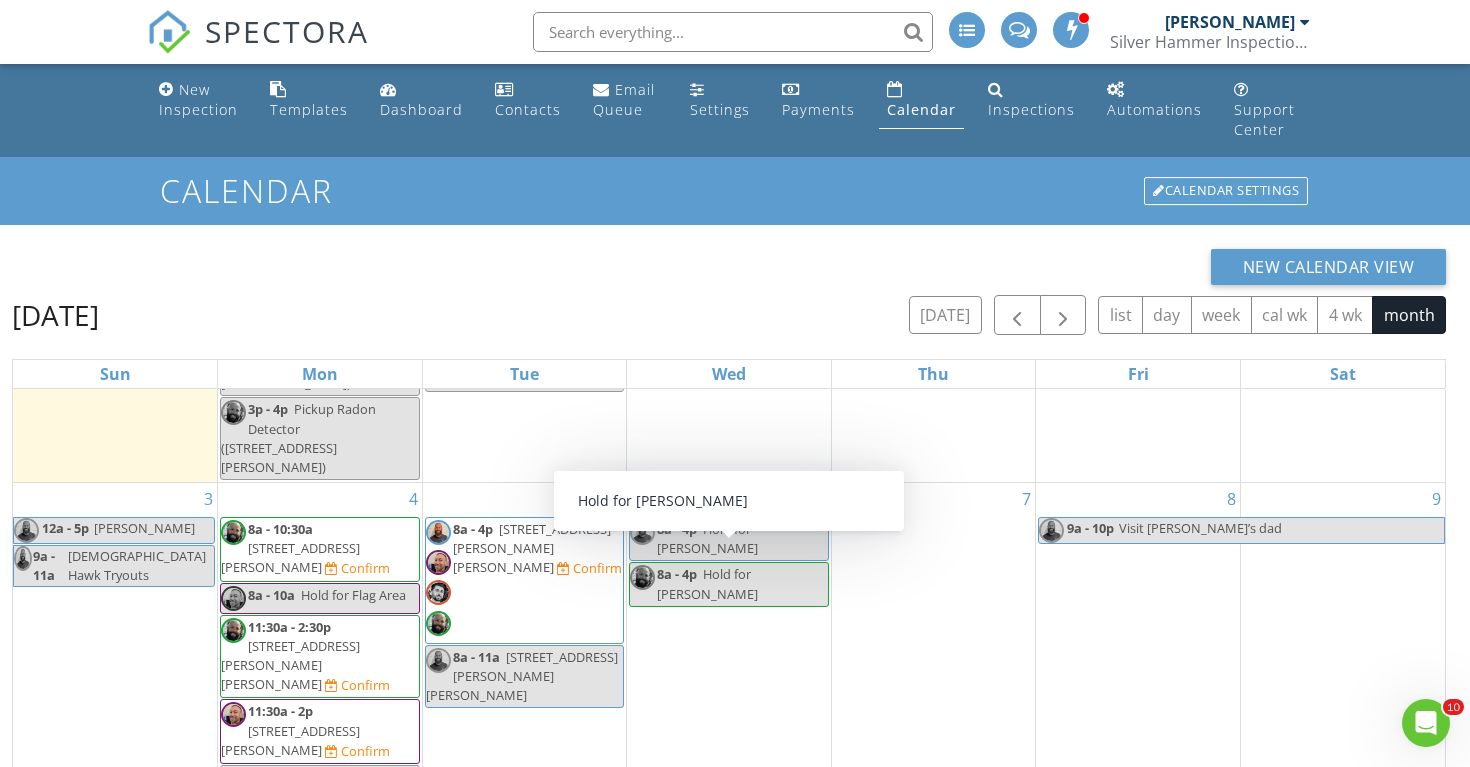 click on "Hold for [PERSON_NAME]" at bounding box center [707, 583] 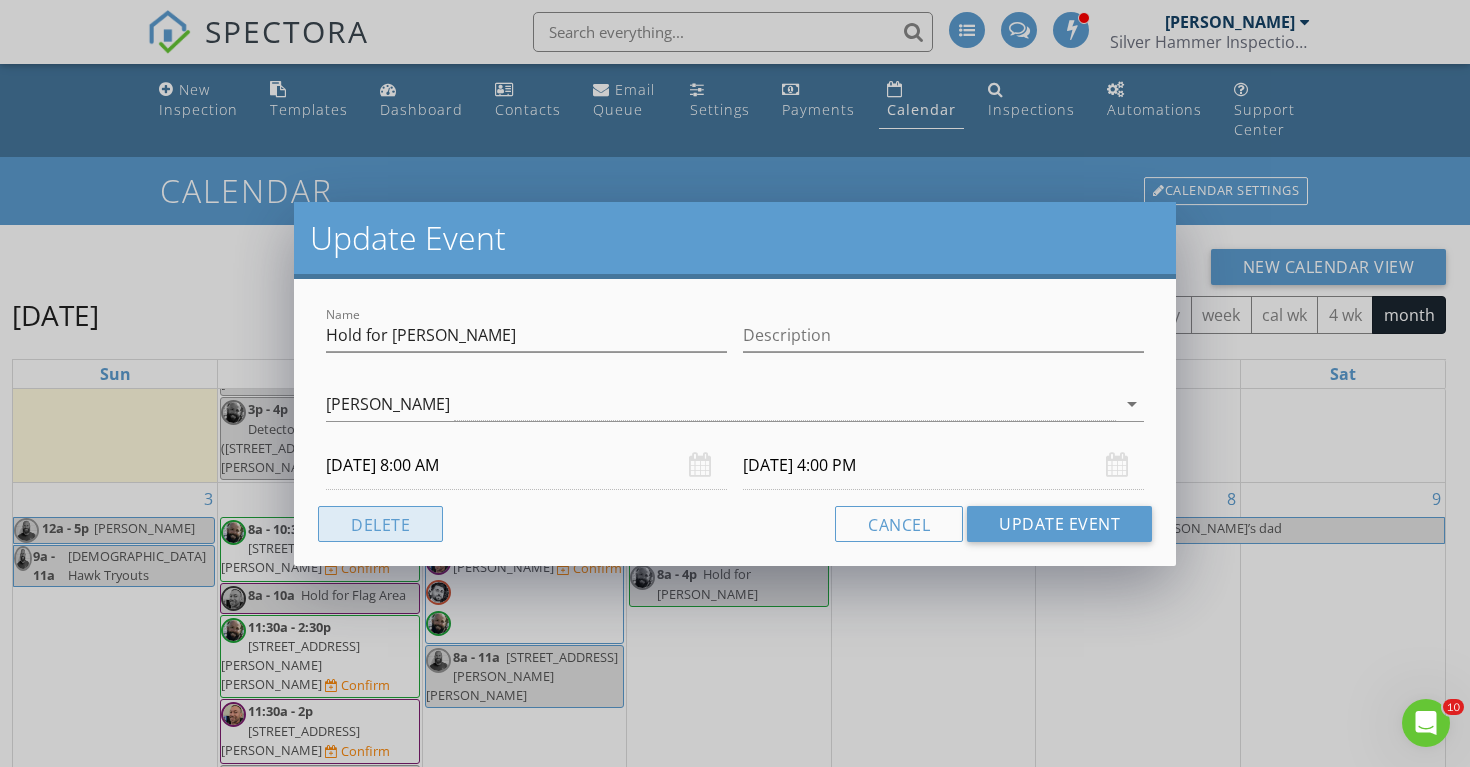 click on "Delete" at bounding box center (380, 524) 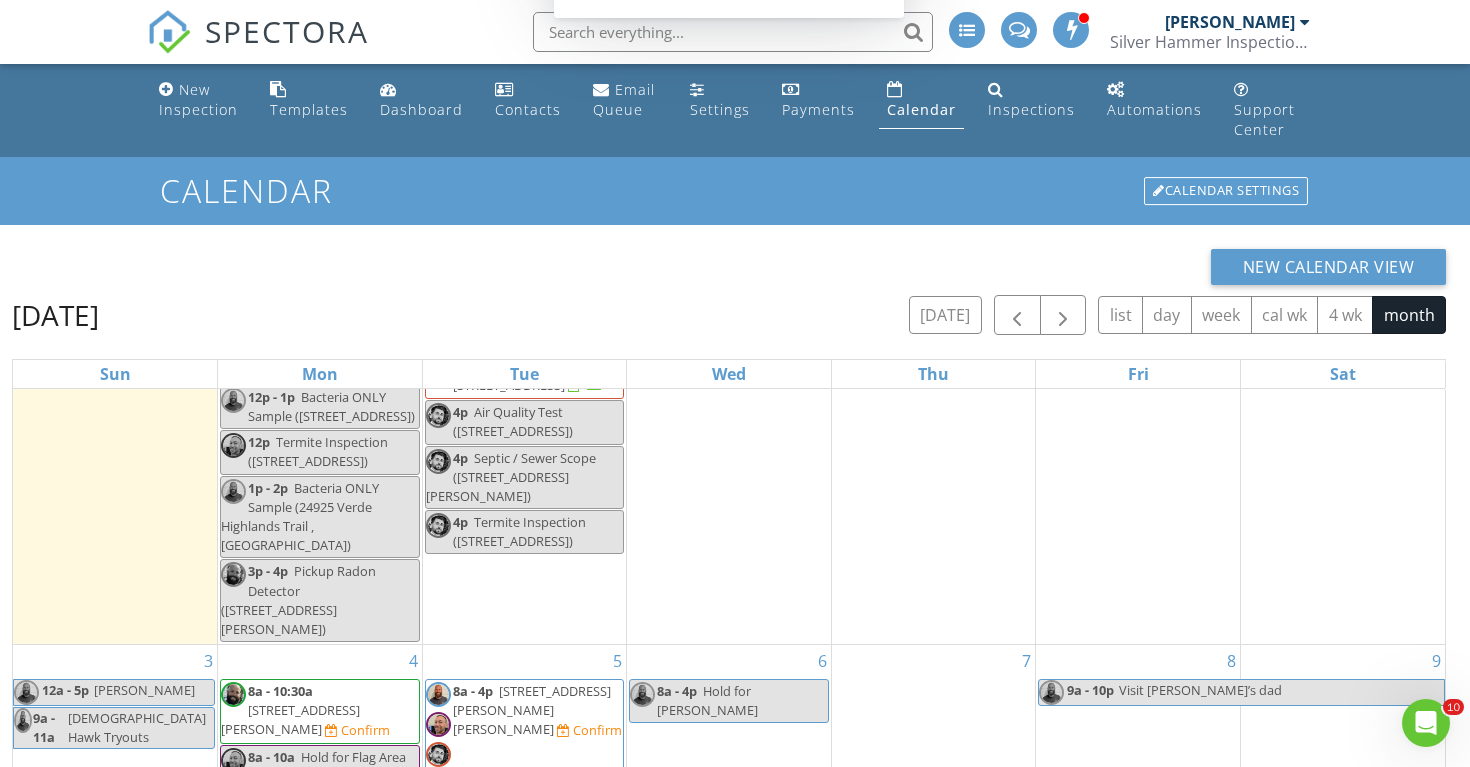 scroll, scrollTop: 919, scrollLeft: 0, axis: vertical 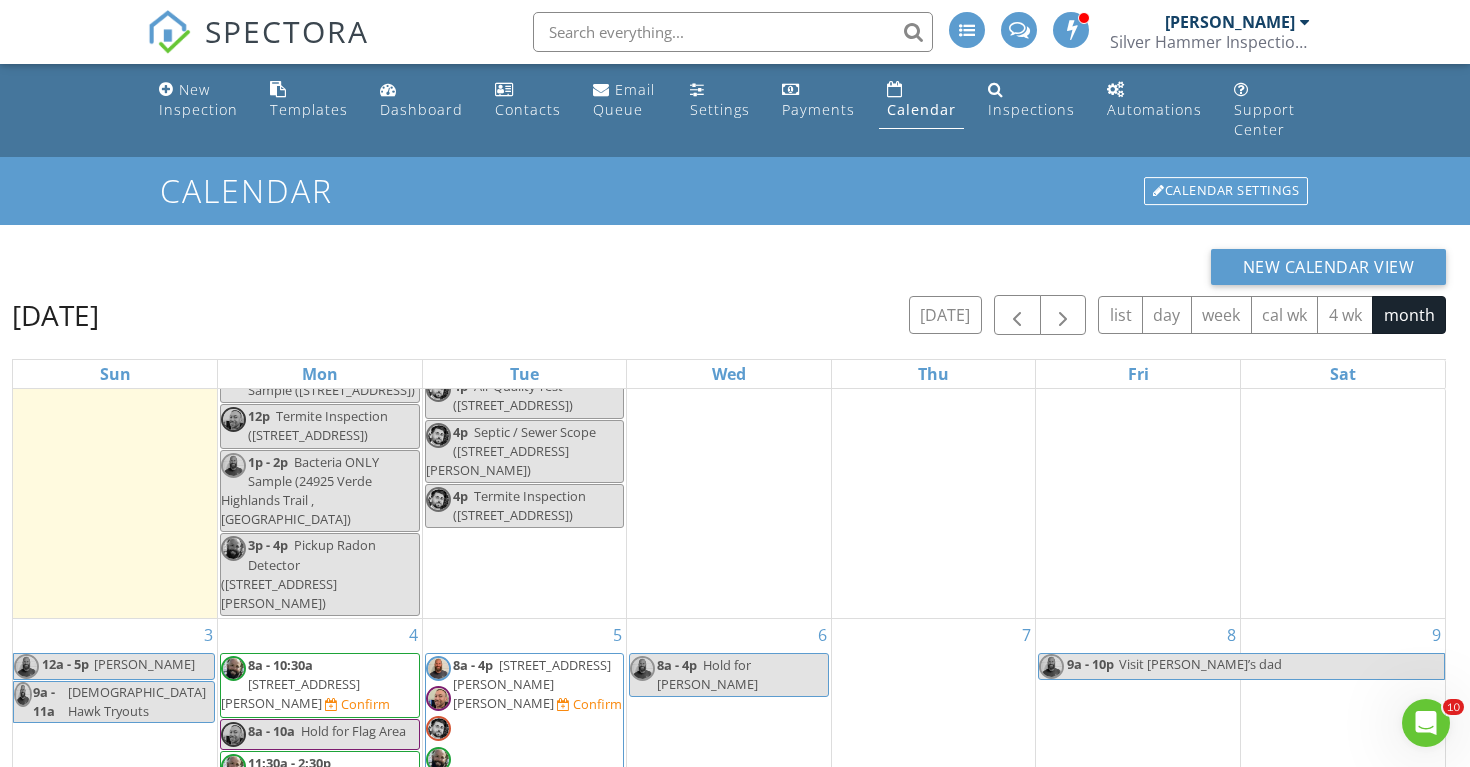 click on "8a - 4p
Hold for [PERSON_NAME]" at bounding box center [729, 675] 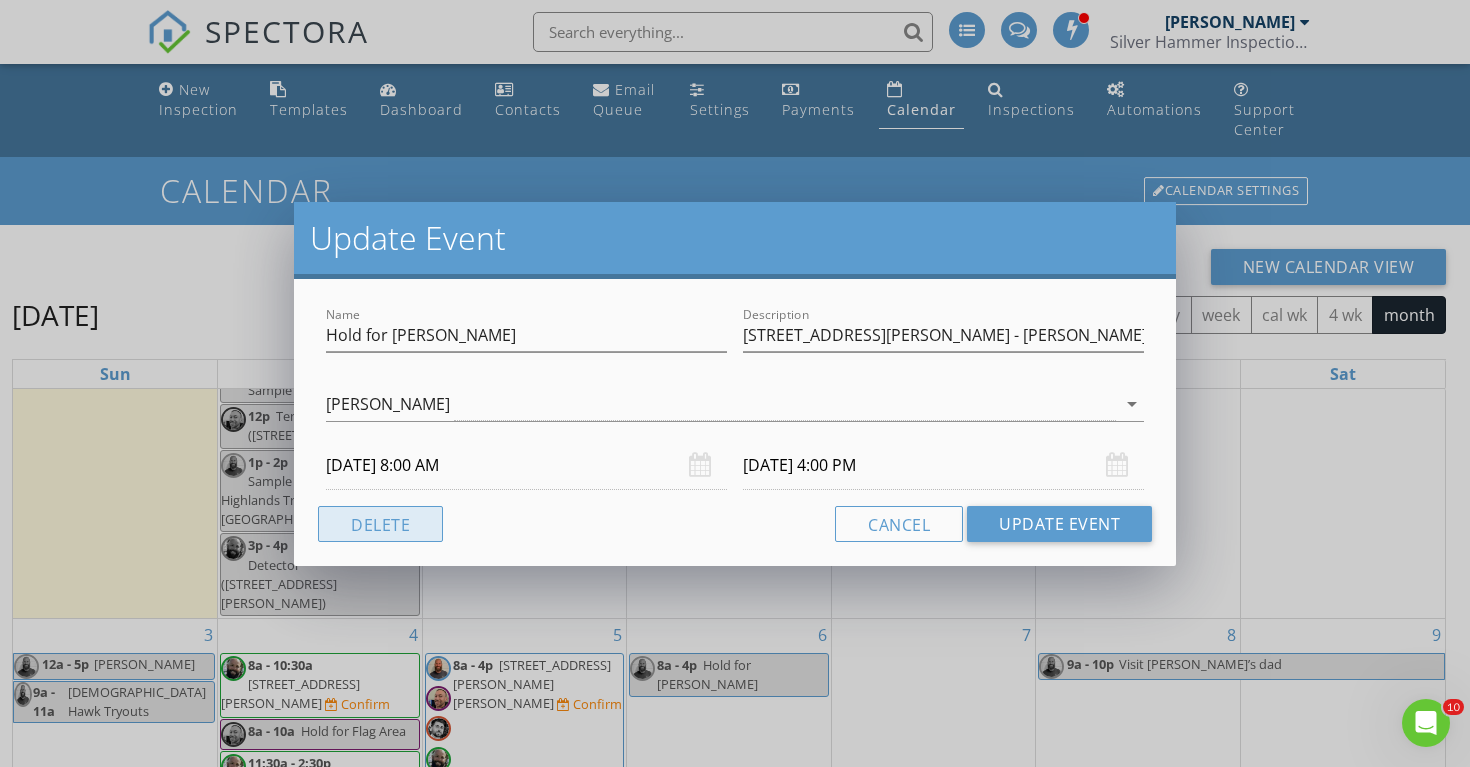 click on "Delete" at bounding box center (380, 524) 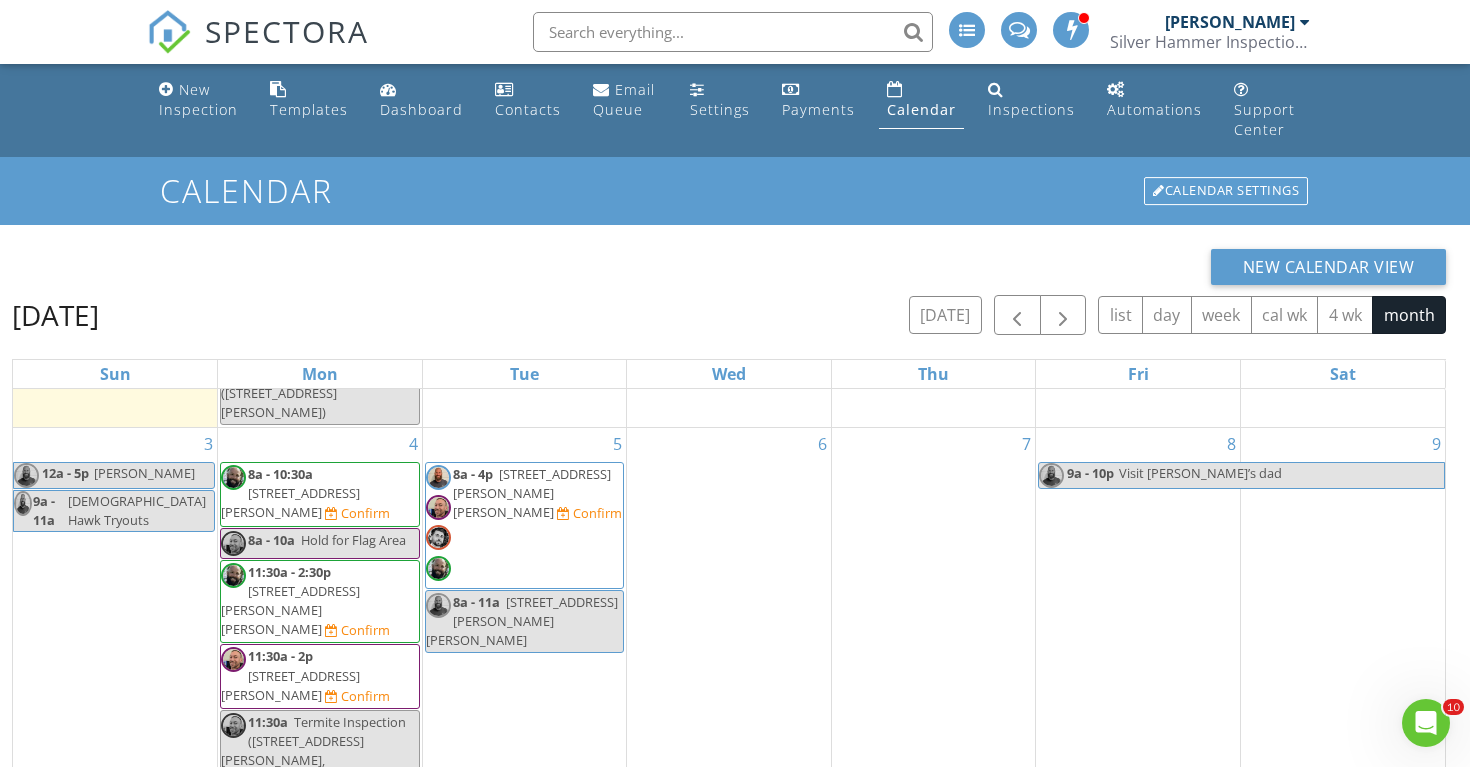 scroll, scrollTop: 1114, scrollLeft: 0, axis: vertical 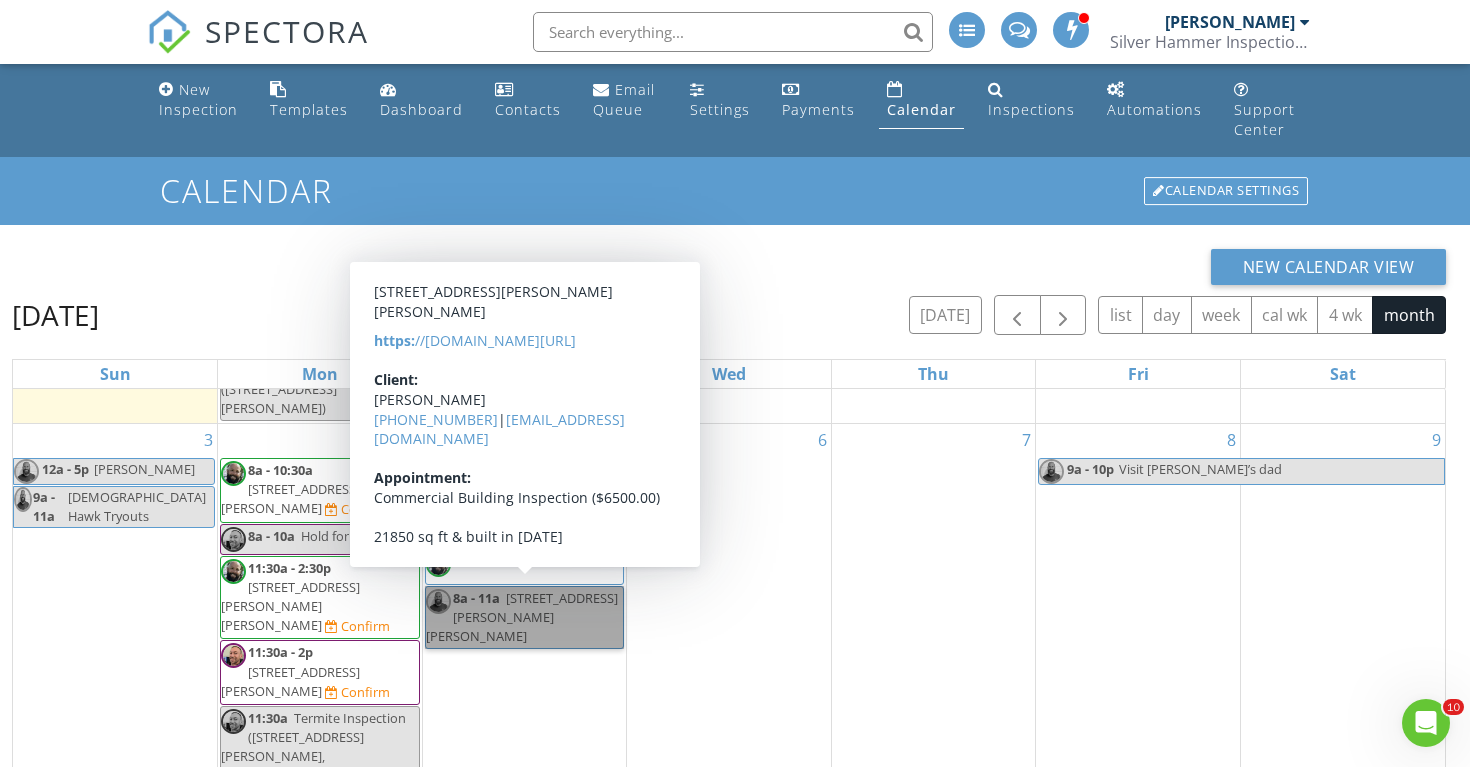 click on "8a - 11a
[STREET_ADDRESS][PERSON_NAME][PERSON_NAME]" at bounding box center (525, 618) 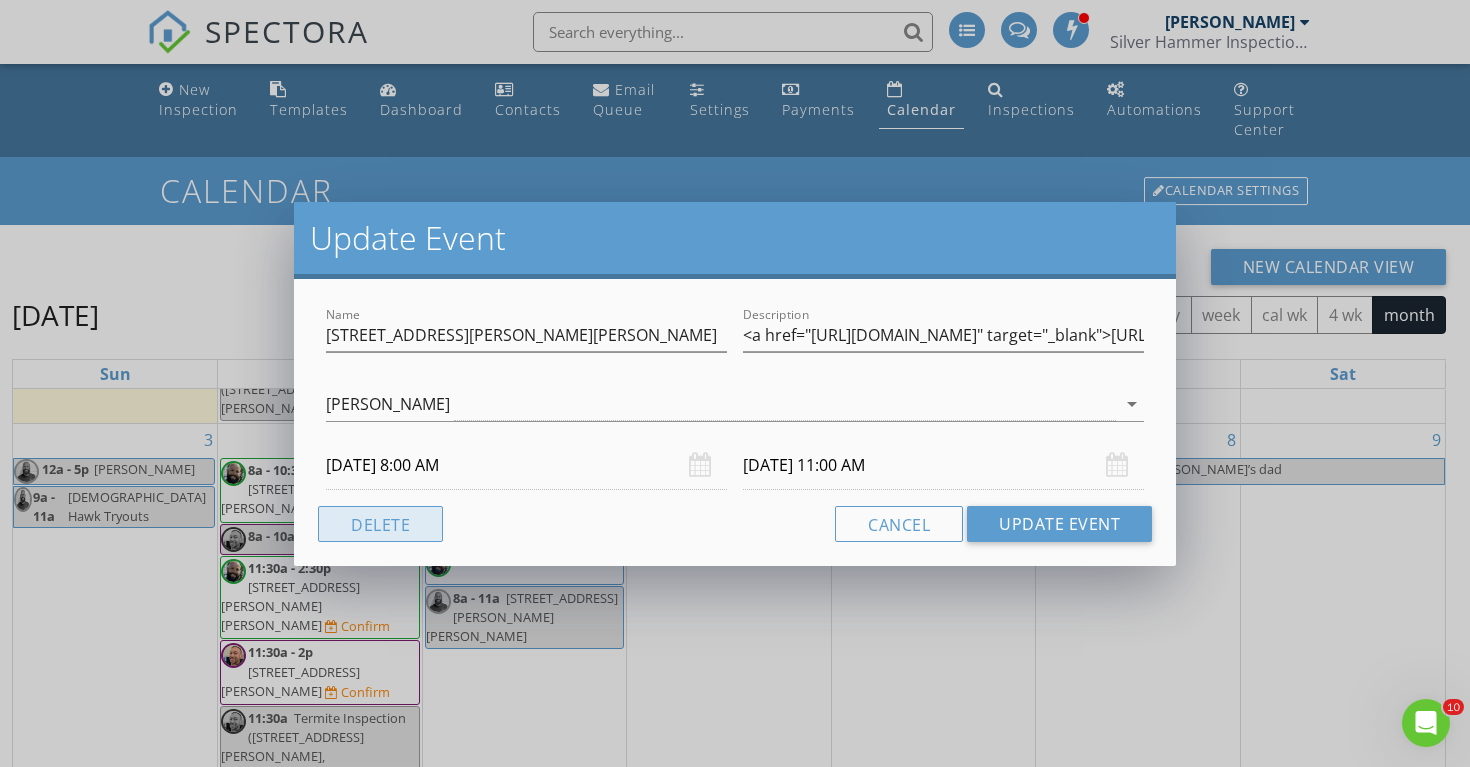 click on "Delete" at bounding box center (380, 524) 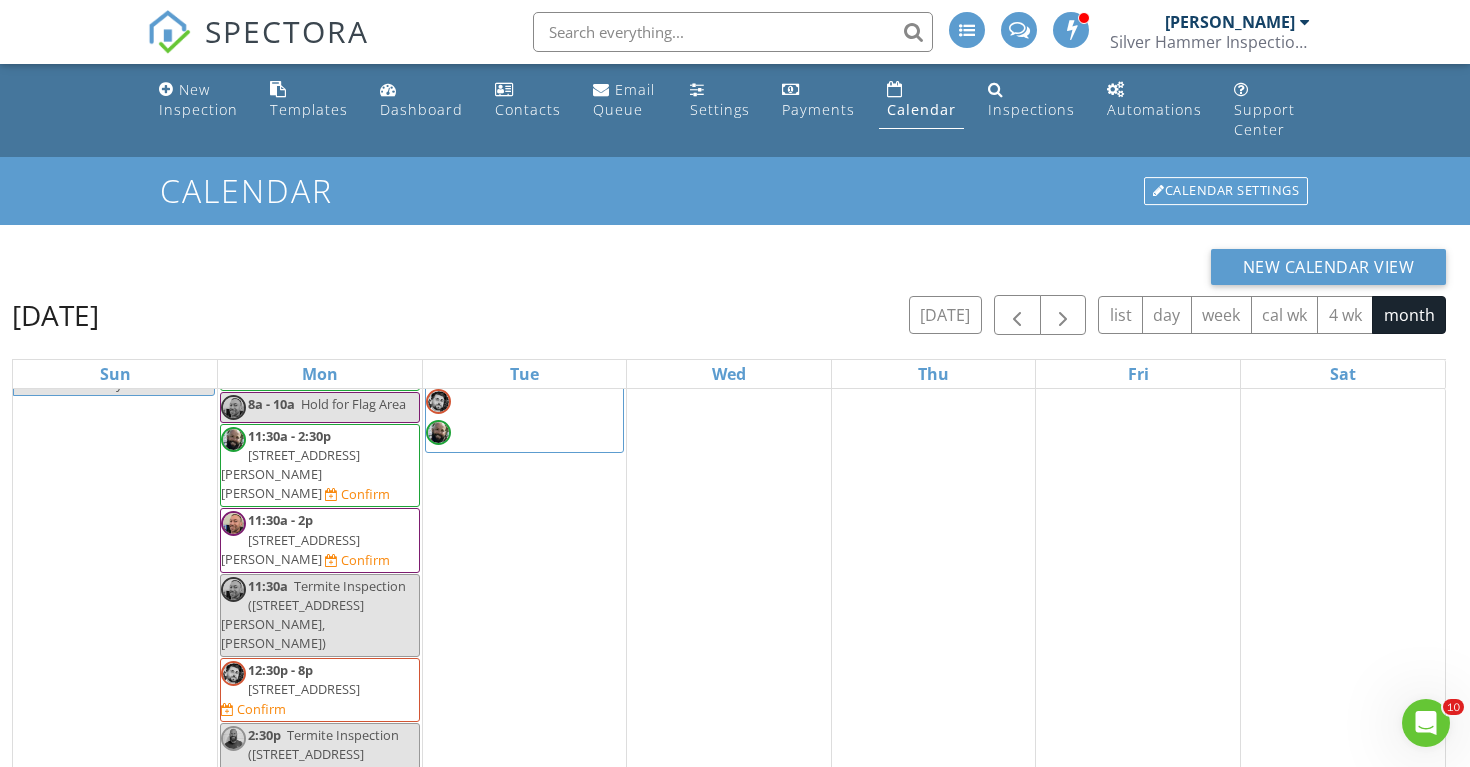 scroll, scrollTop: 1245, scrollLeft: 0, axis: vertical 